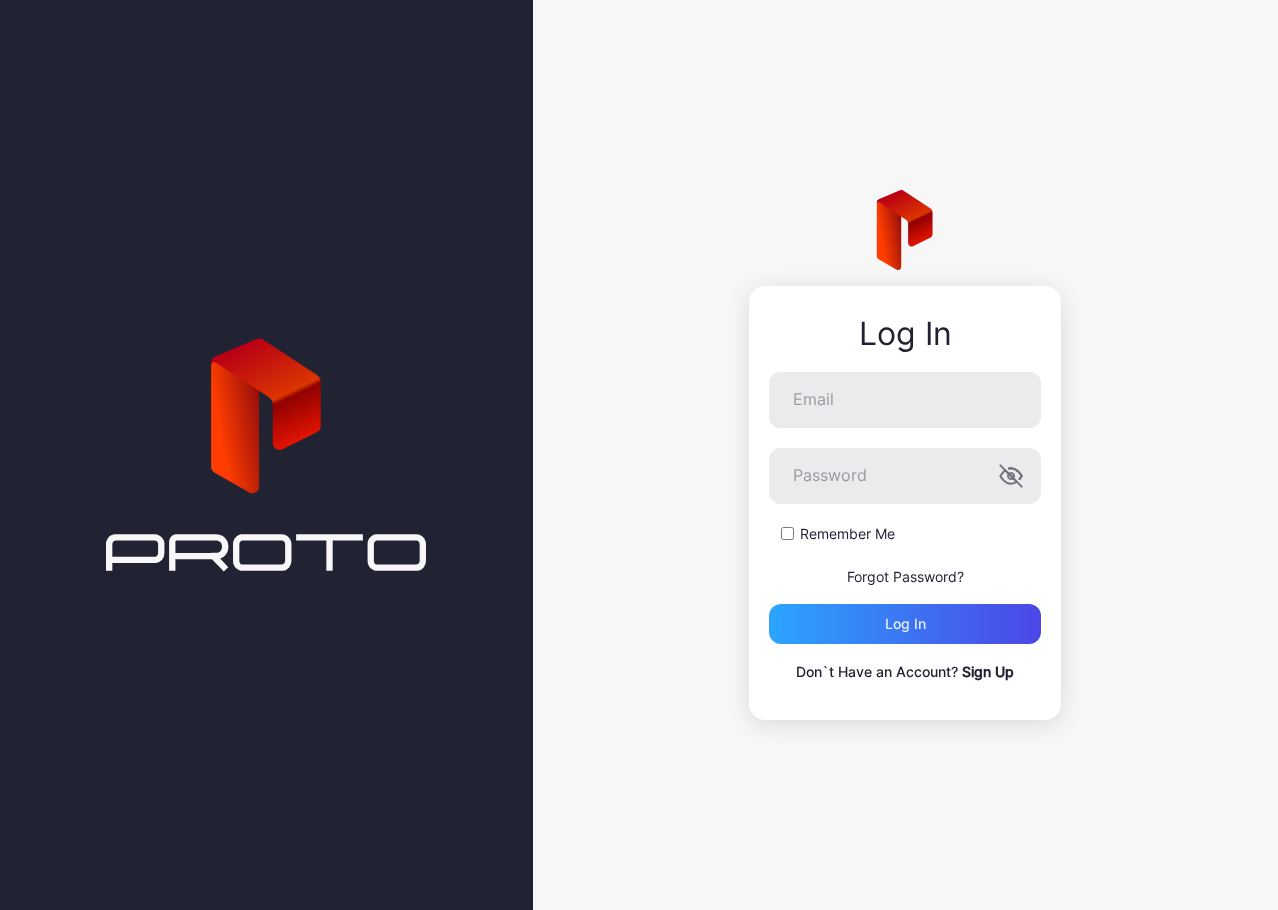 scroll, scrollTop: 0, scrollLeft: 0, axis: both 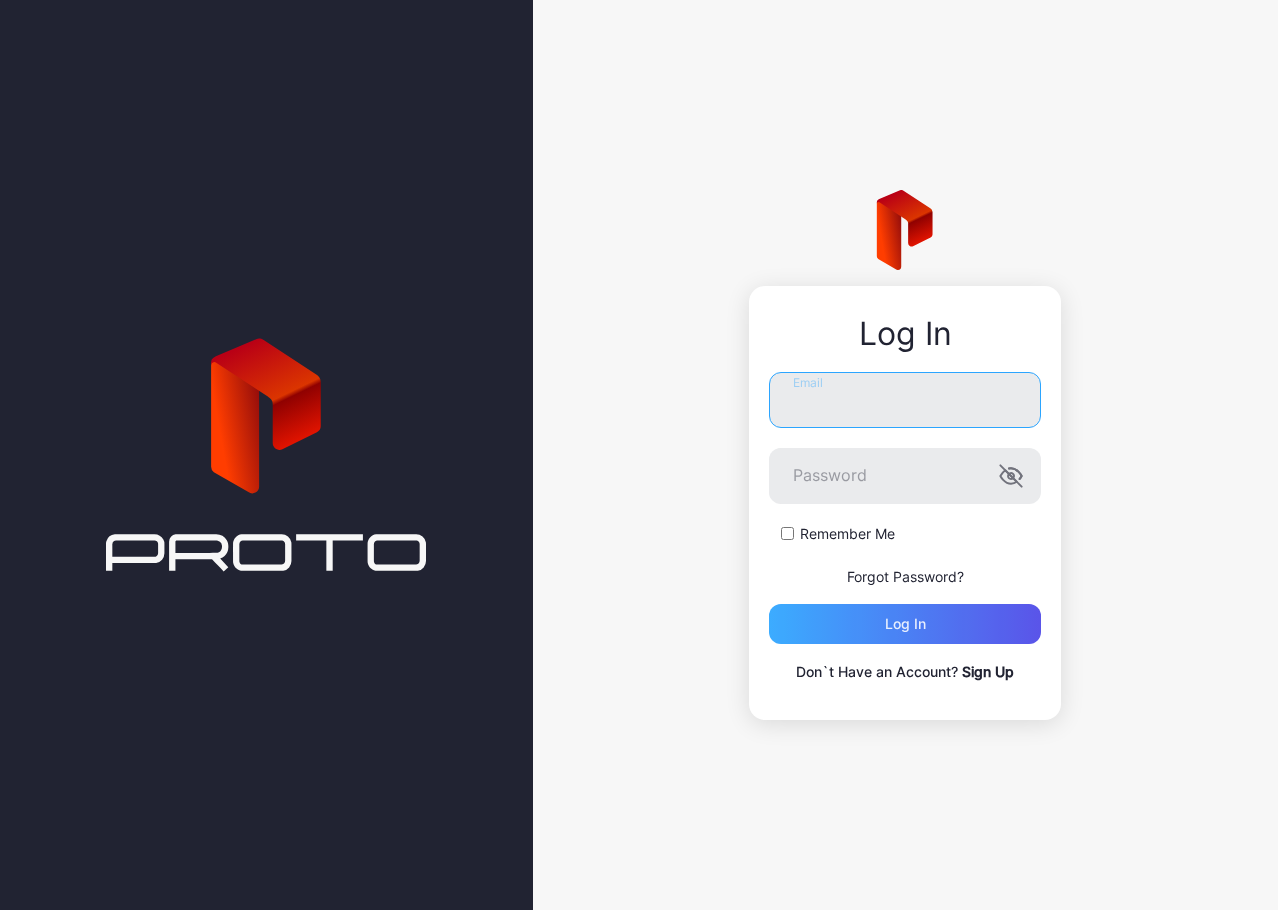 type on "**********" 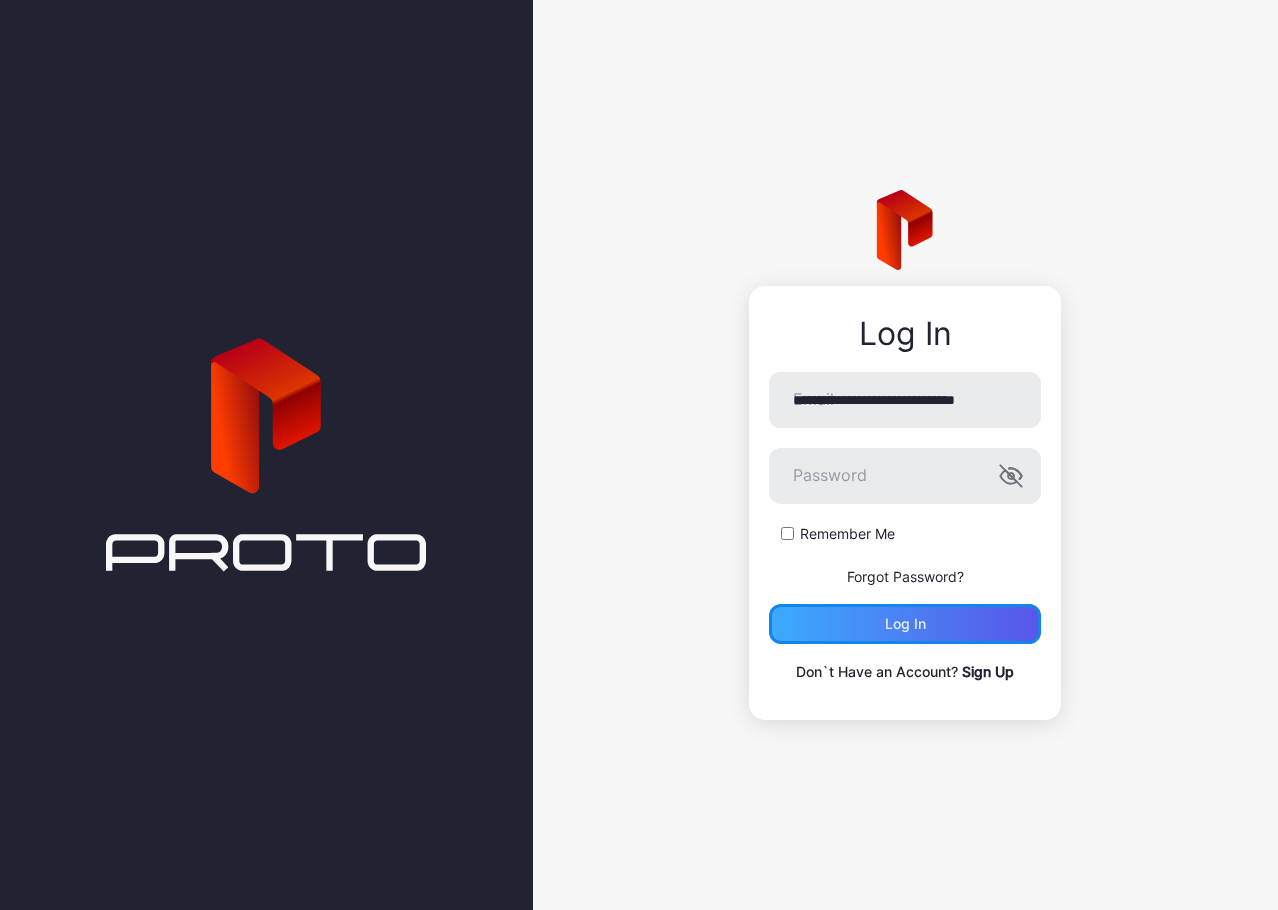 click on "Log in" at bounding box center (905, 624) 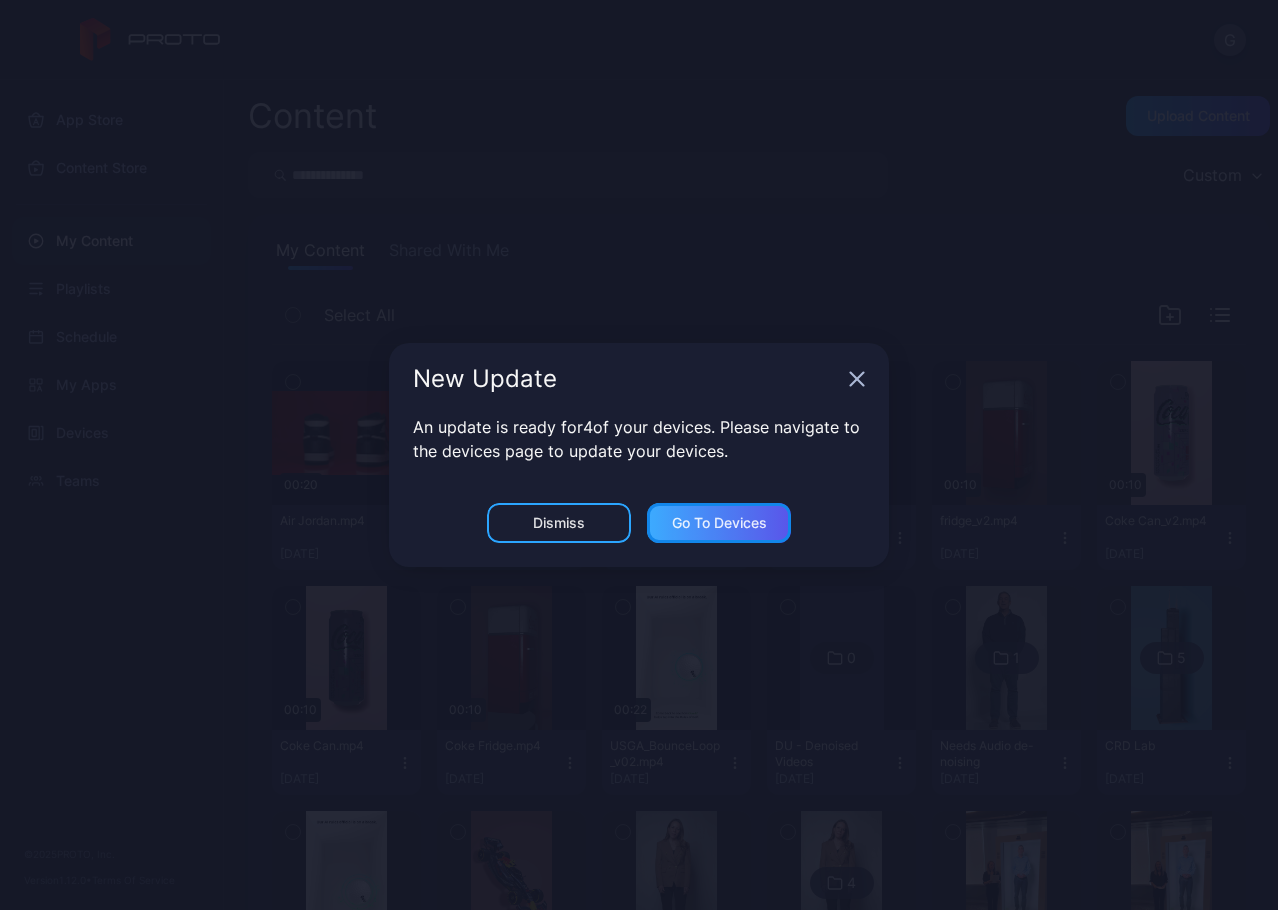 click on "Go to devices" at bounding box center (719, 523) 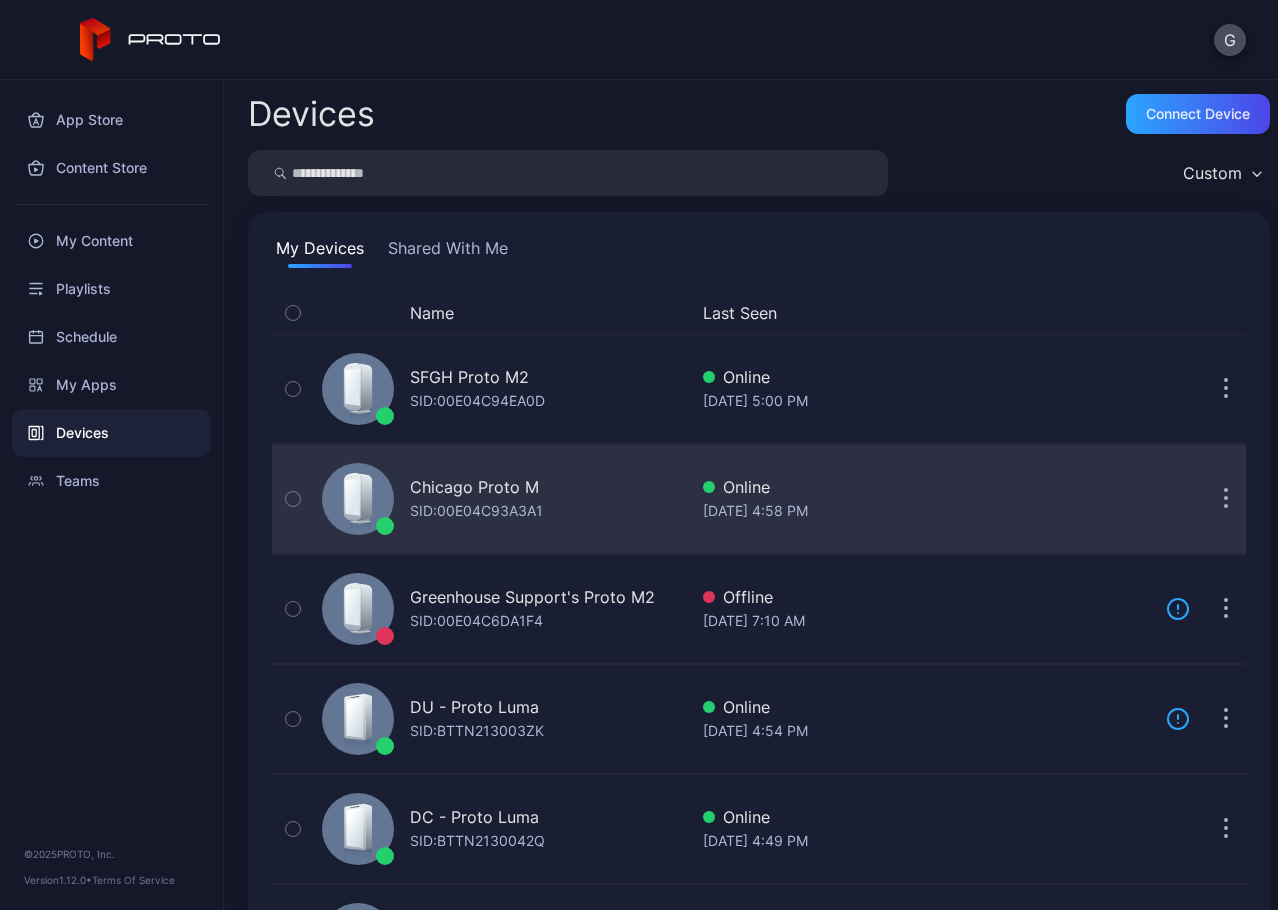 scroll, scrollTop: 0, scrollLeft: 0, axis: both 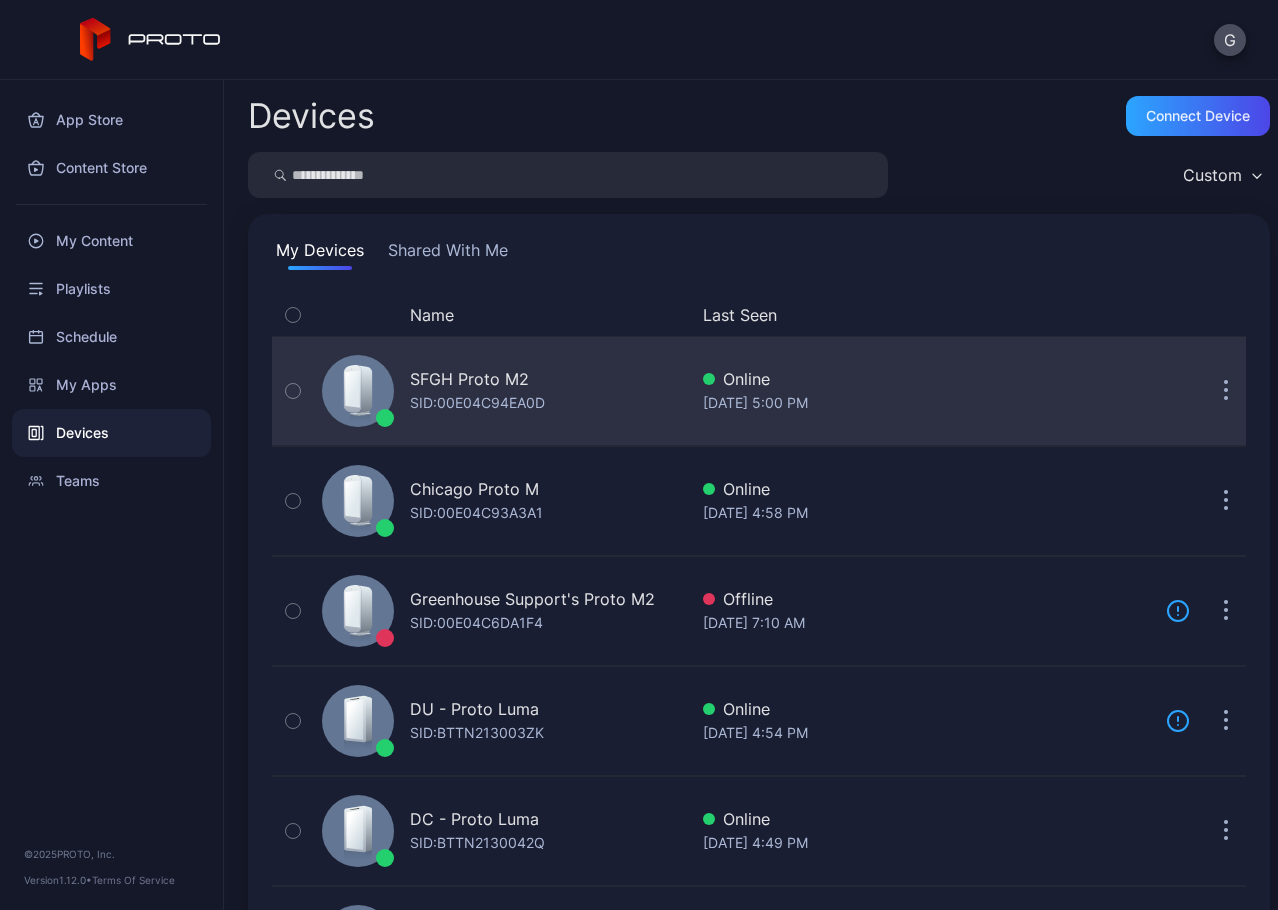 click on "SFGH Proto M2" at bounding box center [469, 379] 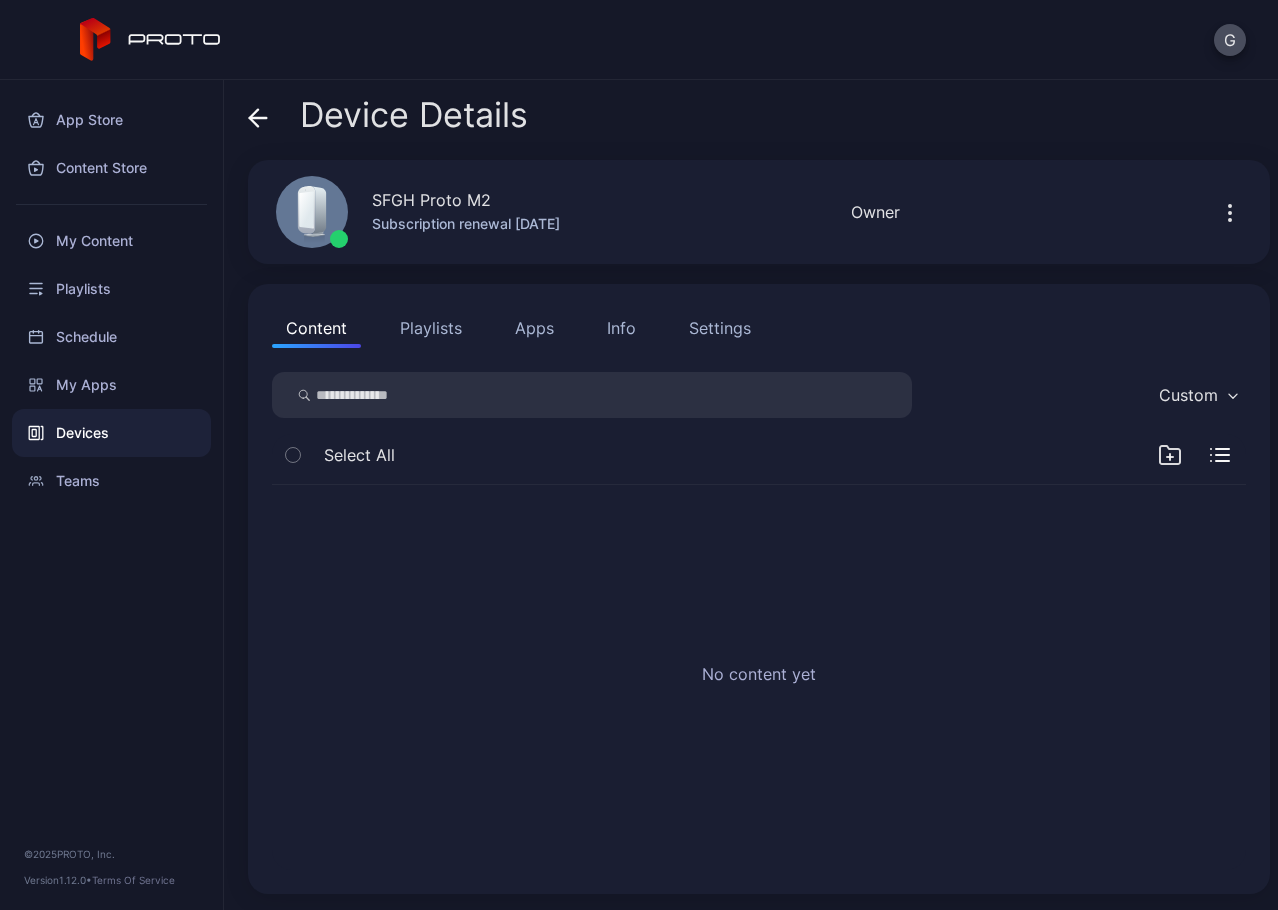 click on "Apps" at bounding box center [534, 328] 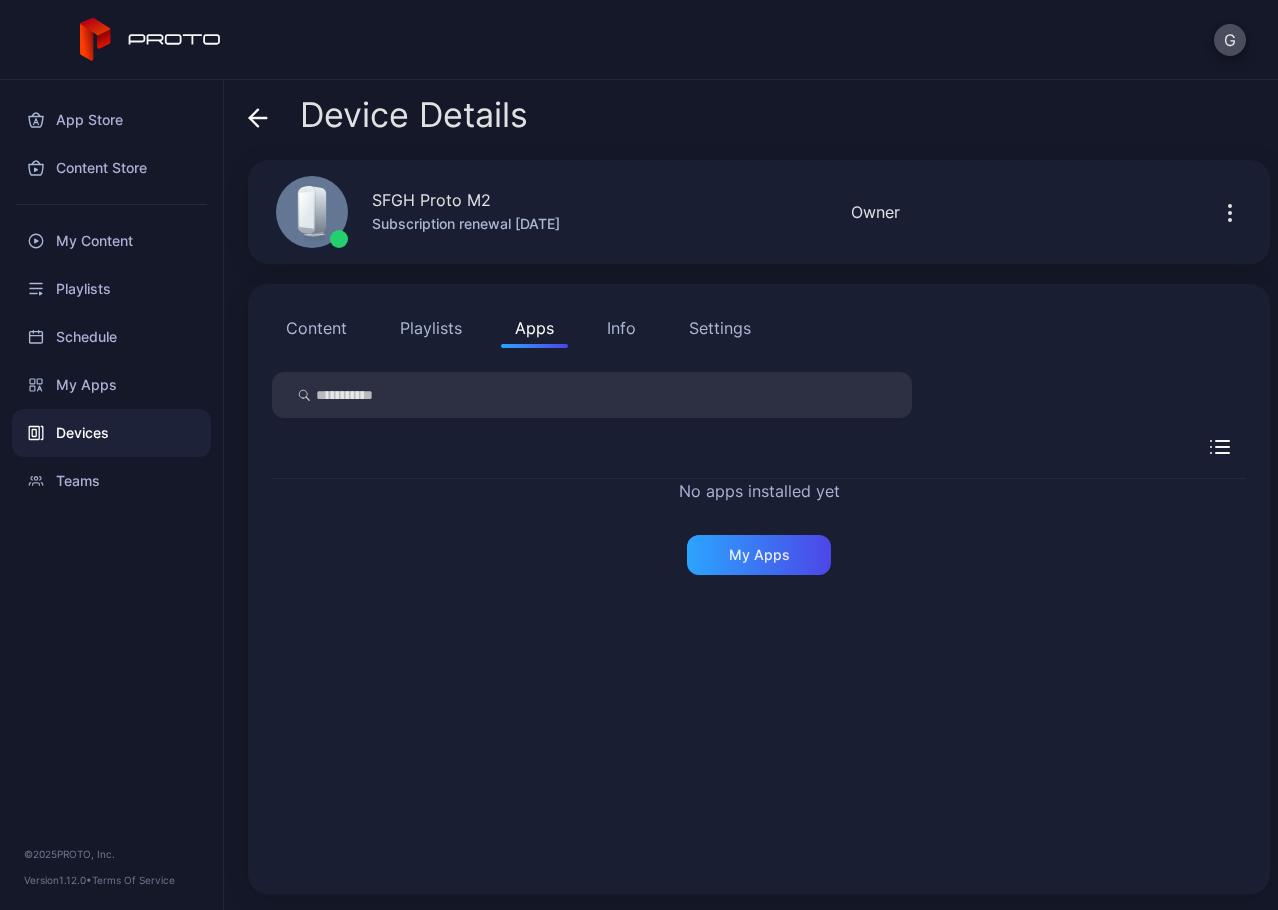 click on "Content Playlists Apps Info Settings No apps installed yet My Apps" at bounding box center (759, 589) 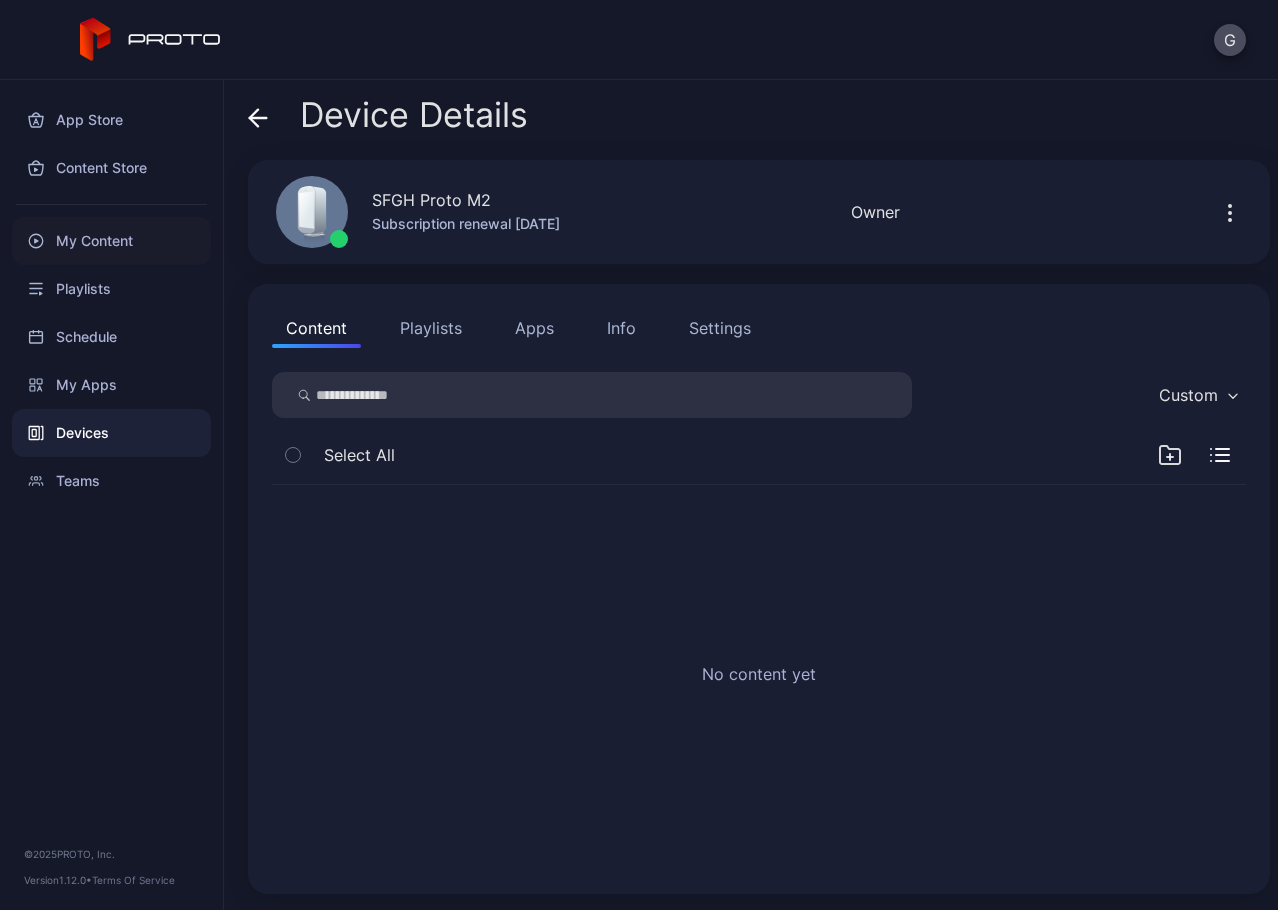 click on "My Content" at bounding box center (111, 241) 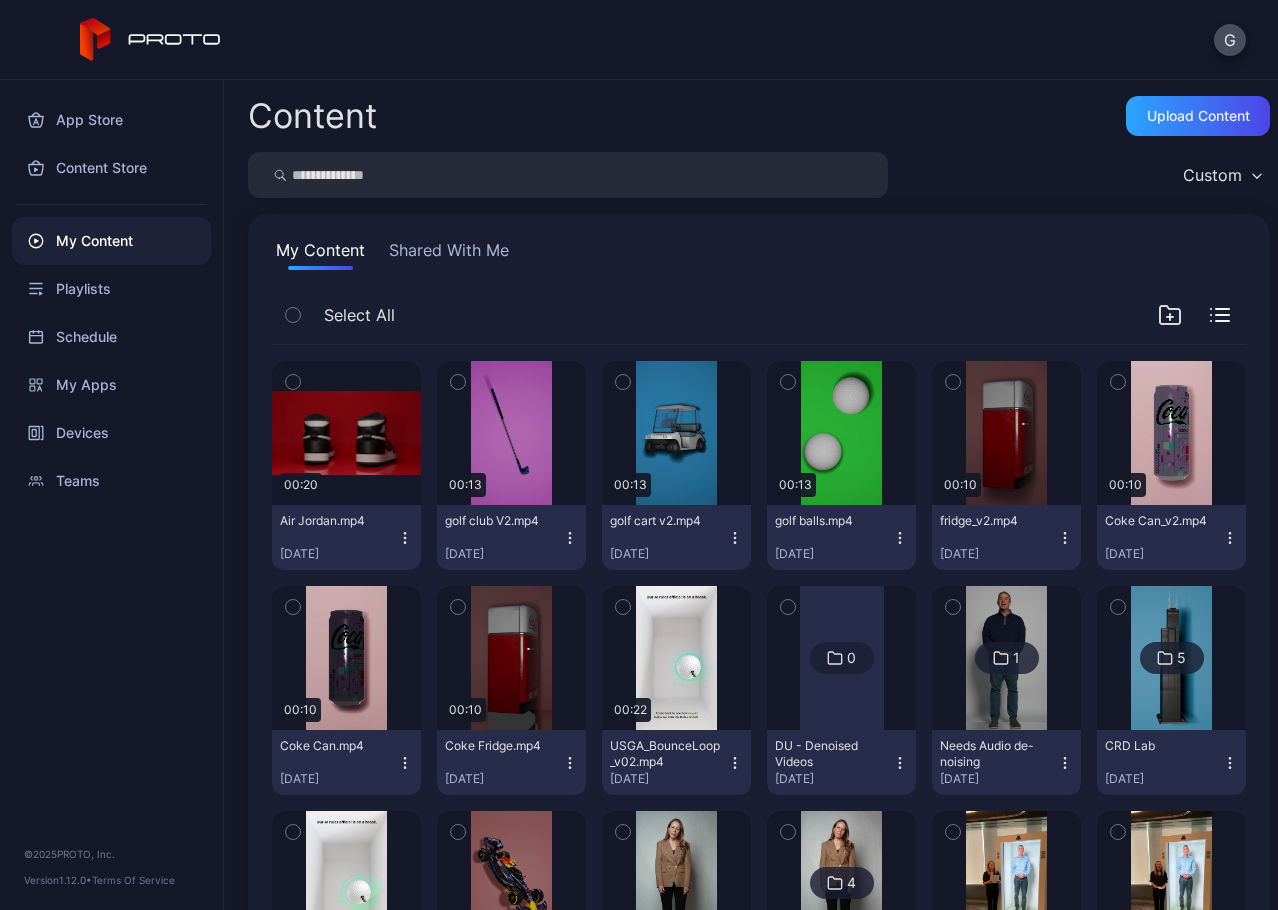 click 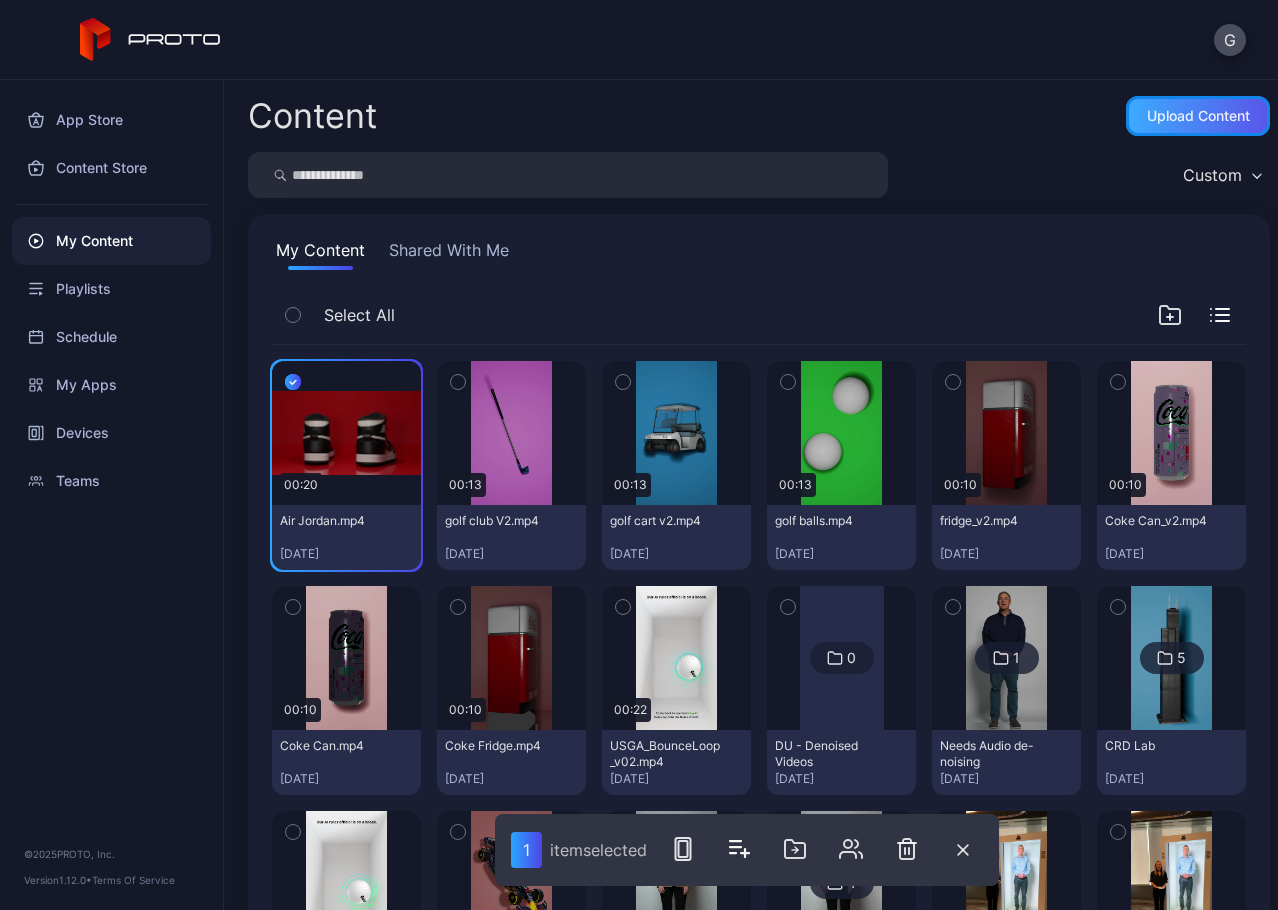 click on "Upload Content" at bounding box center (1198, 116) 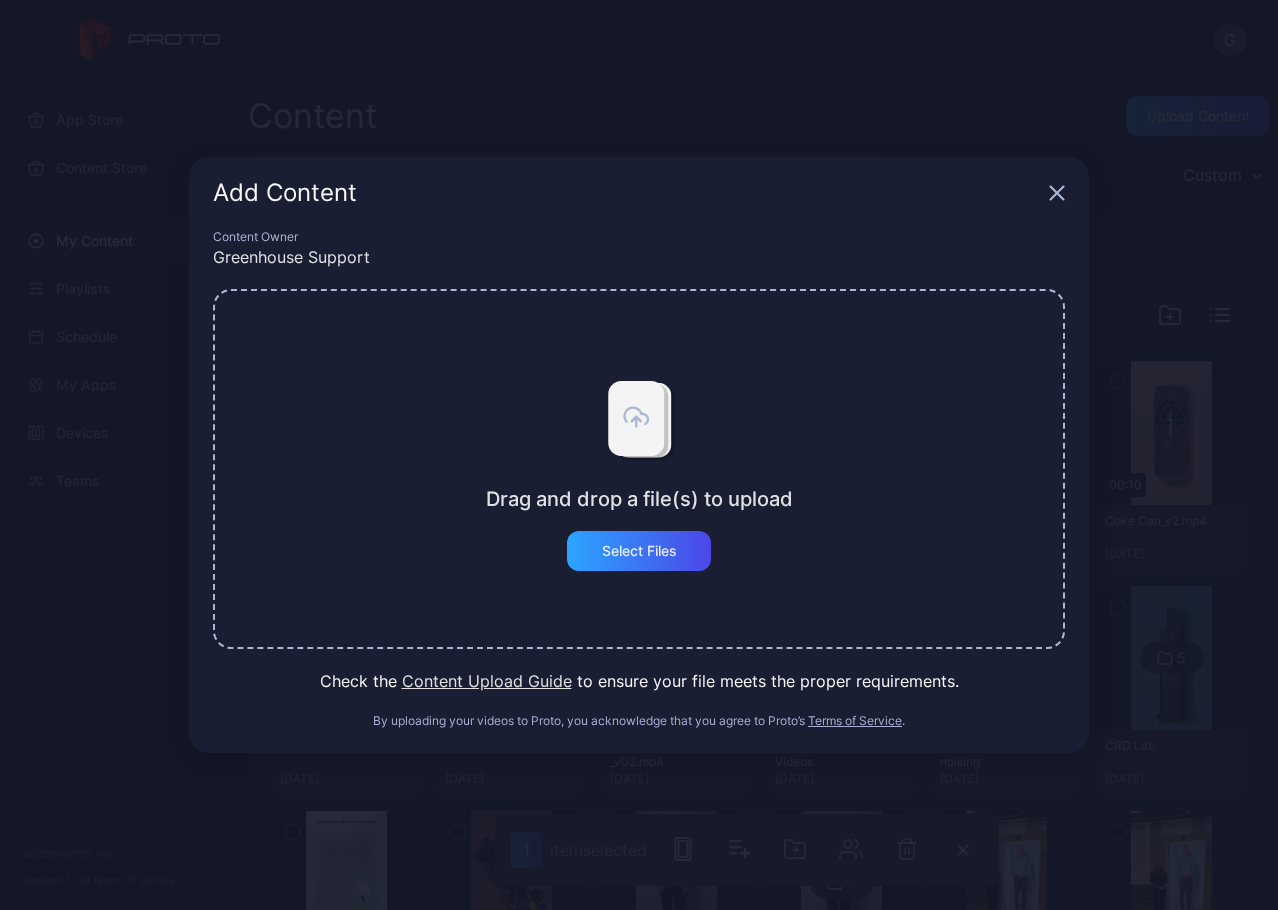 click 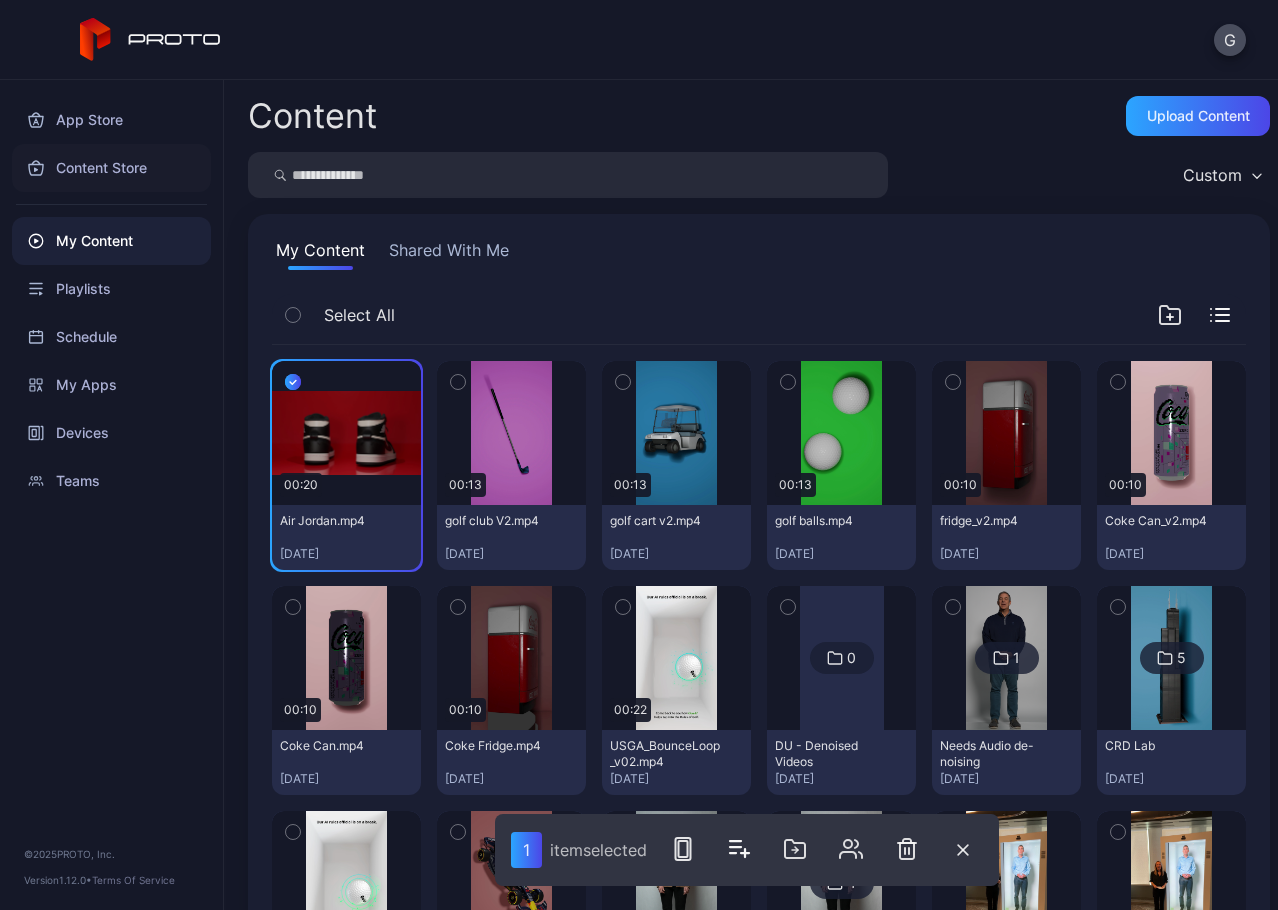 click on "Content Store" at bounding box center (111, 168) 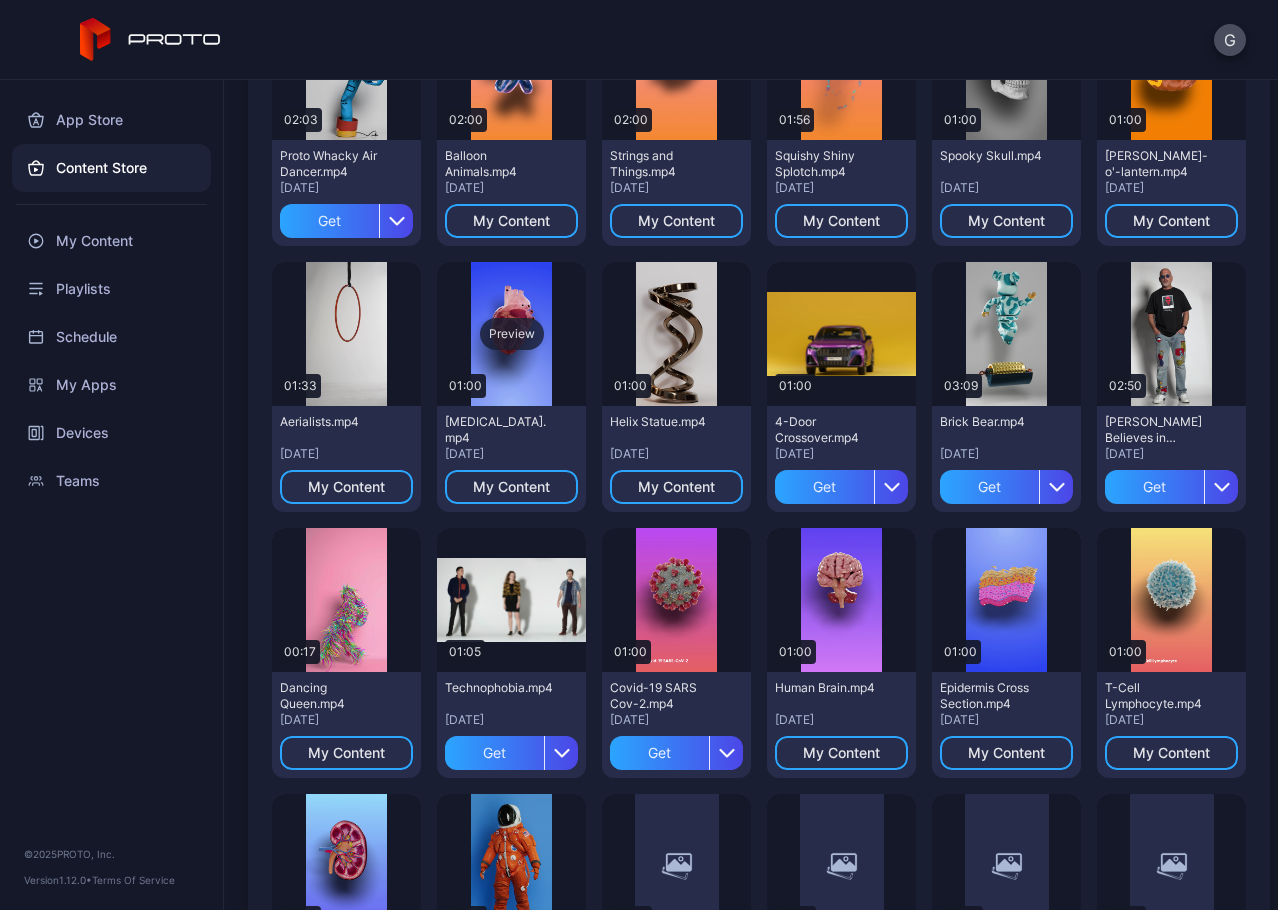 scroll, scrollTop: 0, scrollLeft: 0, axis: both 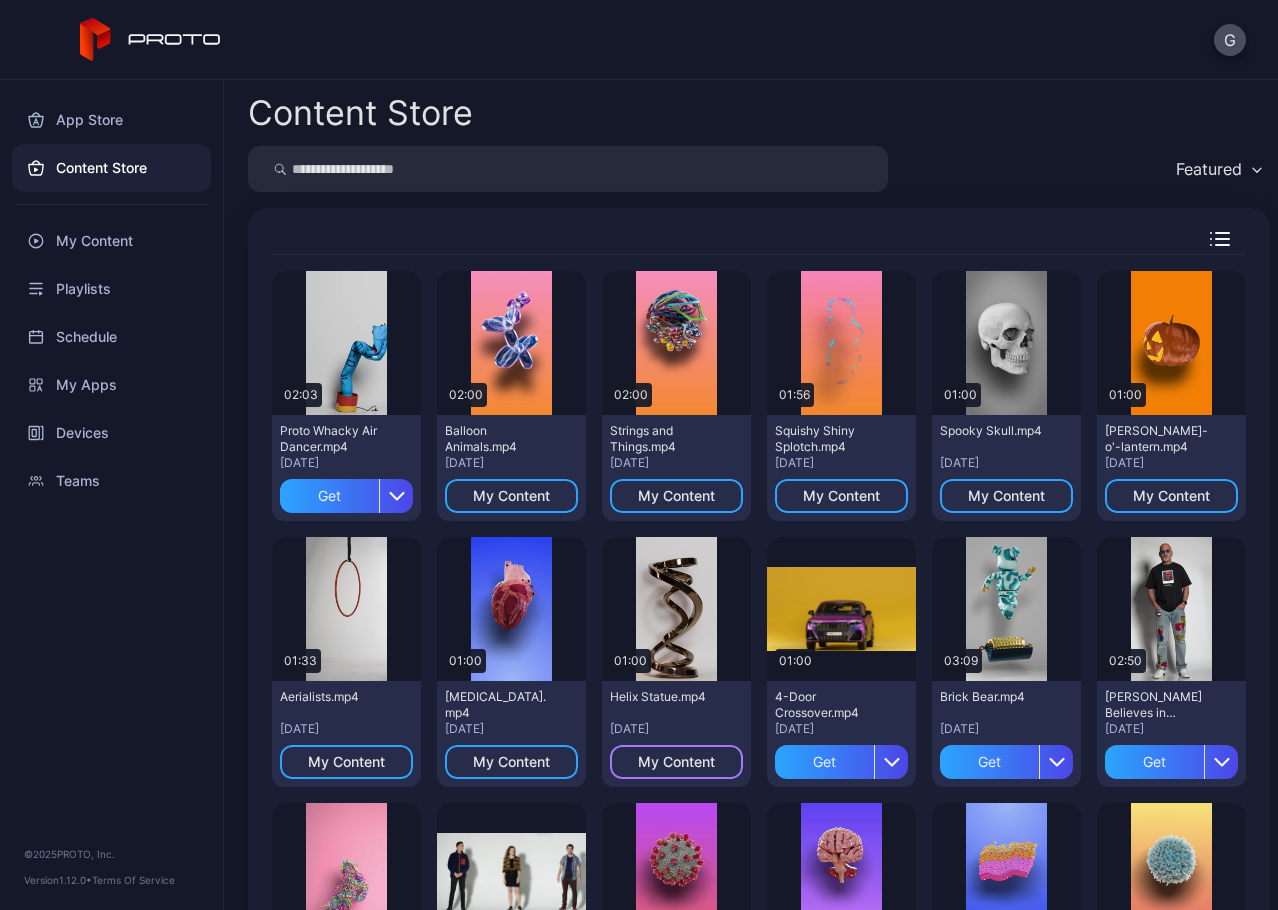 click on "My Content" at bounding box center (676, 762) 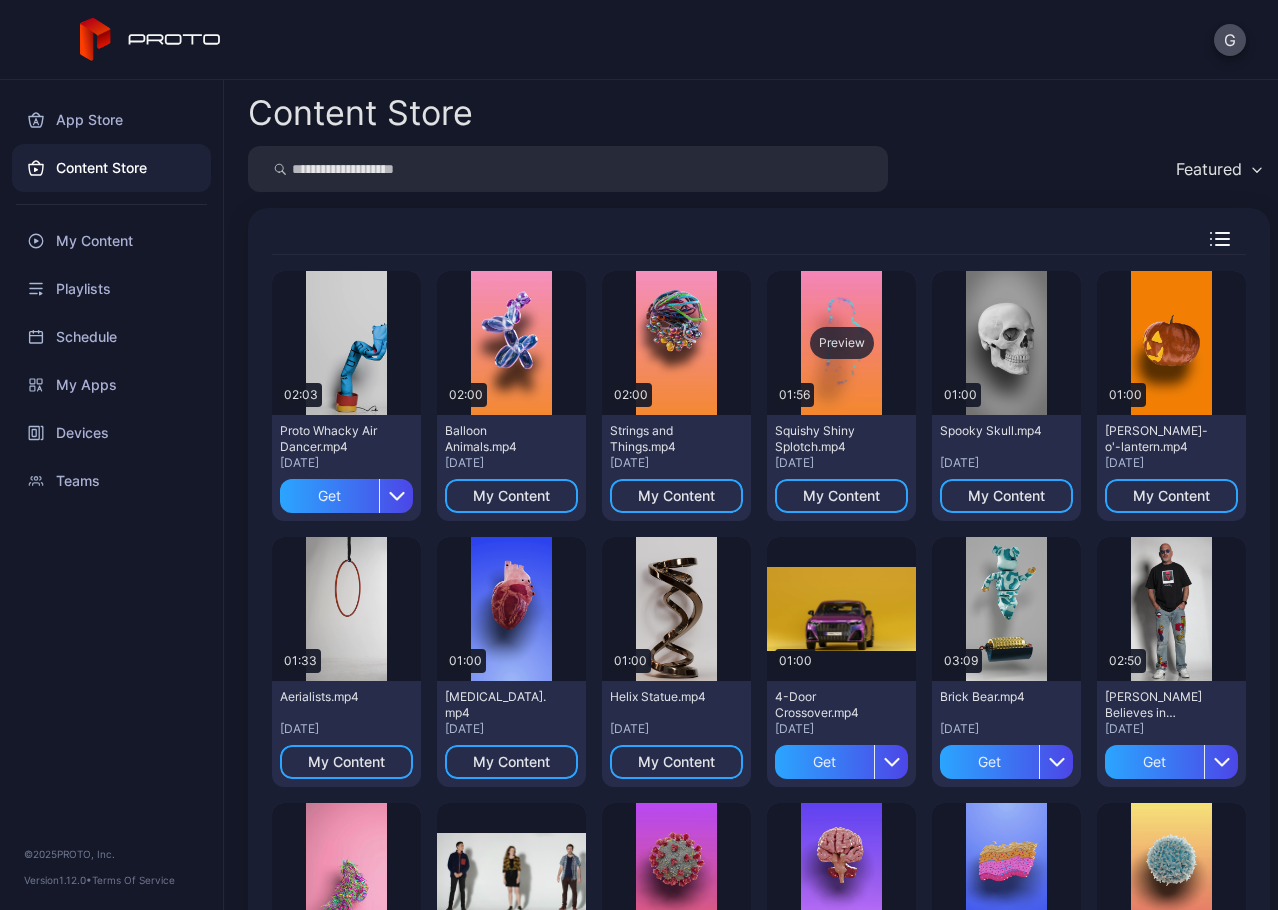 drag, startPoint x: 842, startPoint y: 326, endPoint x: 849, endPoint y: 345, distance: 20.248457 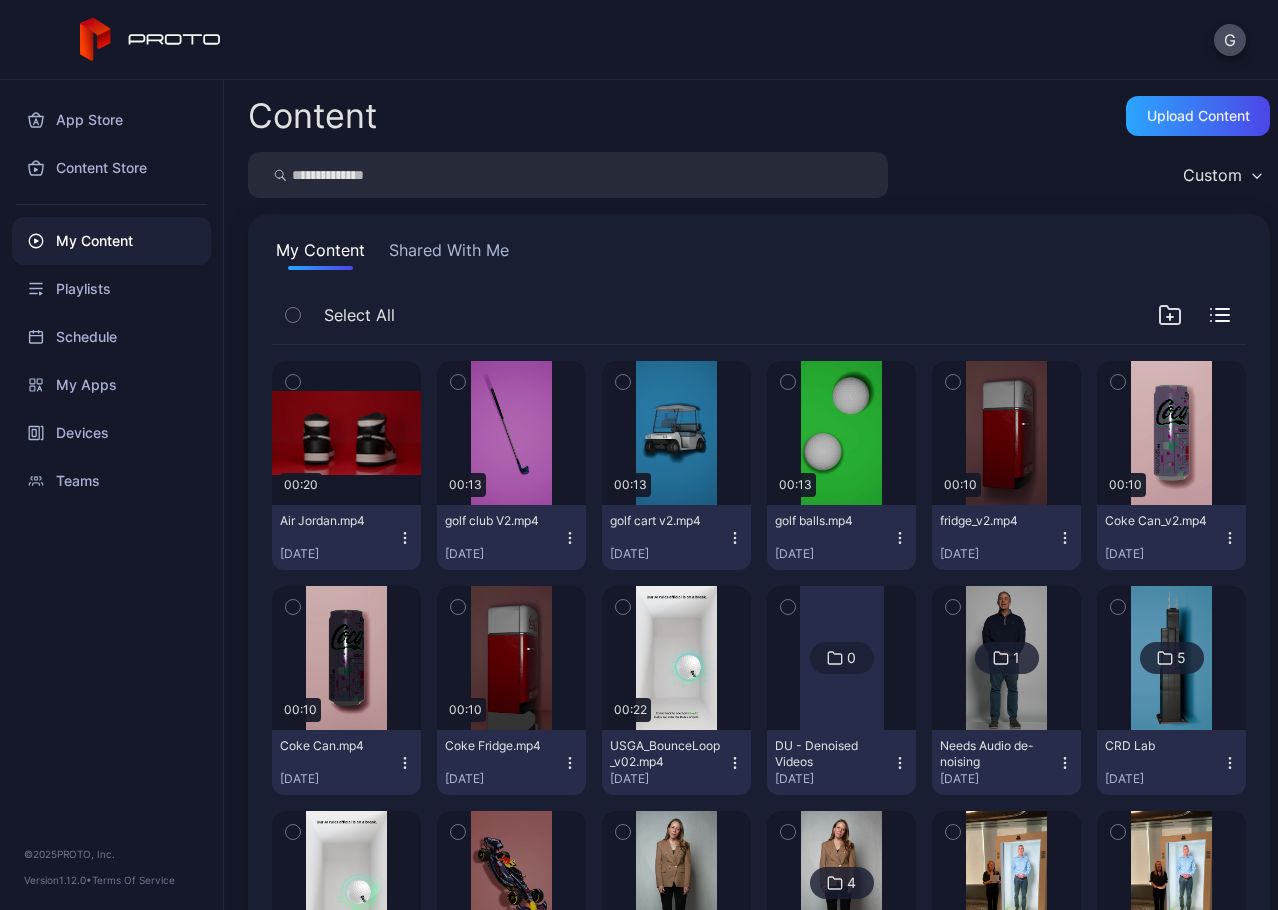 click 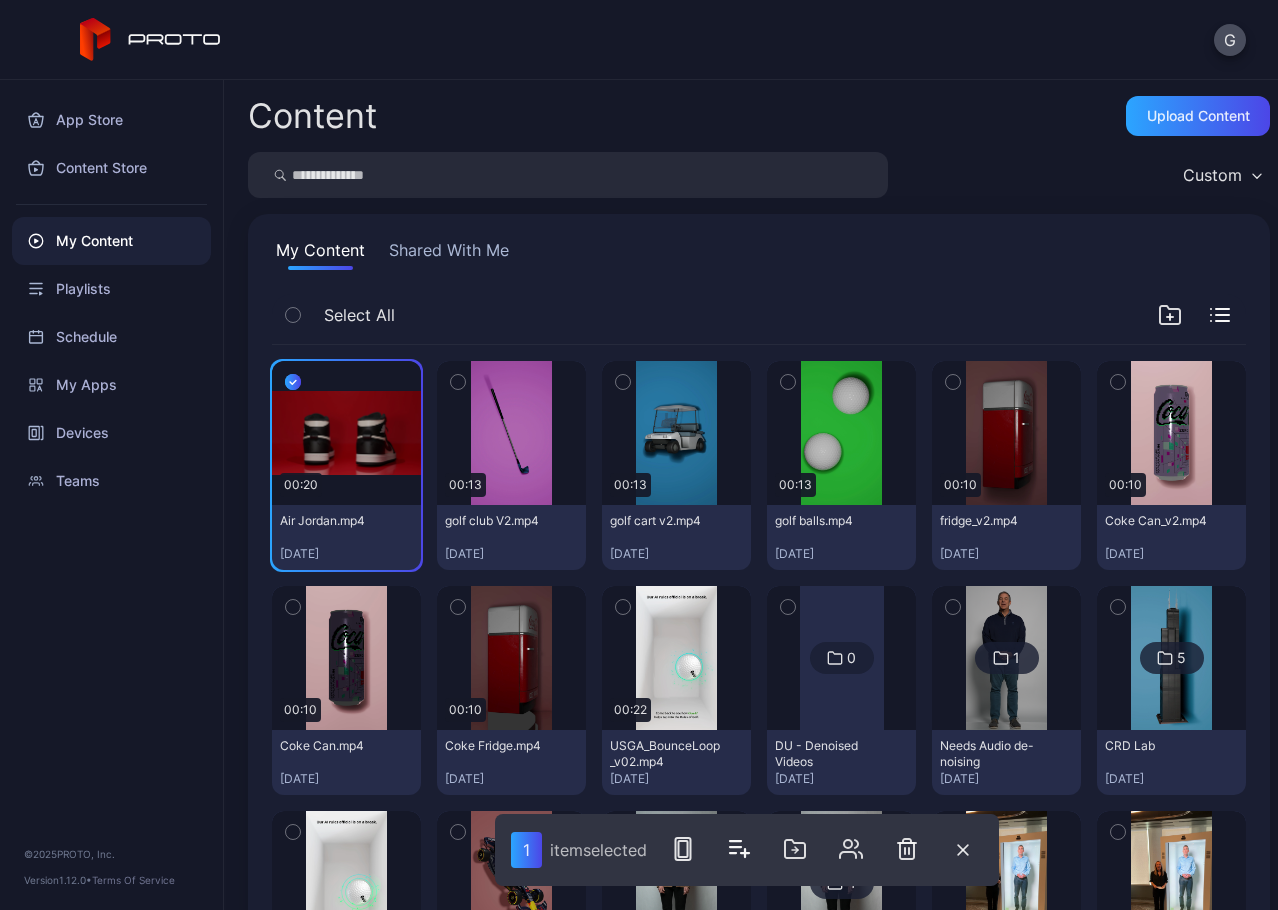 click 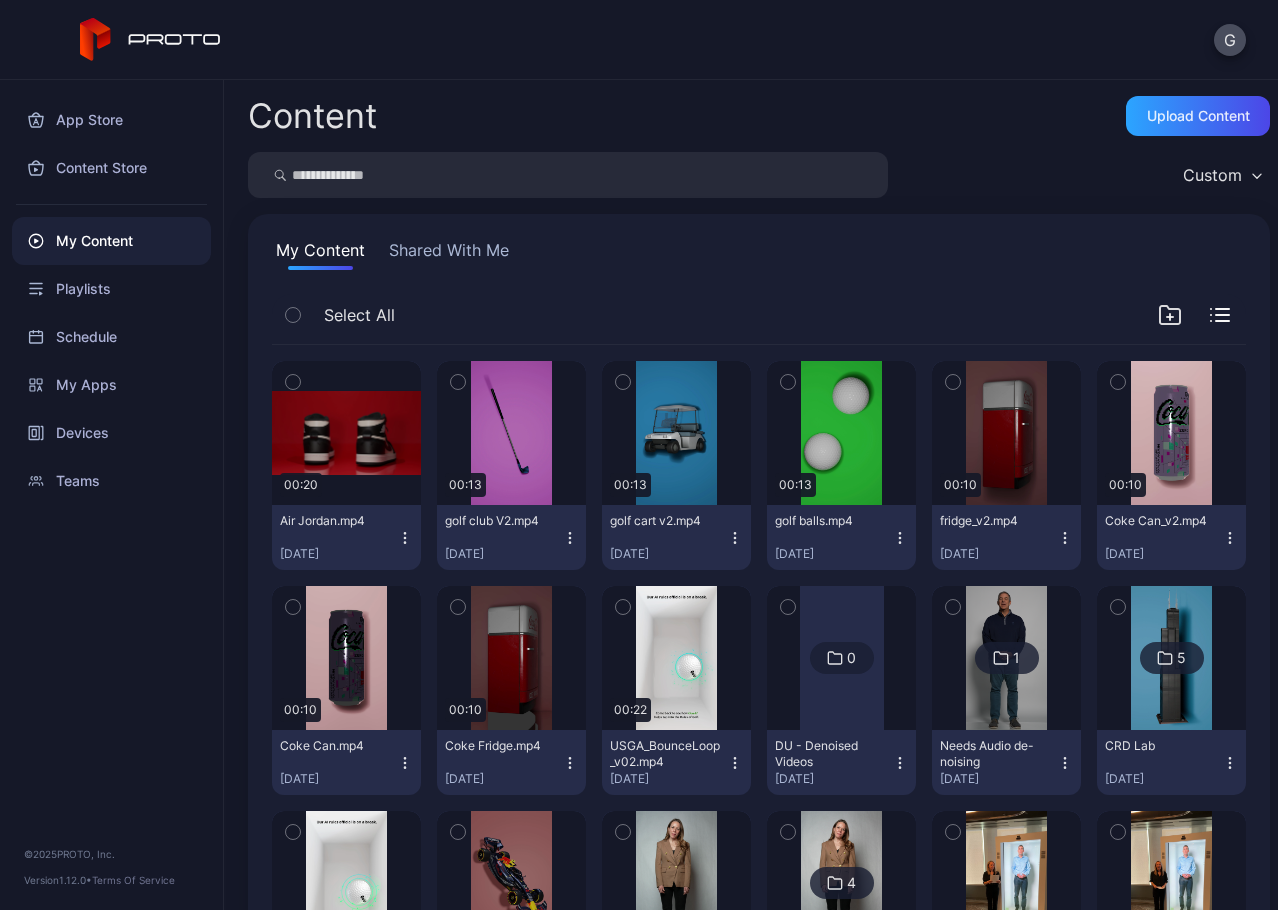 click 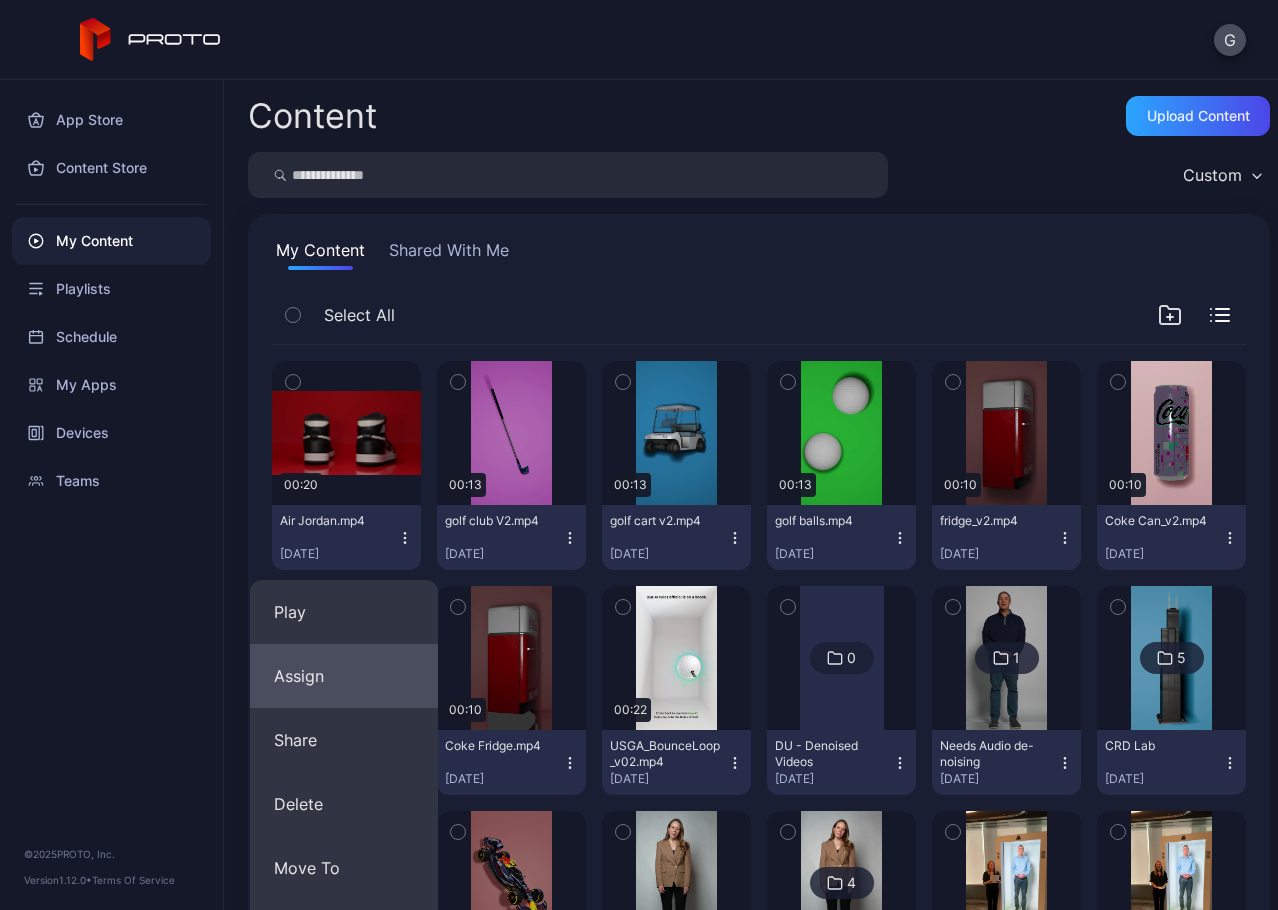 click on "Assign" at bounding box center (344, 676) 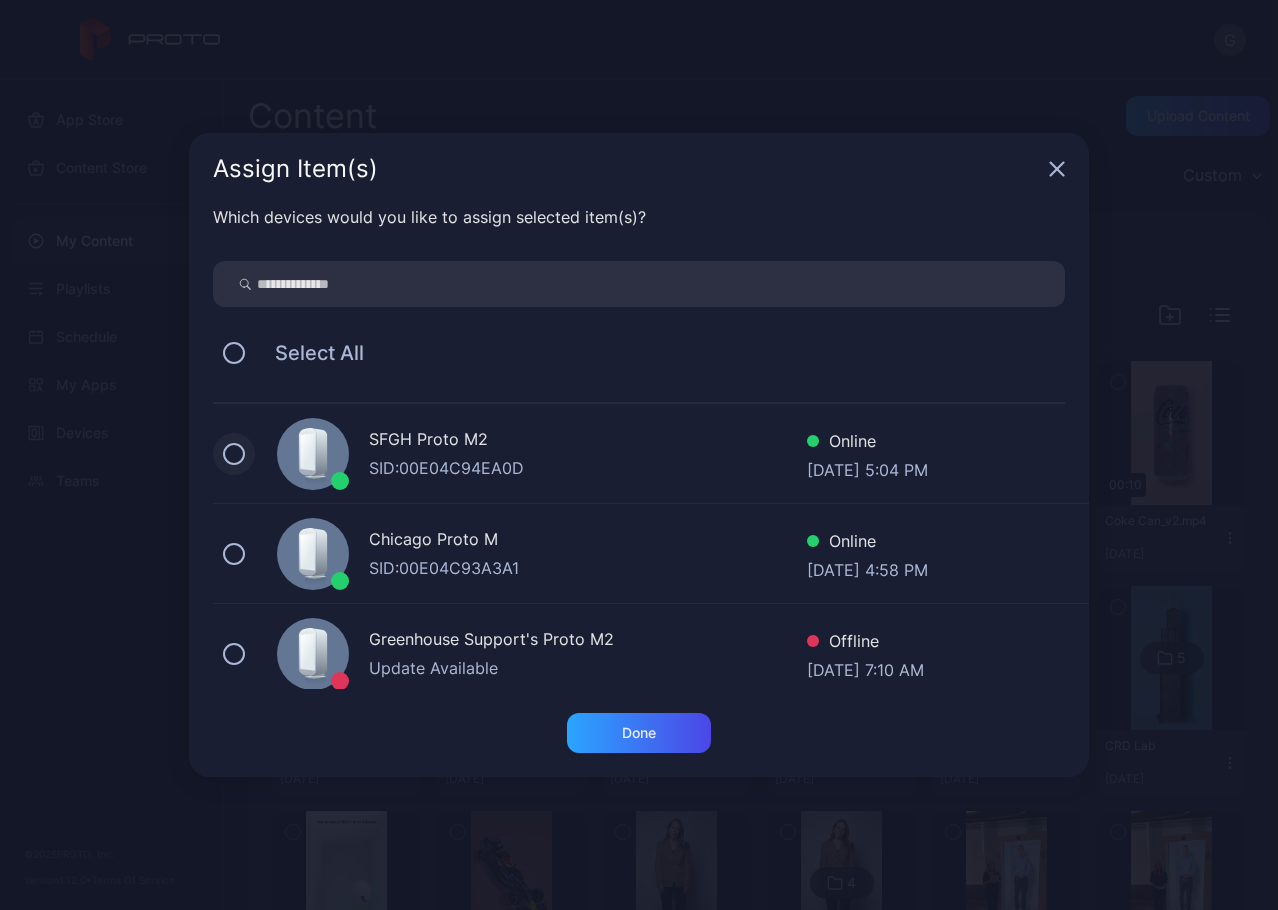click at bounding box center [234, 454] 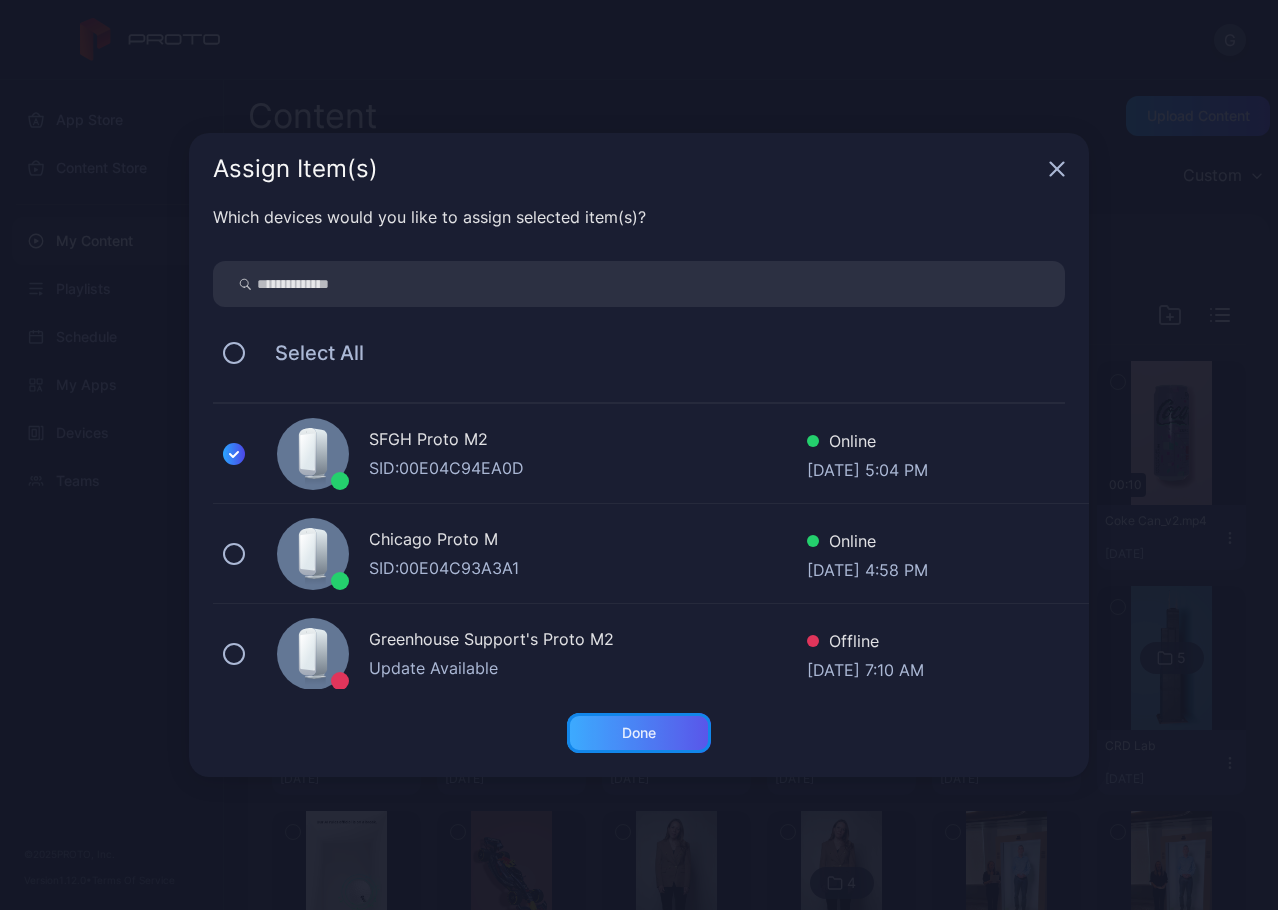 click on "Done" at bounding box center [639, 733] 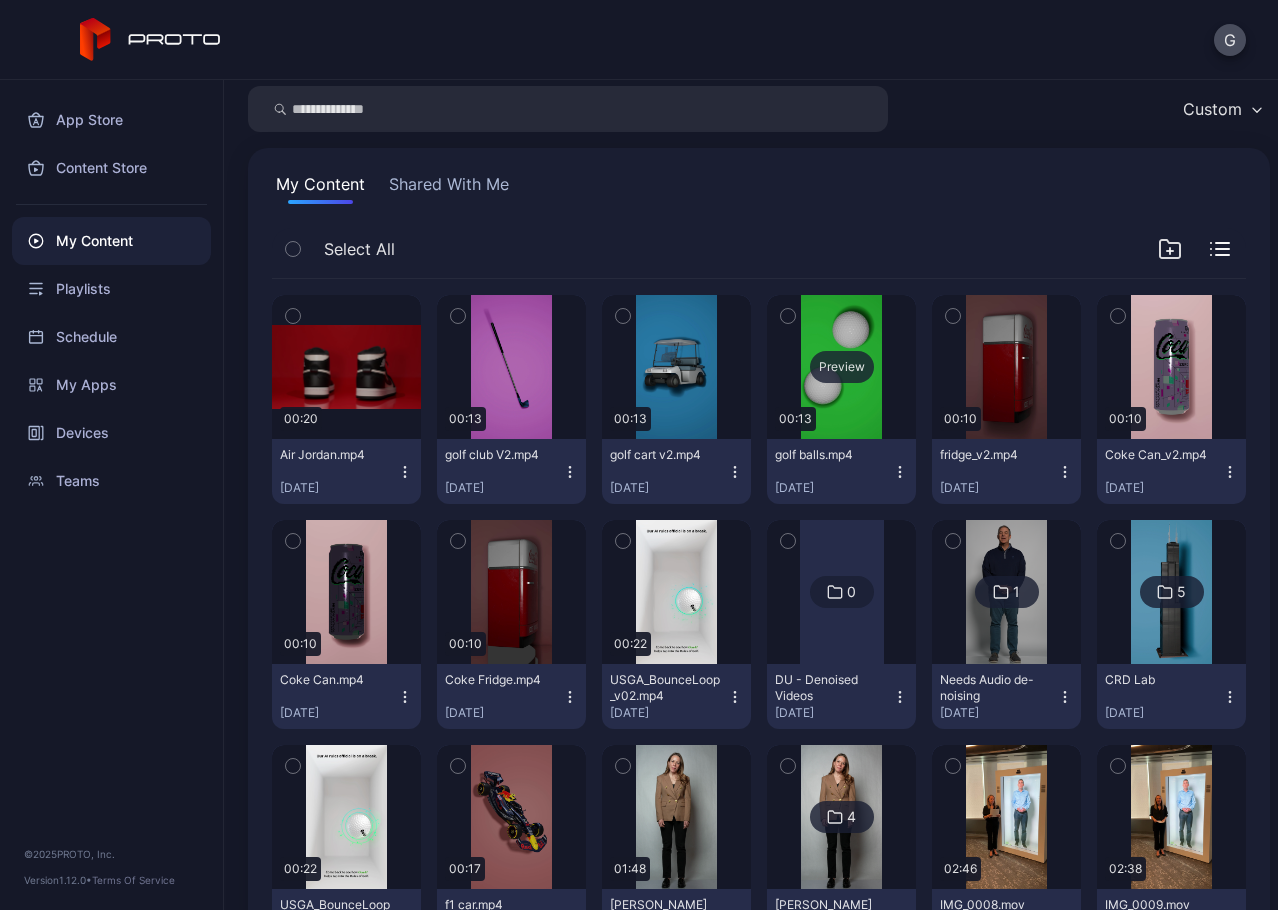 scroll, scrollTop: 0, scrollLeft: 0, axis: both 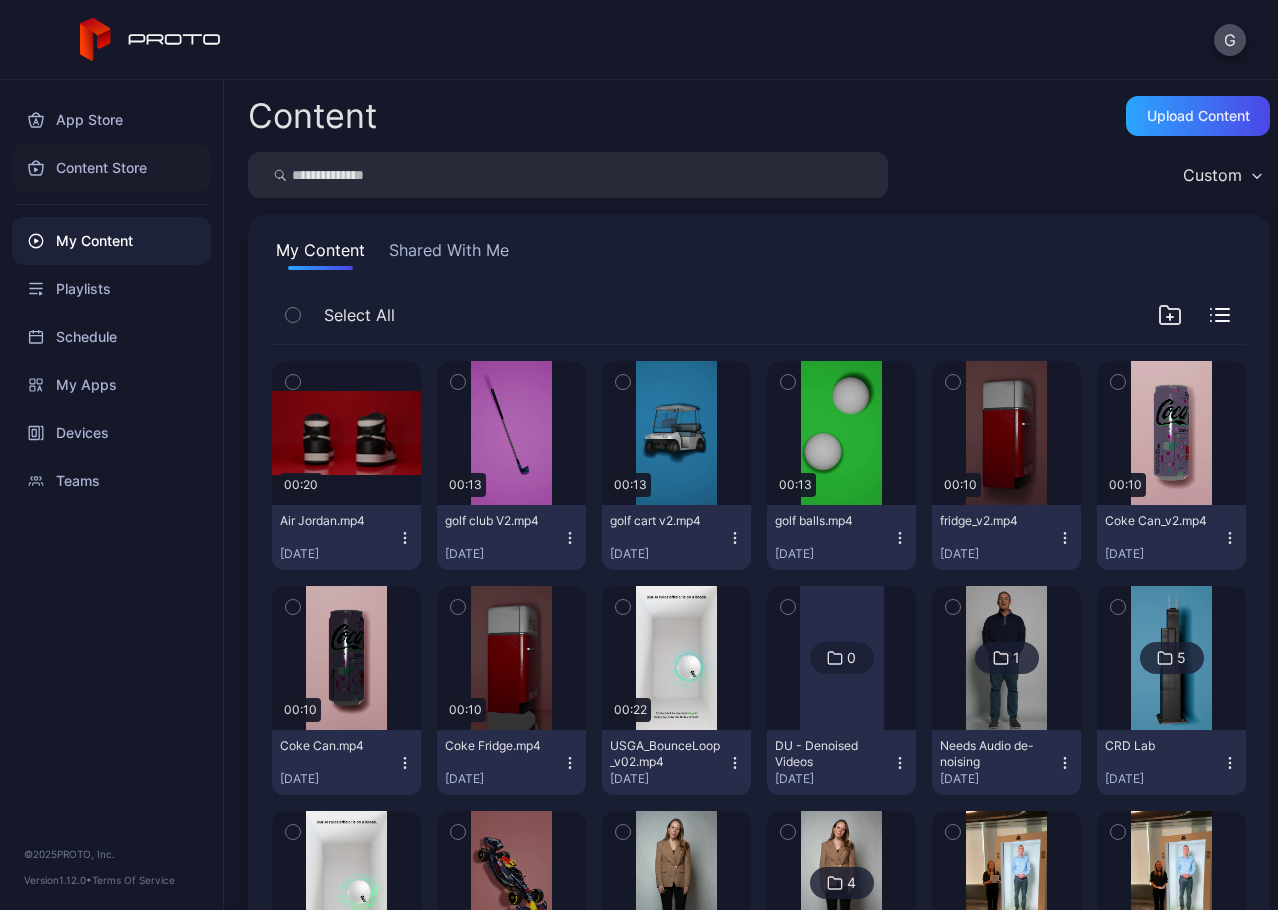 click on "Content Store" at bounding box center [111, 168] 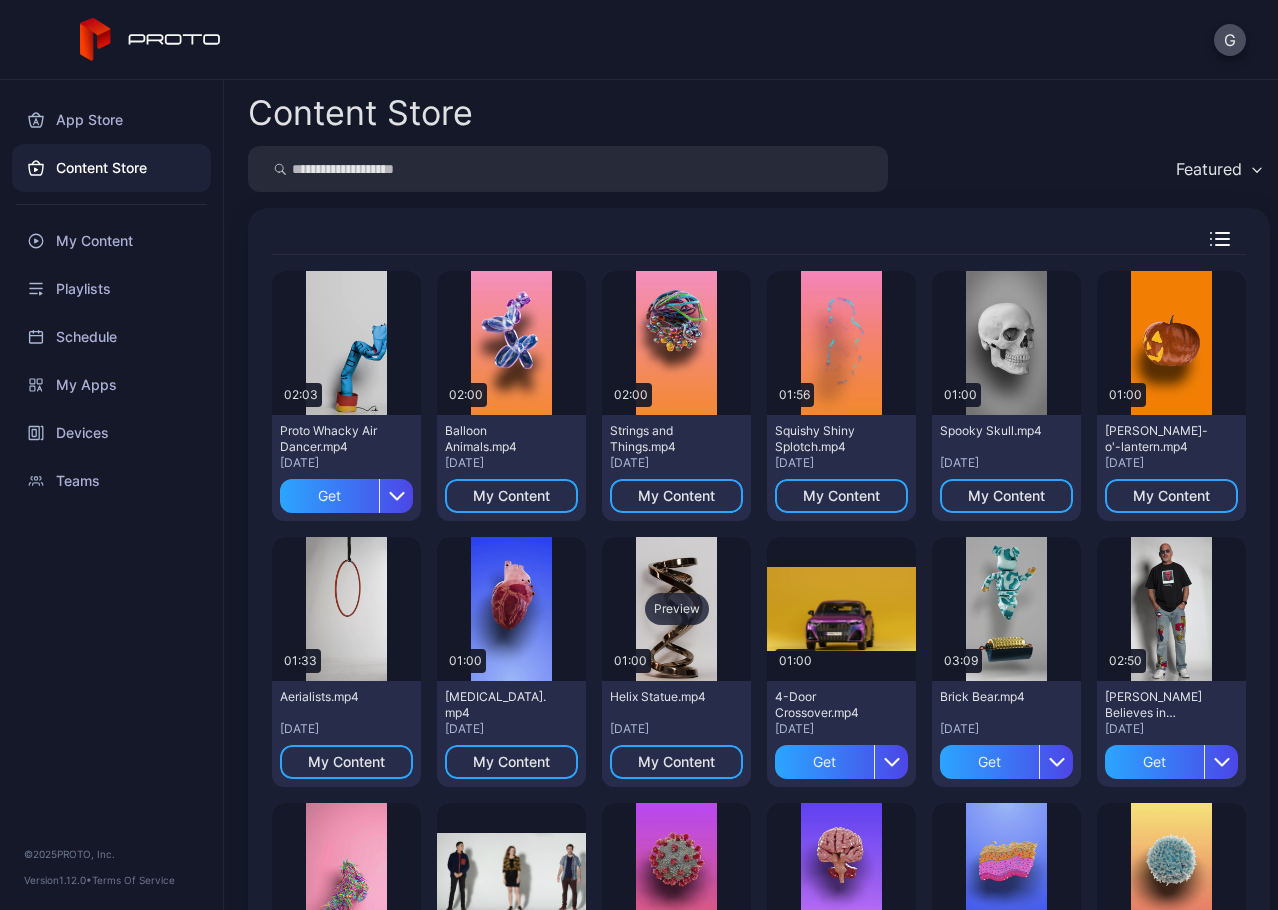 click on "Preview" at bounding box center [676, 609] 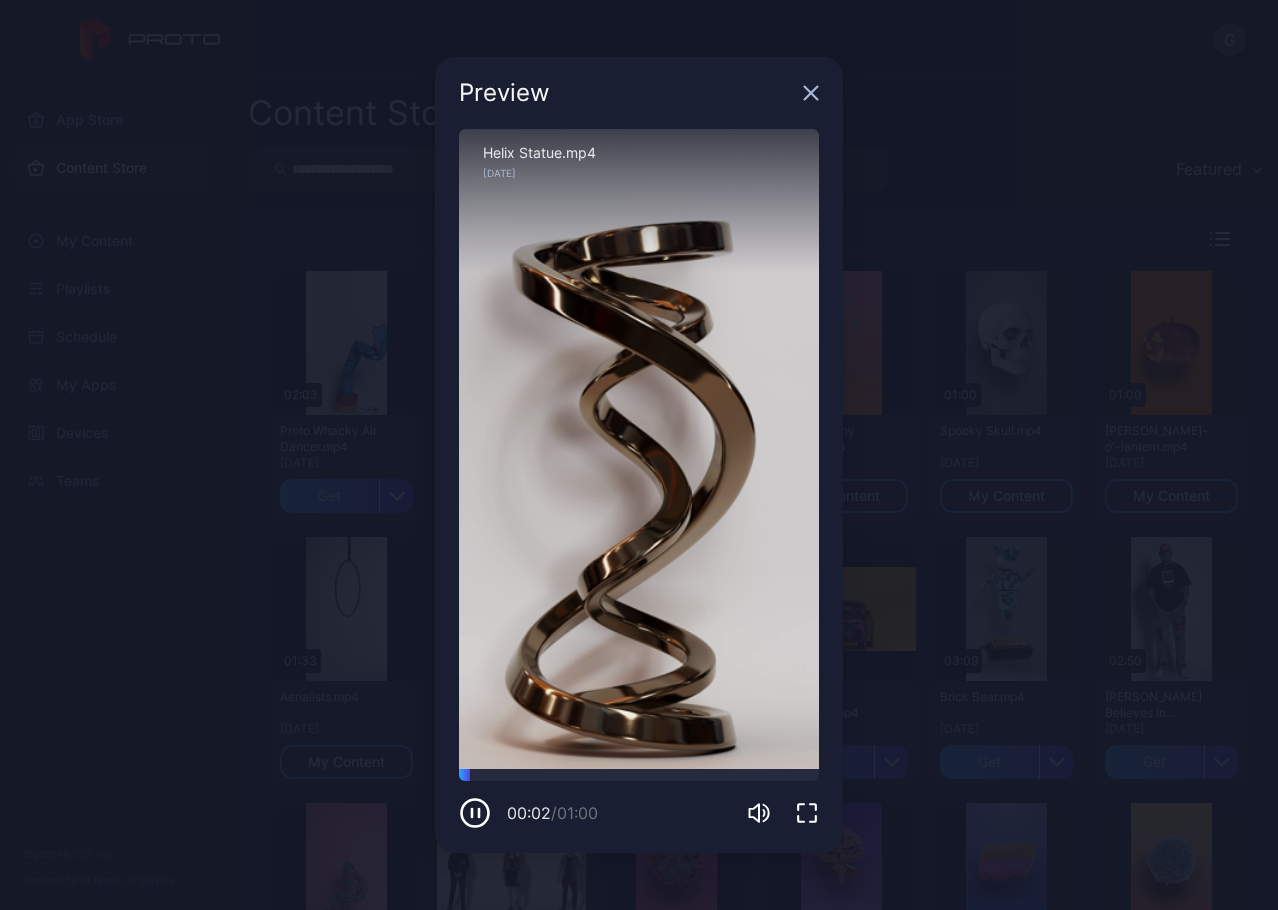 click 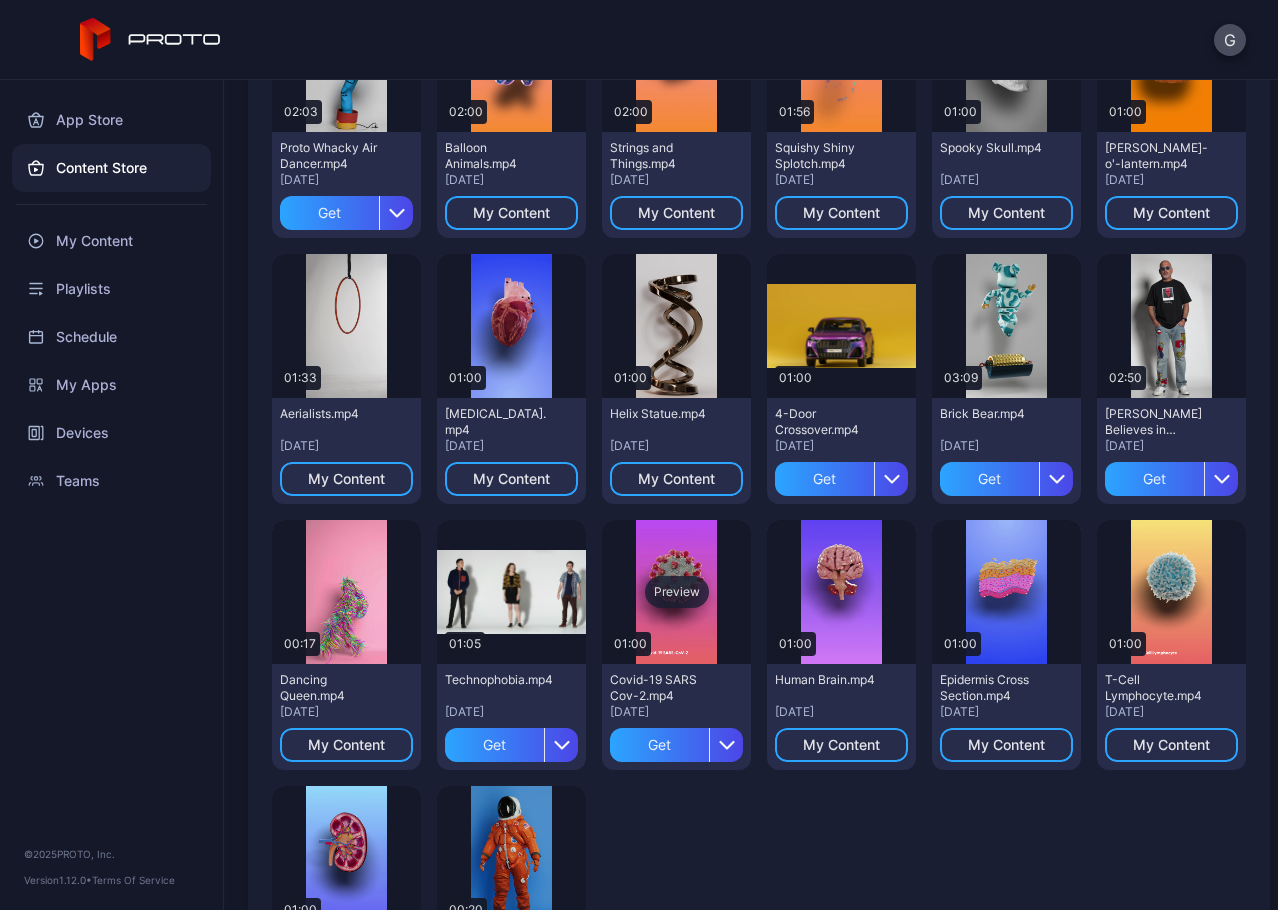 scroll, scrollTop: 300, scrollLeft: 0, axis: vertical 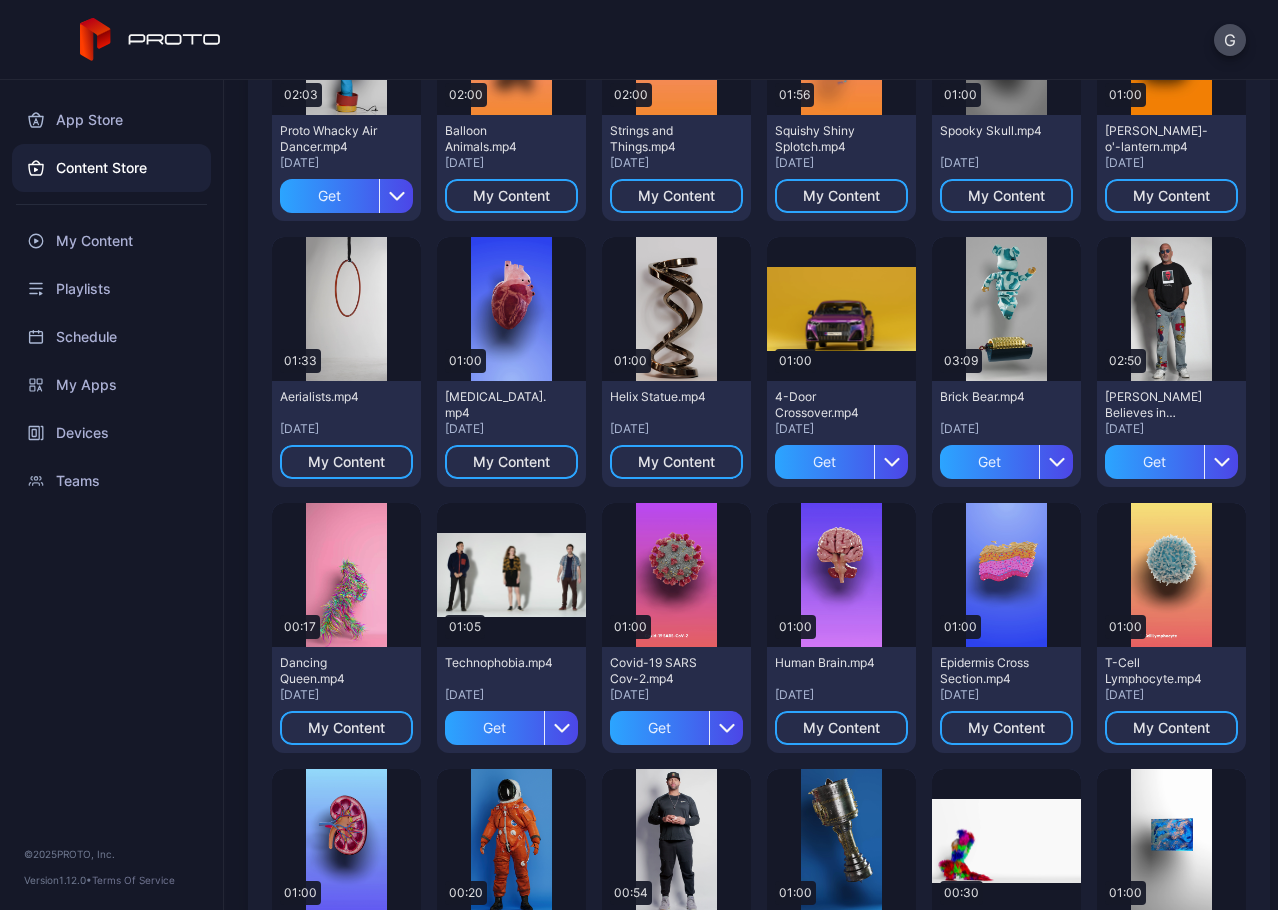click on "Helix Statue.mp4" at bounding box center [665, 397] 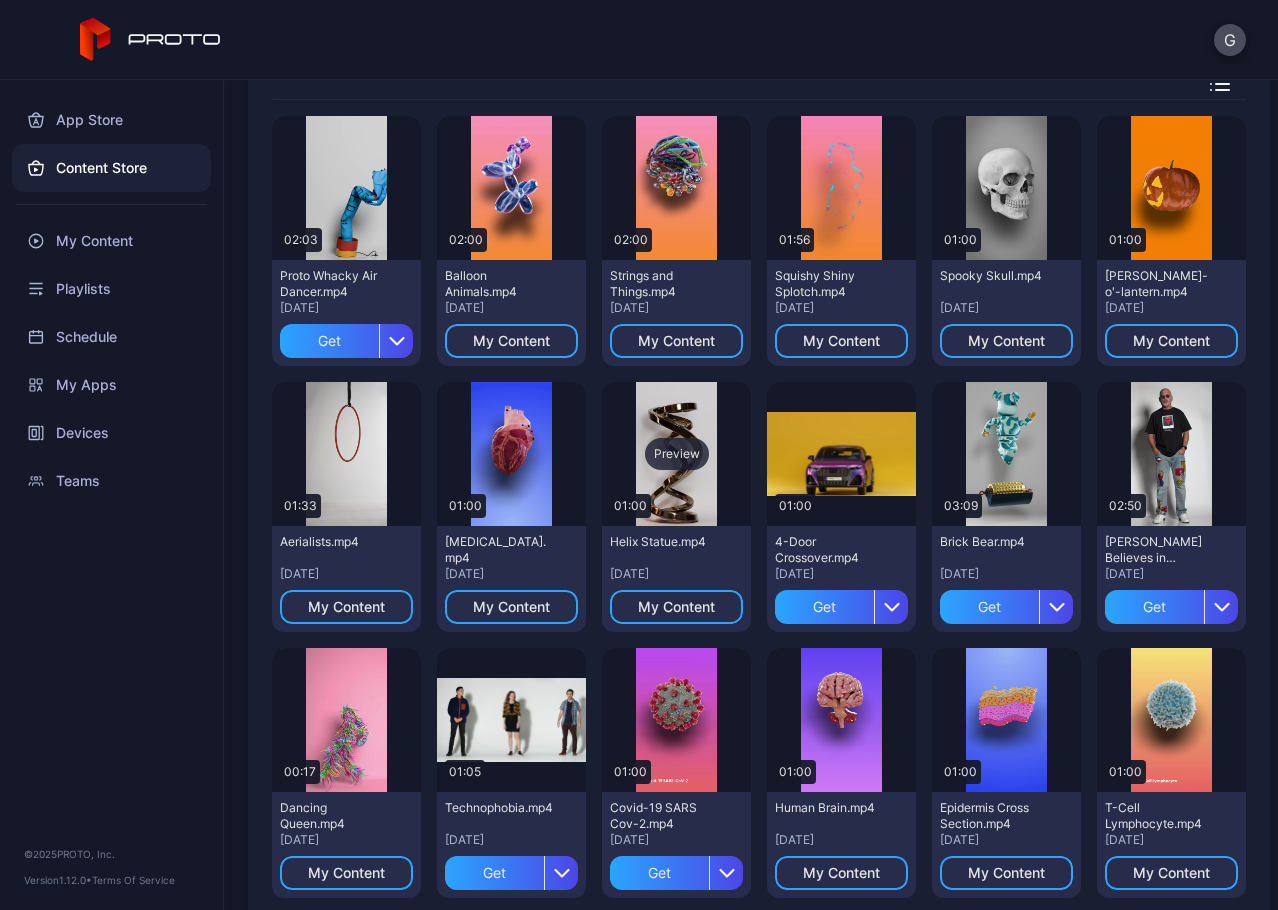 scroll, scrollTop: 0, scrollLeft: 0, axis: both 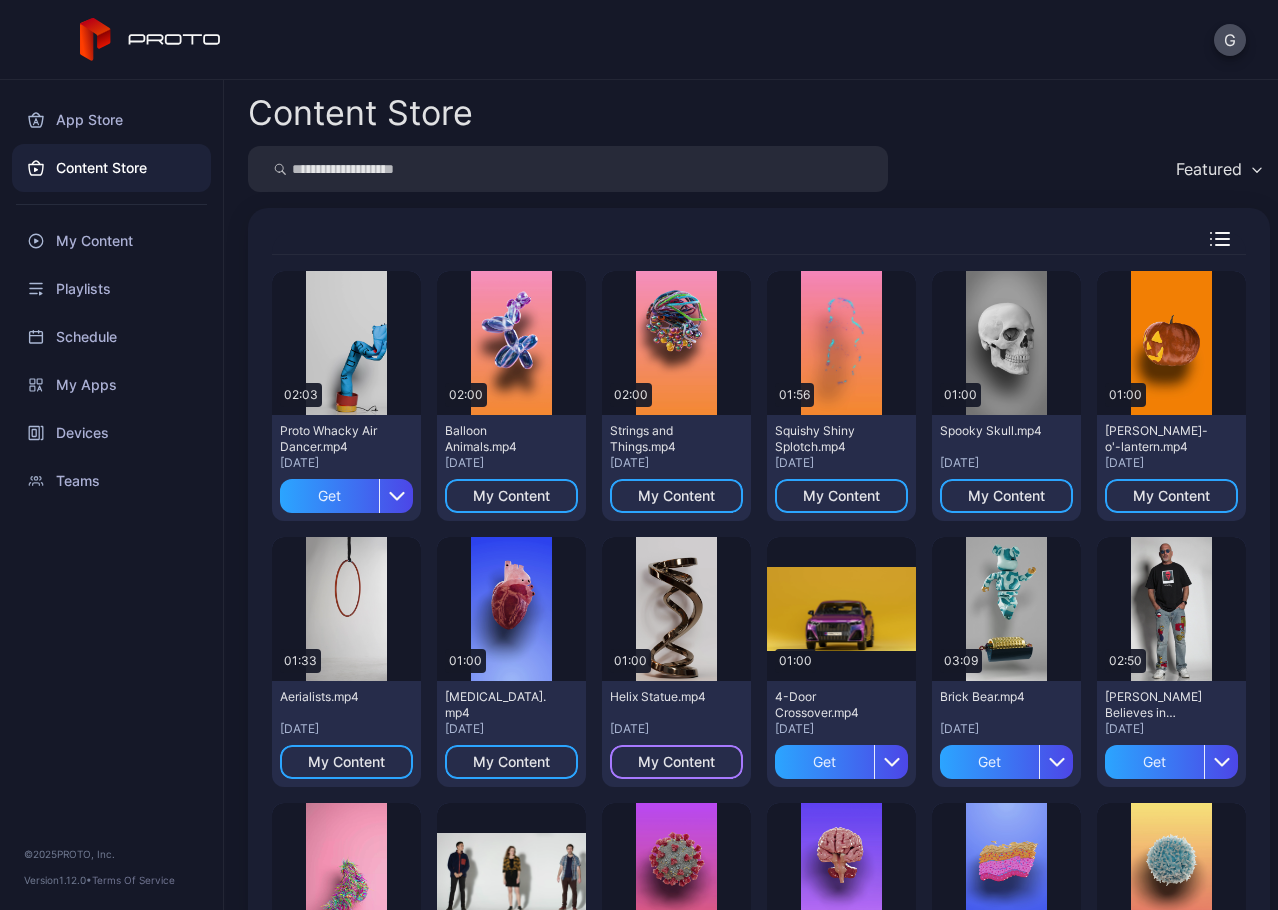 click on "My Content" at bounding box center [676, 762] 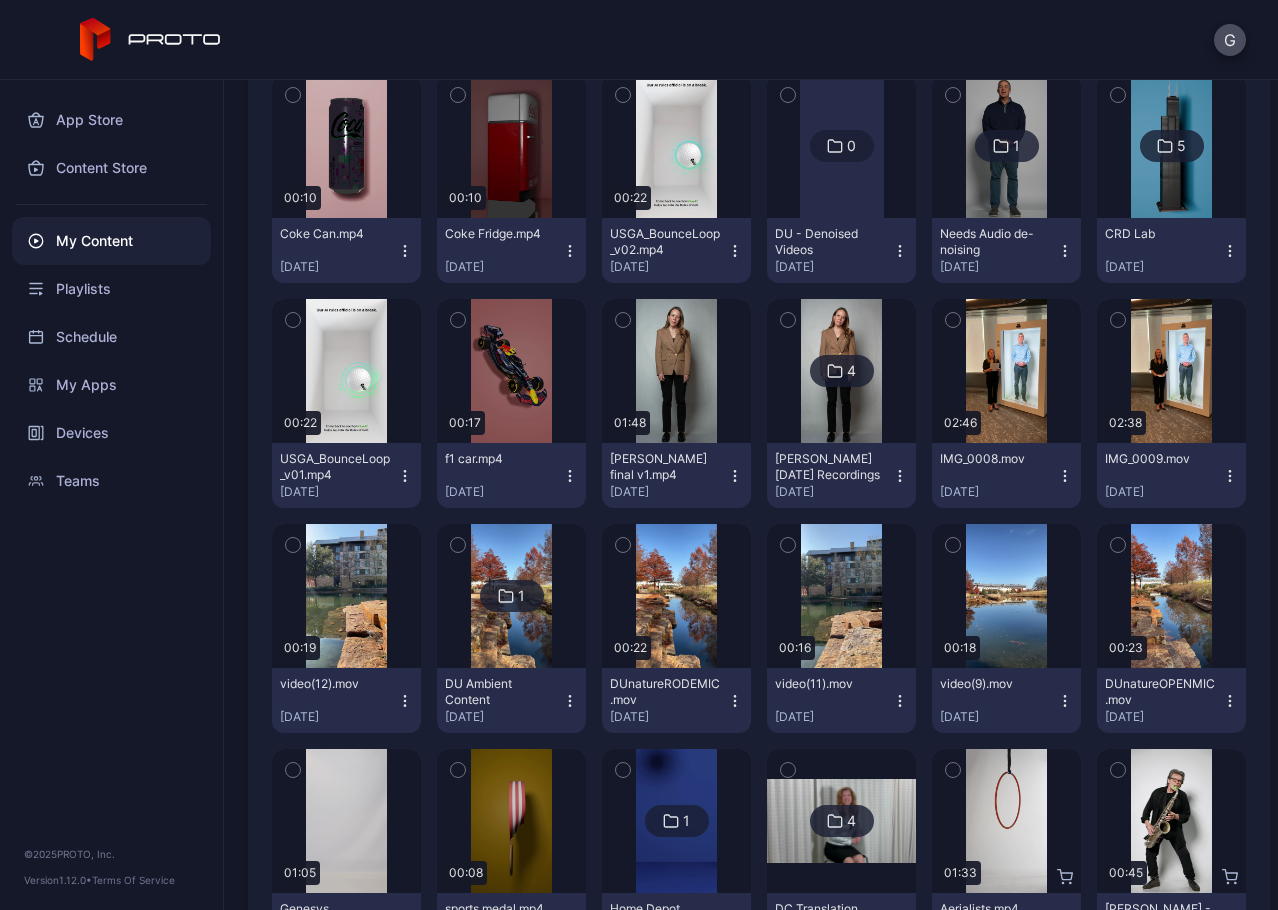 scroll, scrollTop: 0, scrollLeft: 0, axis: both 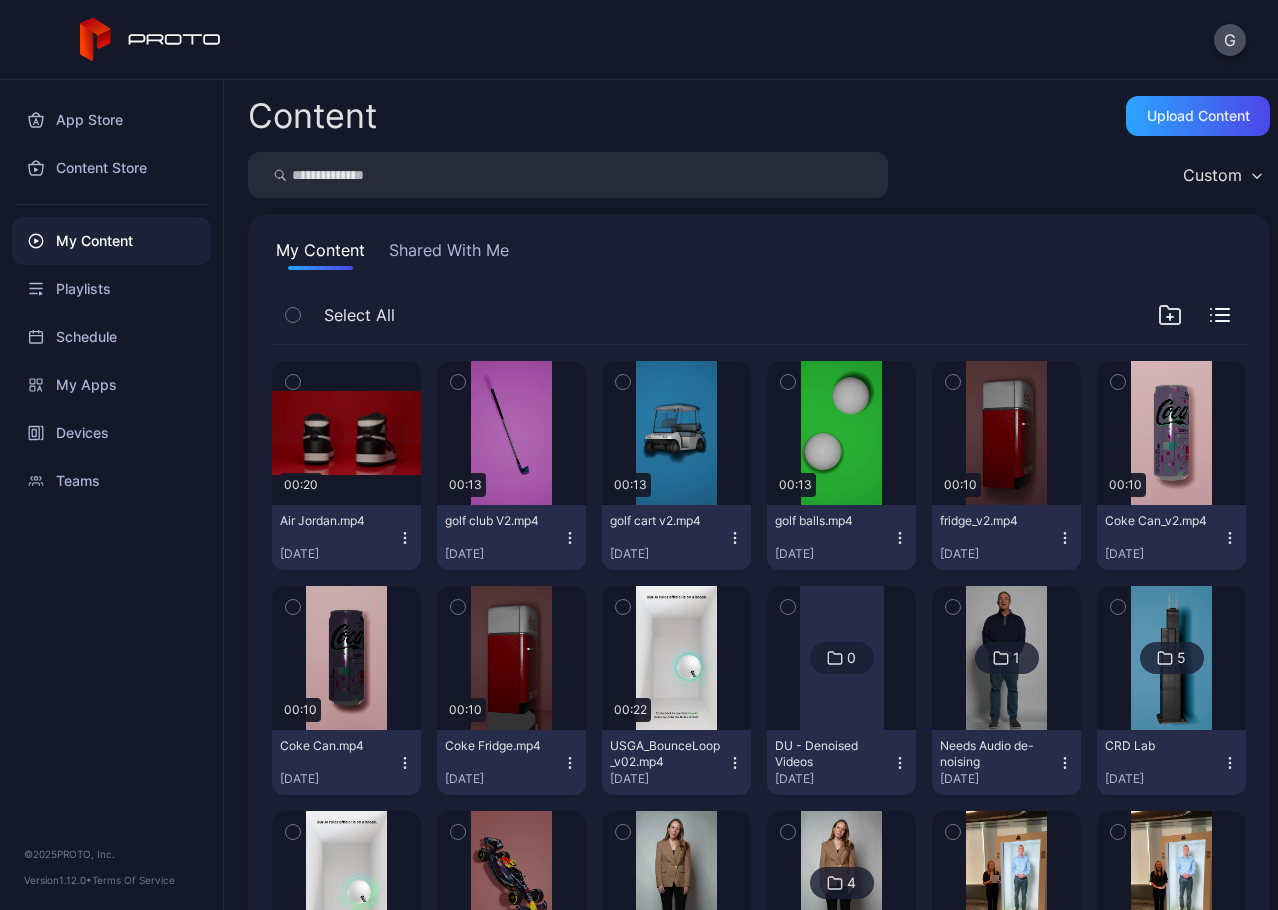 click at bounding box center (568, 175) 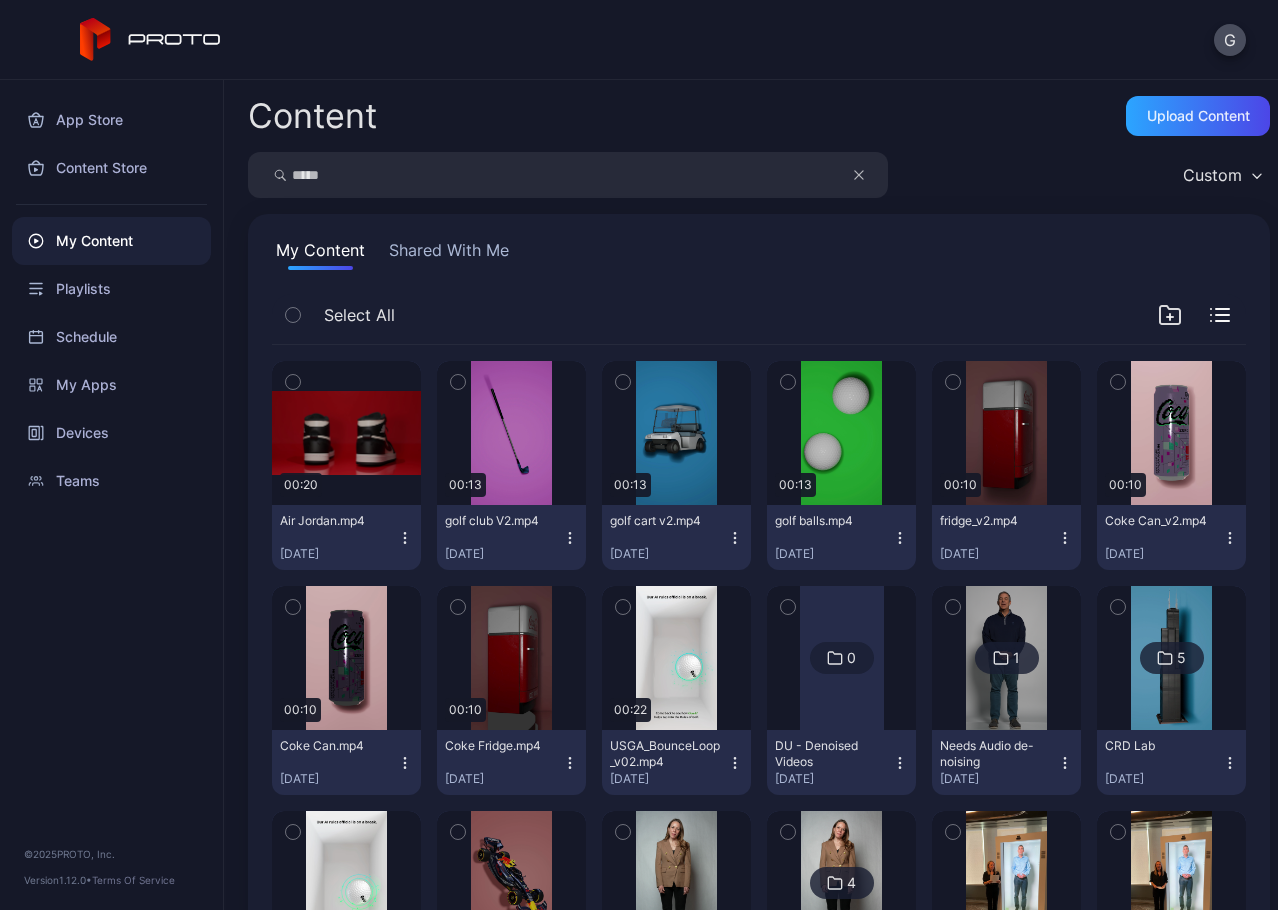 type on "*****" 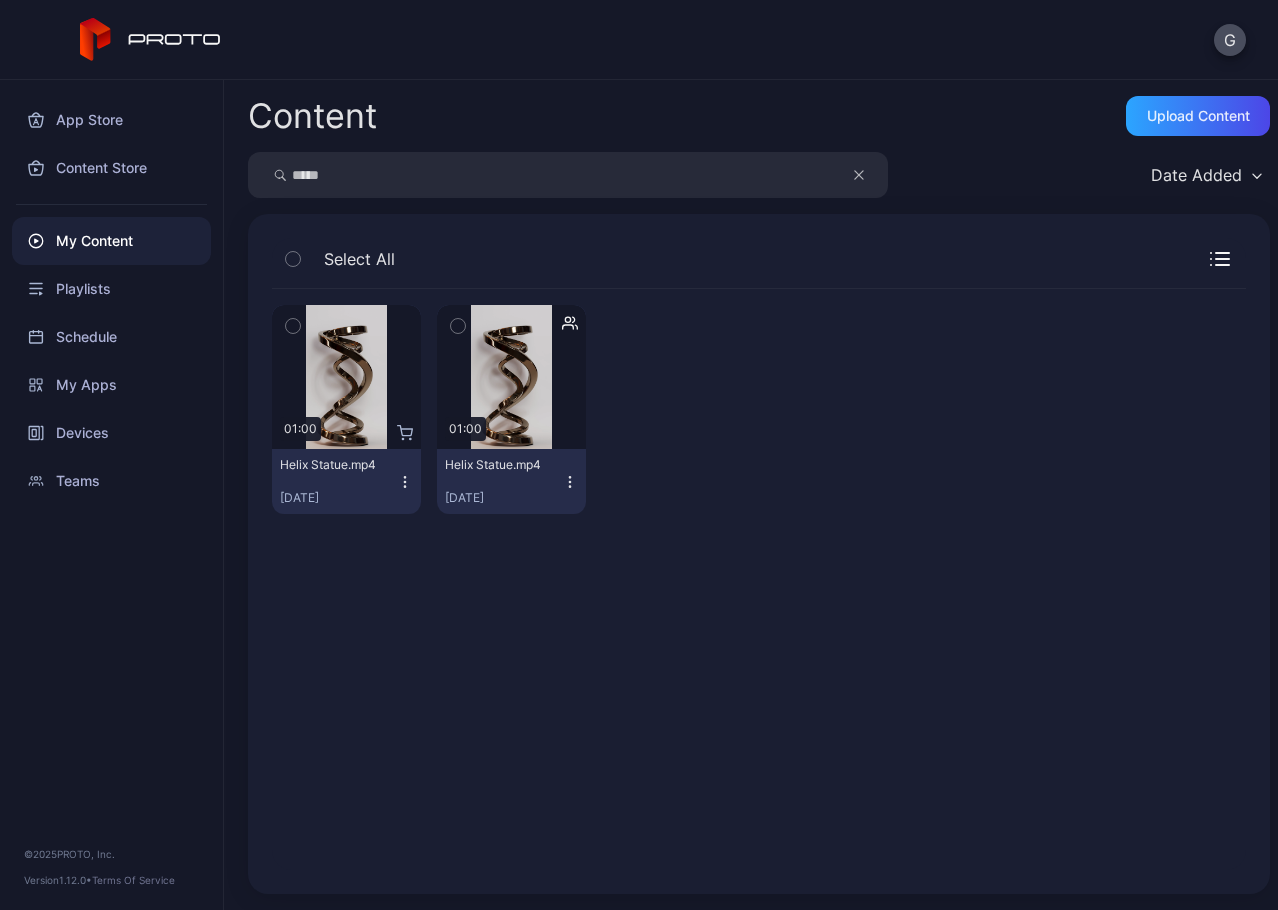 click 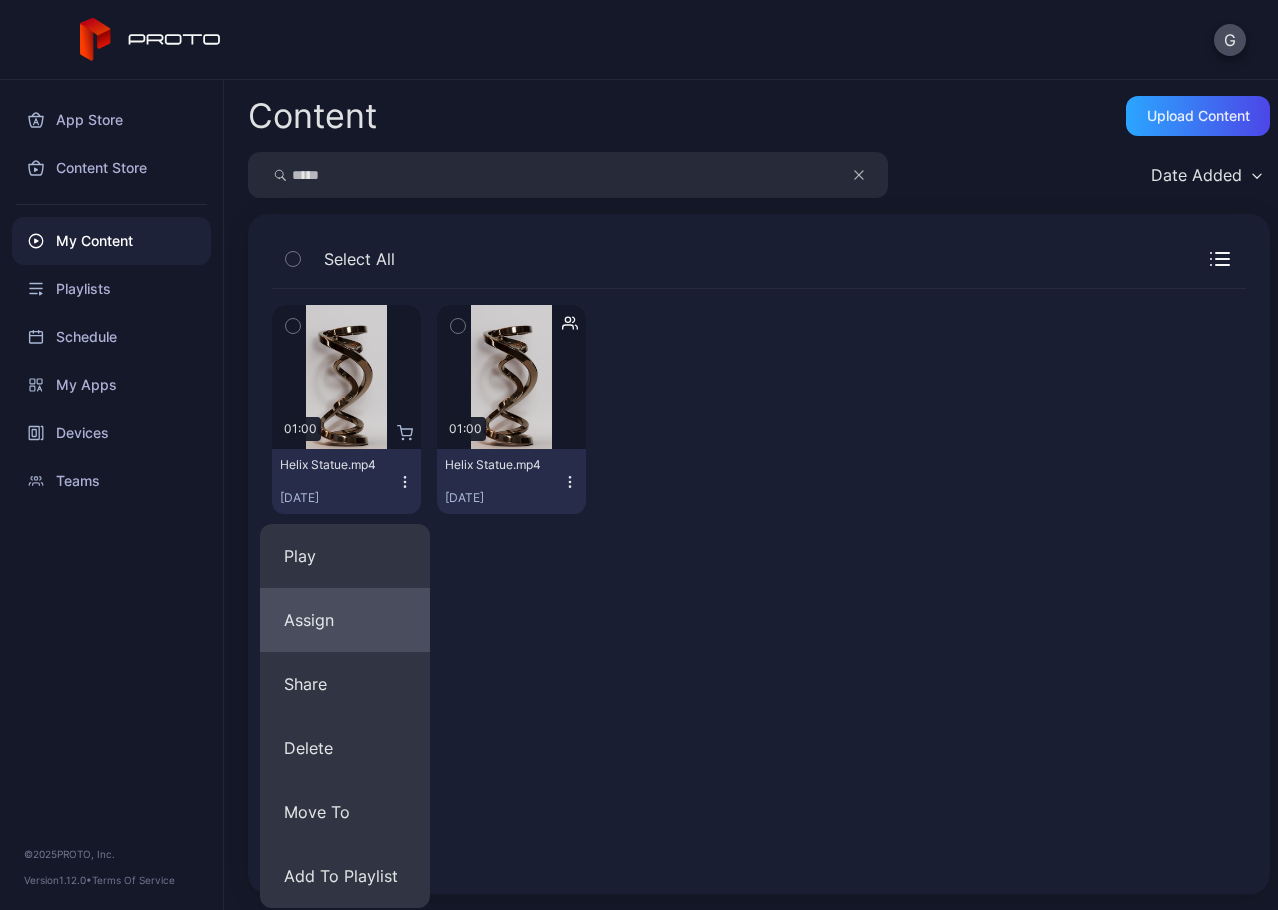 click on "Assign" at bounding box center (345, 620) 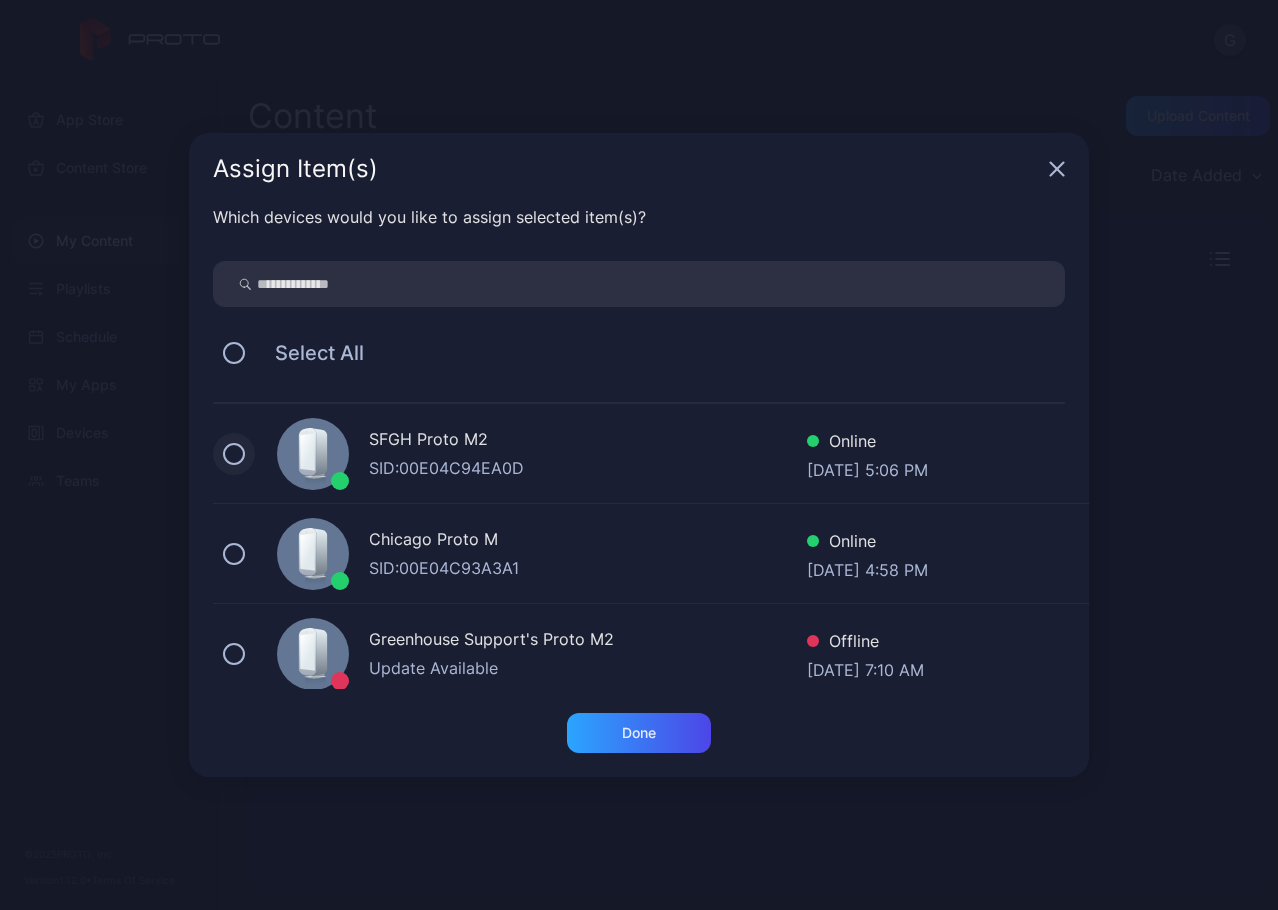 click at bounding box center (234, 454) 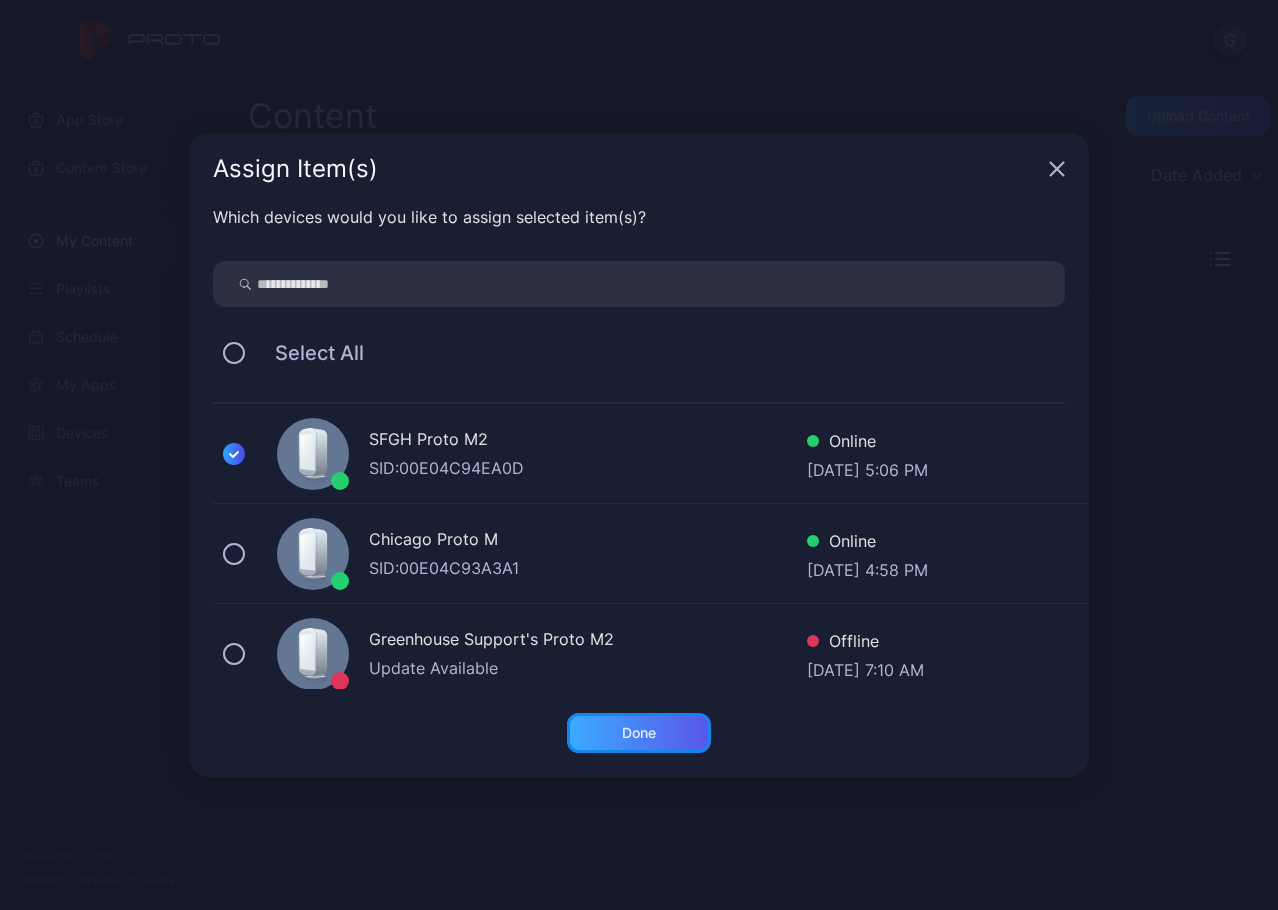 click on "Done" at bounding box center [639, 733] 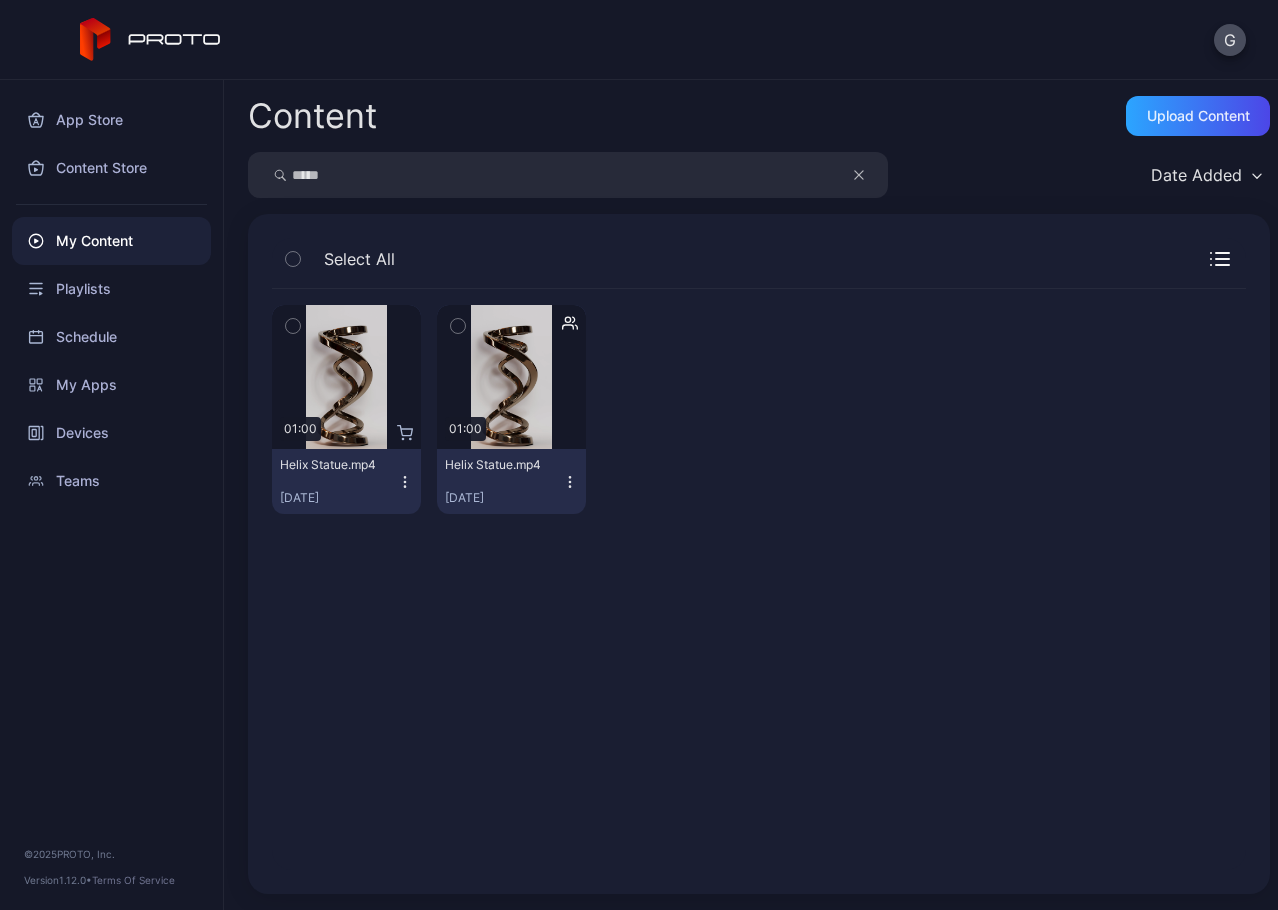 click on "Preview 01:00 Helix Statue.mp4 [DATE] Preview 01:00 Helix Statue.mp4 [DATE]" at bounding box center [759, 579] 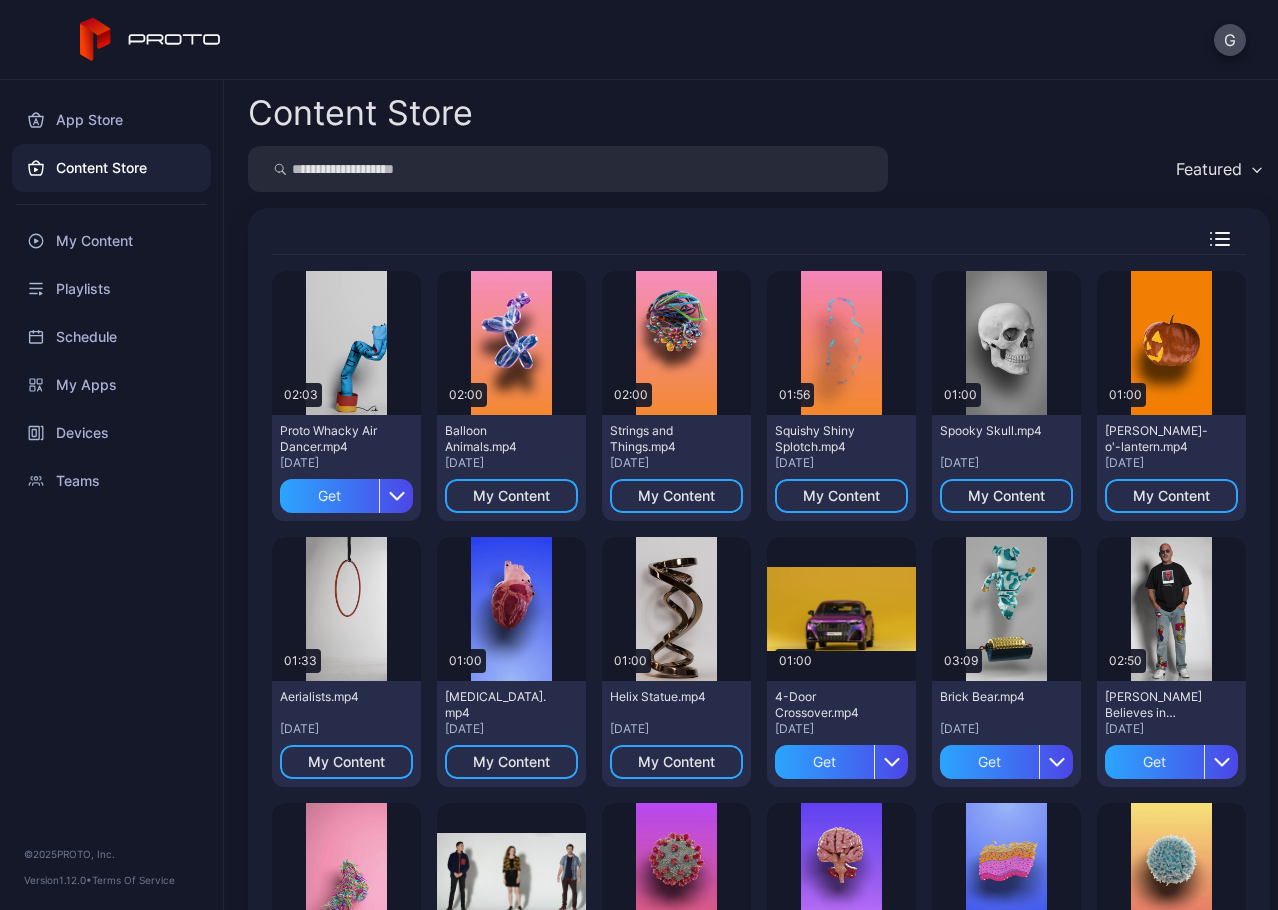 click at bounding box center (568, 169) 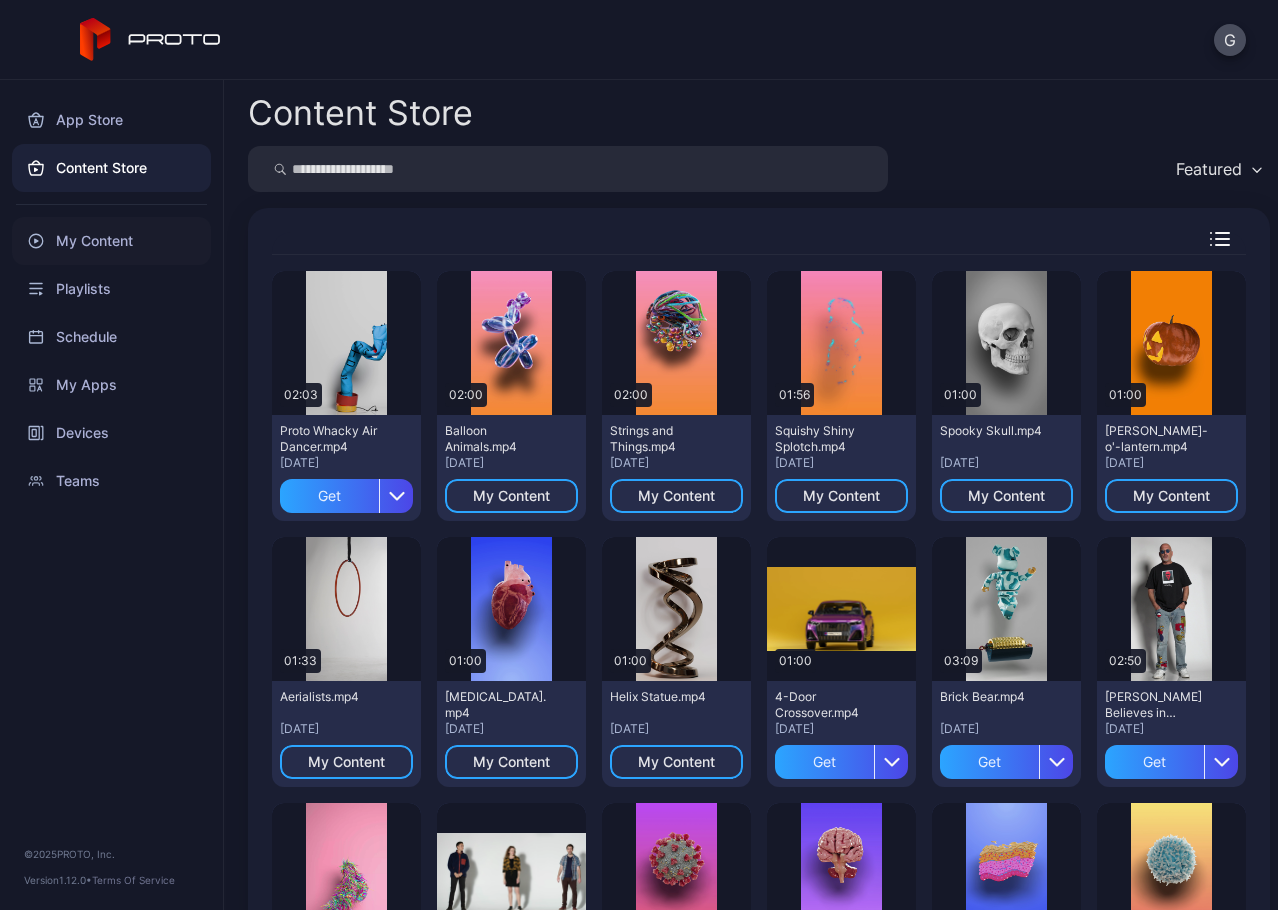 click on "My Content" at bounding box center (111, 241) 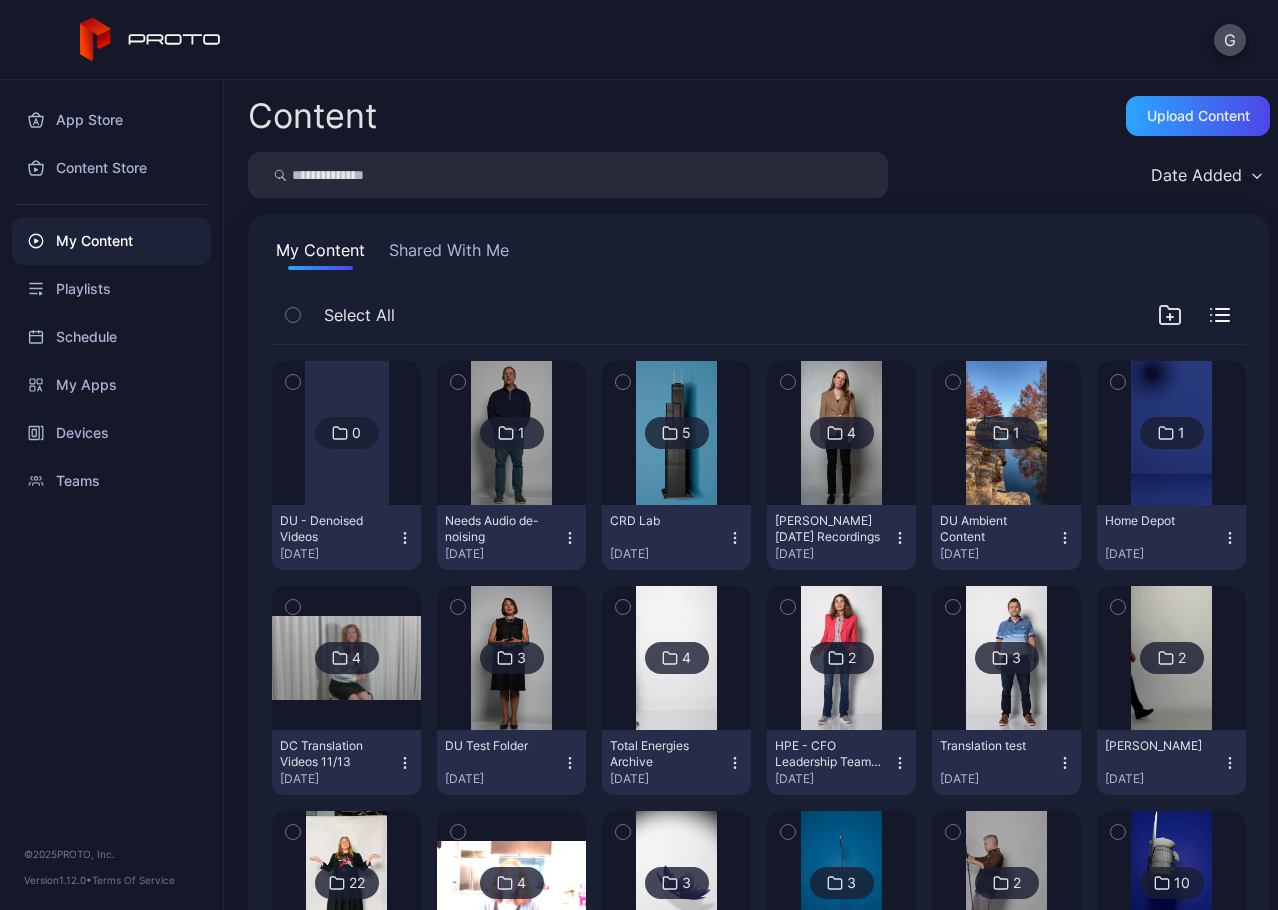 click at bounding box center (568, 175) 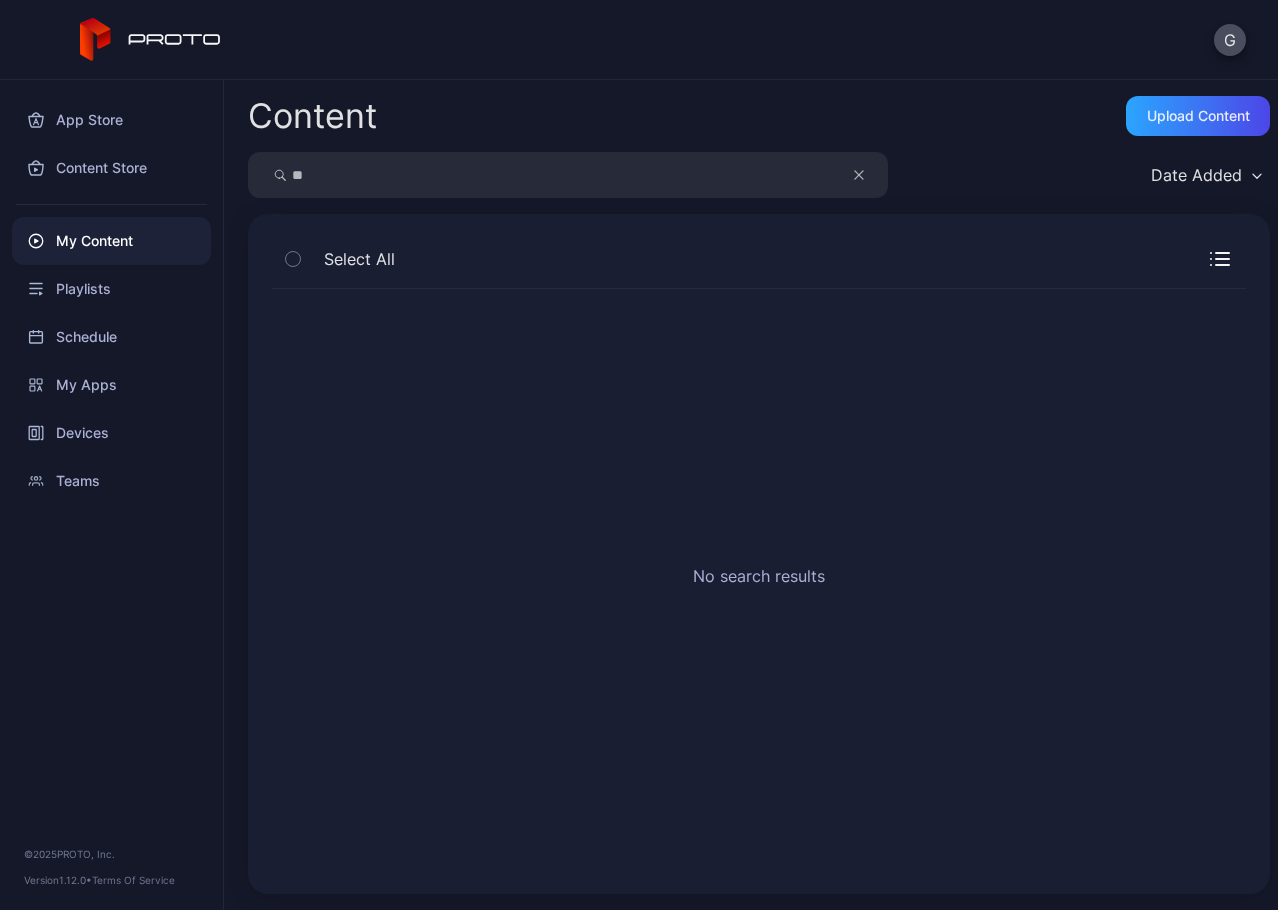 type on "*" 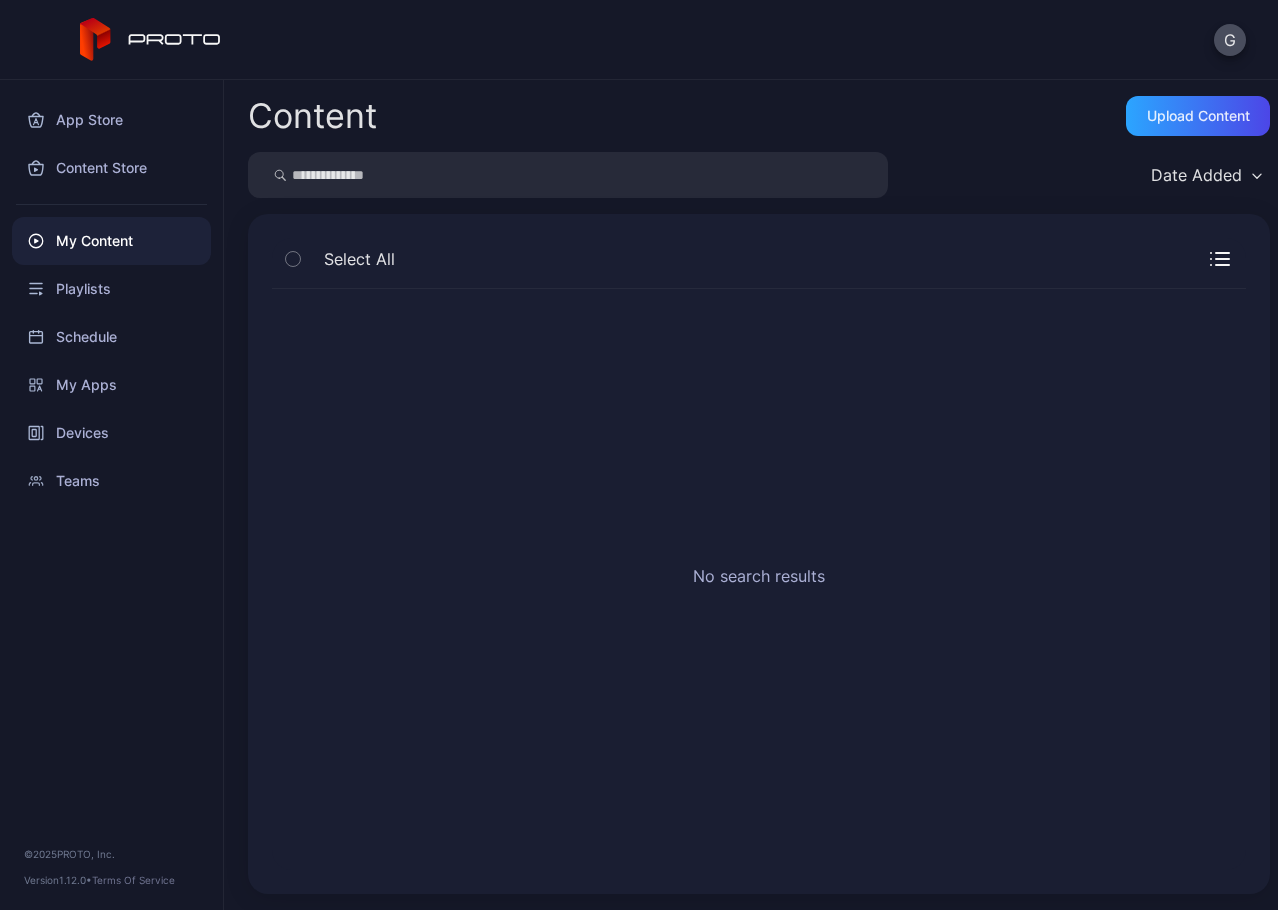 type 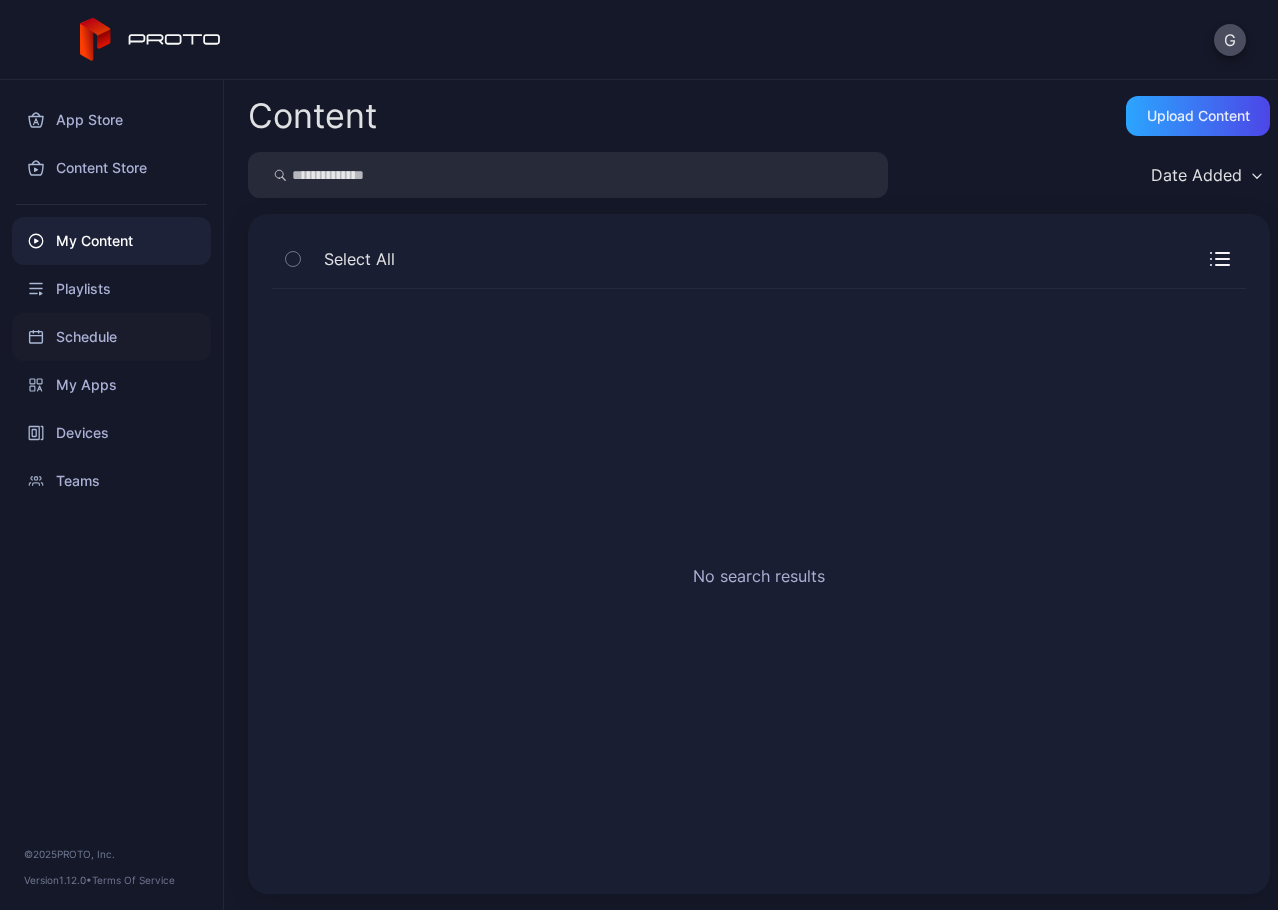 click on "Schedule" at bounding box center (111, 337) 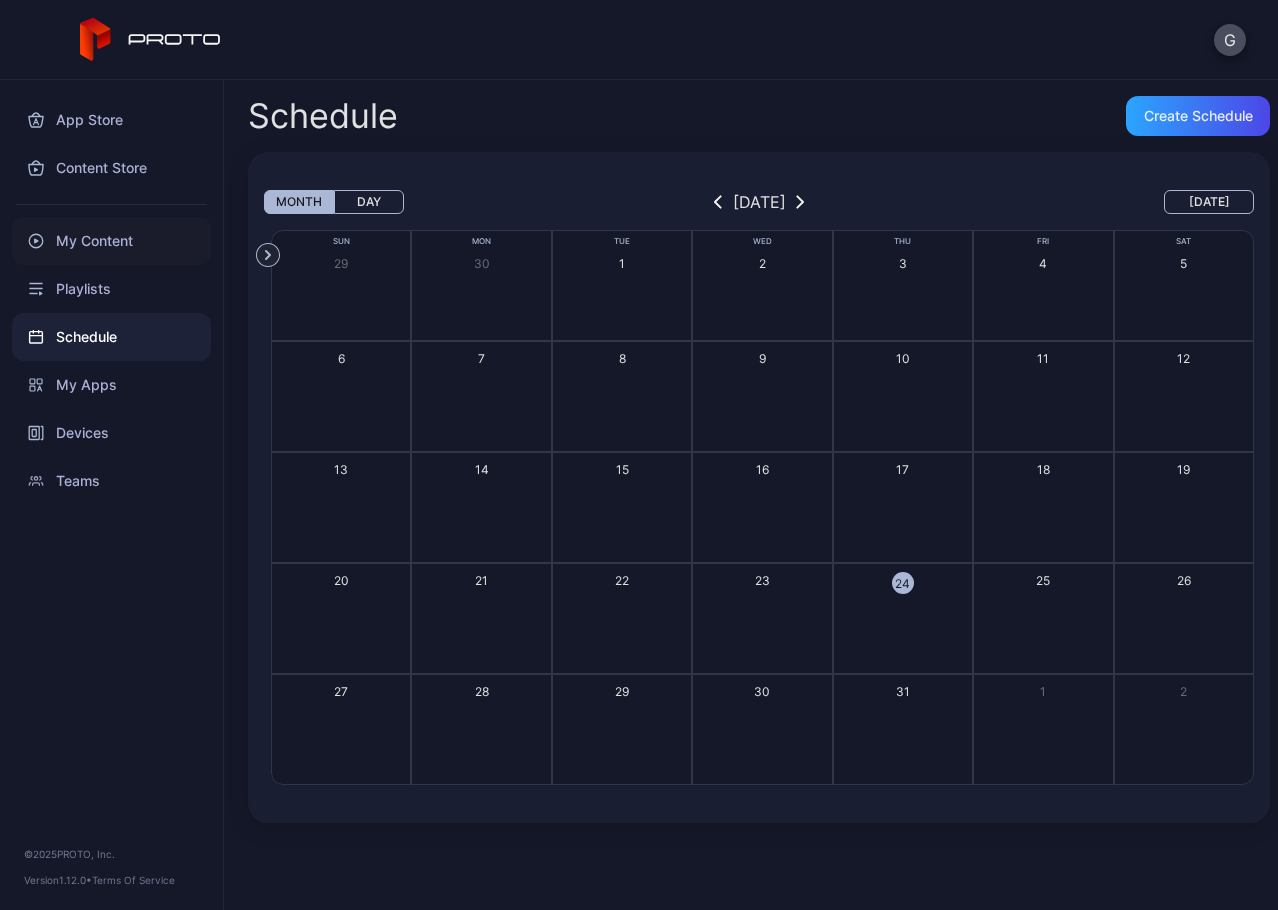click on "My Content" at bounding box center (111, 241) 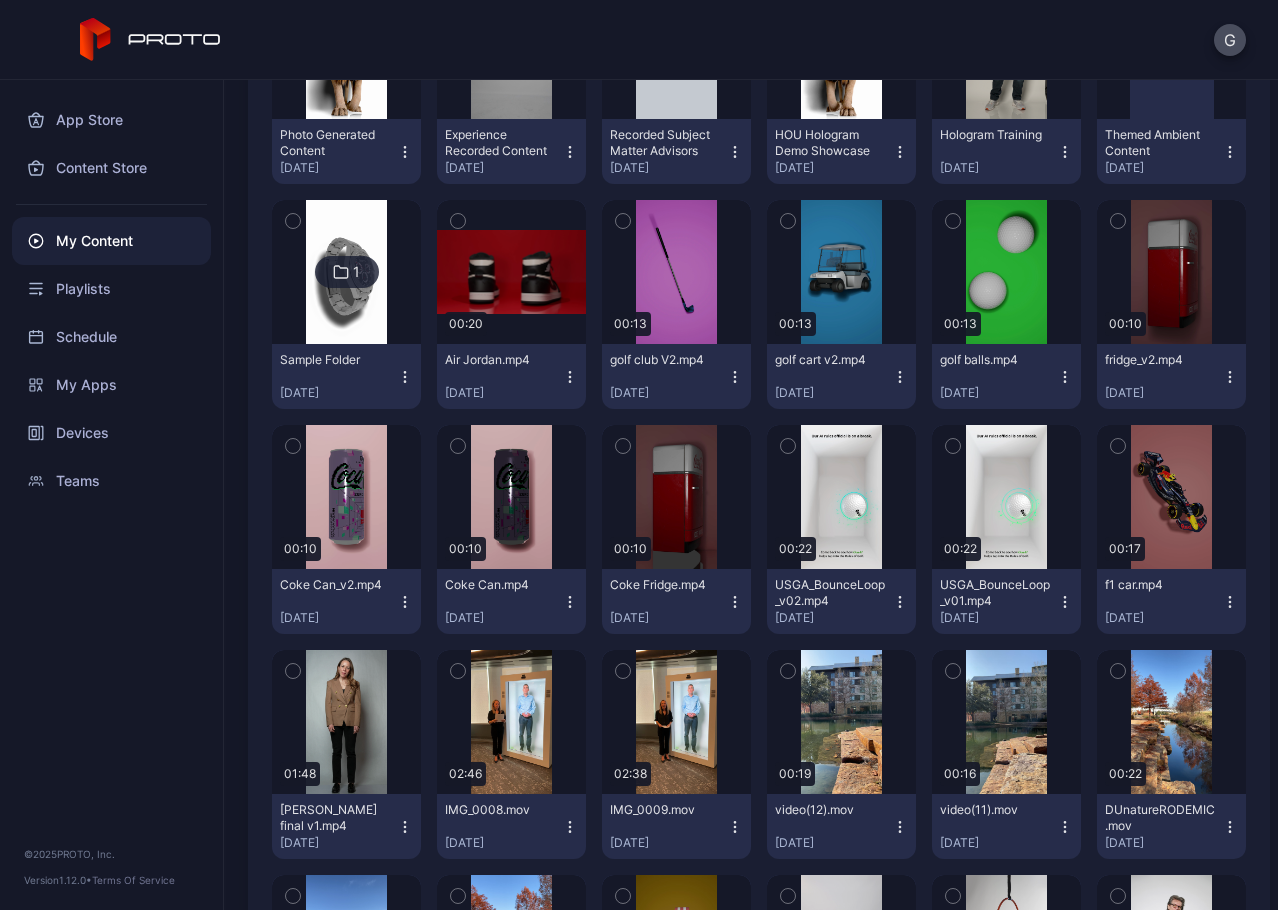 scroll, scrollTop: 1100, scrollLeft: 0, axis: vertical 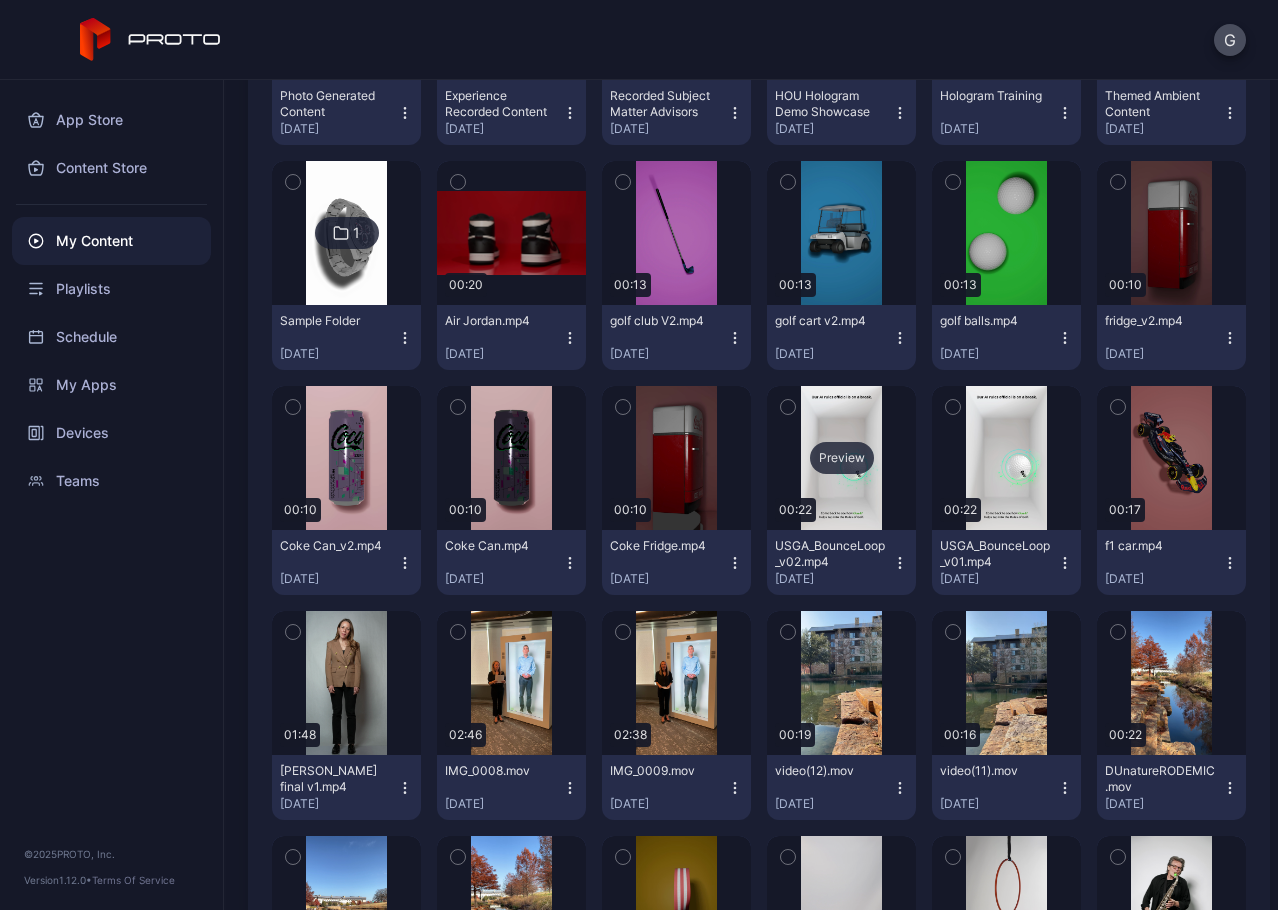 click on "Preview" at bounding box center [841, 458] 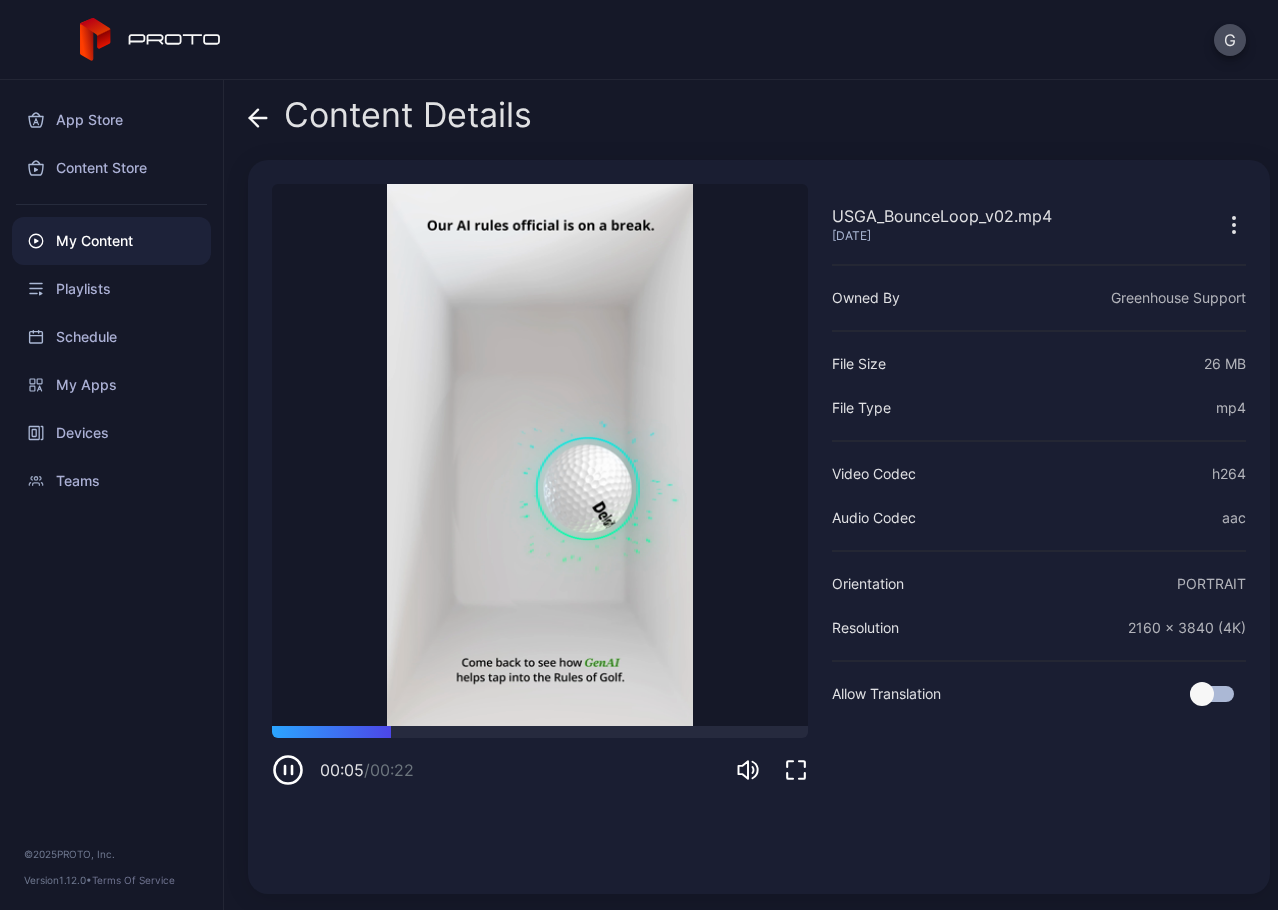 click 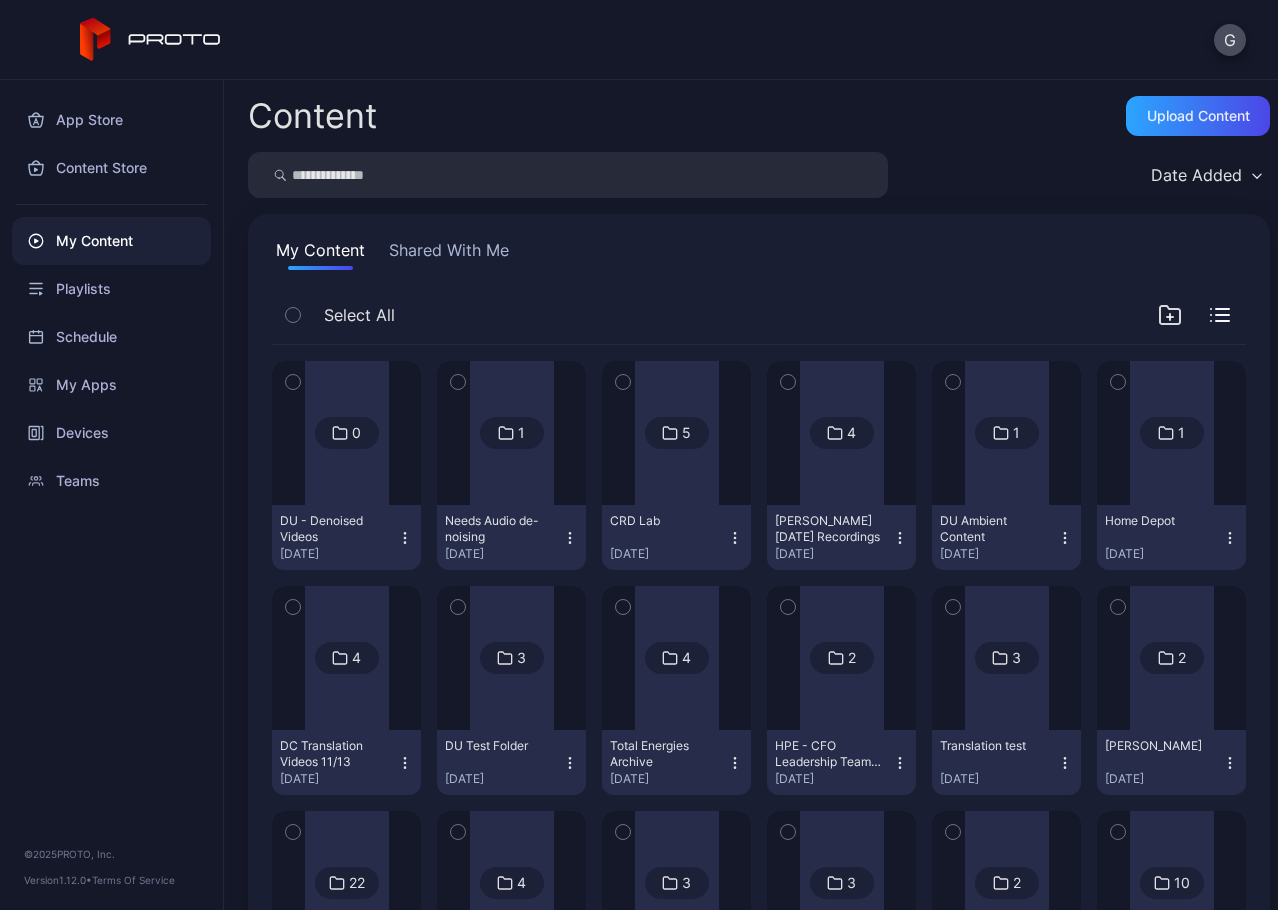 scroll, scrollTop: 1100, scrollLeft: 0, axis: vertical 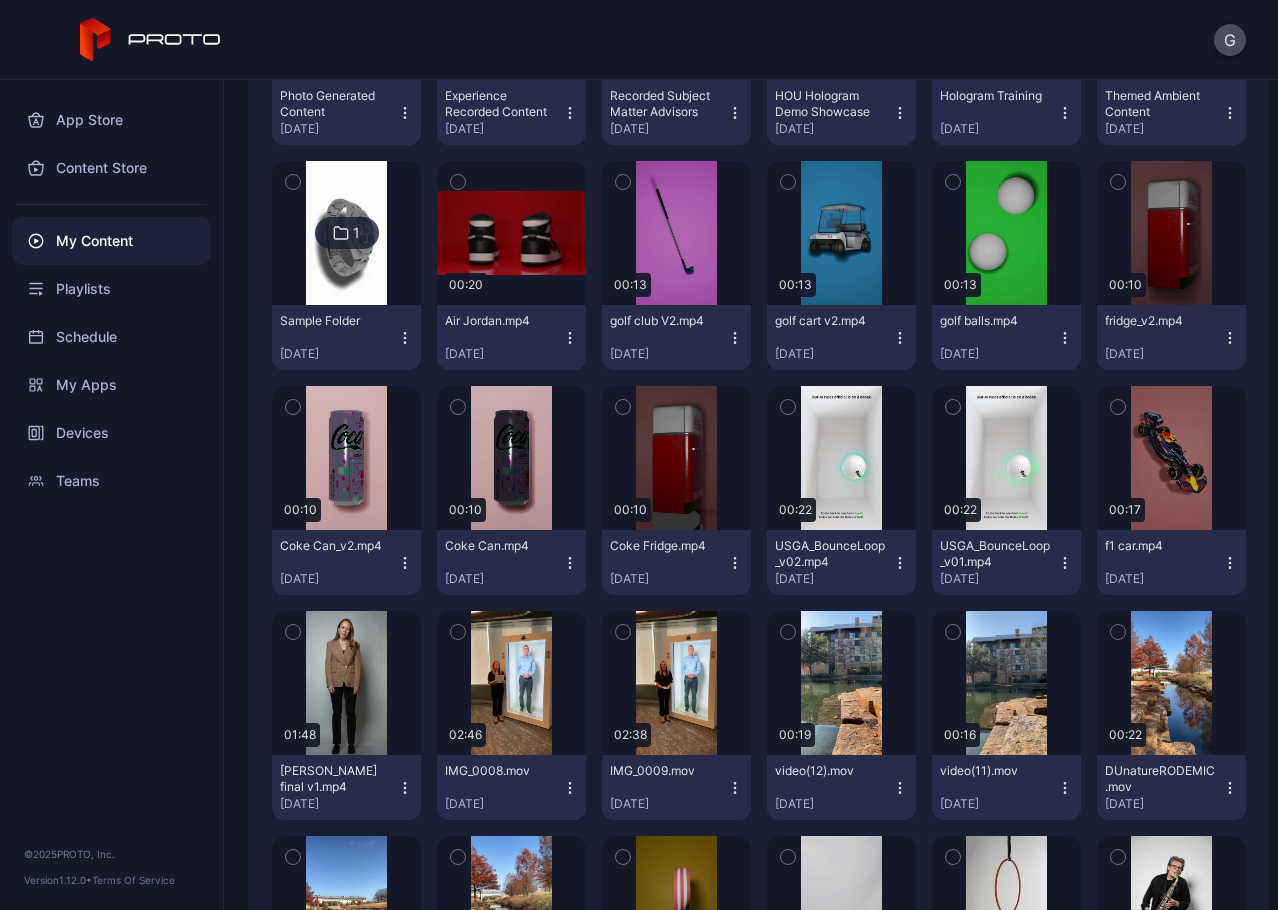 click 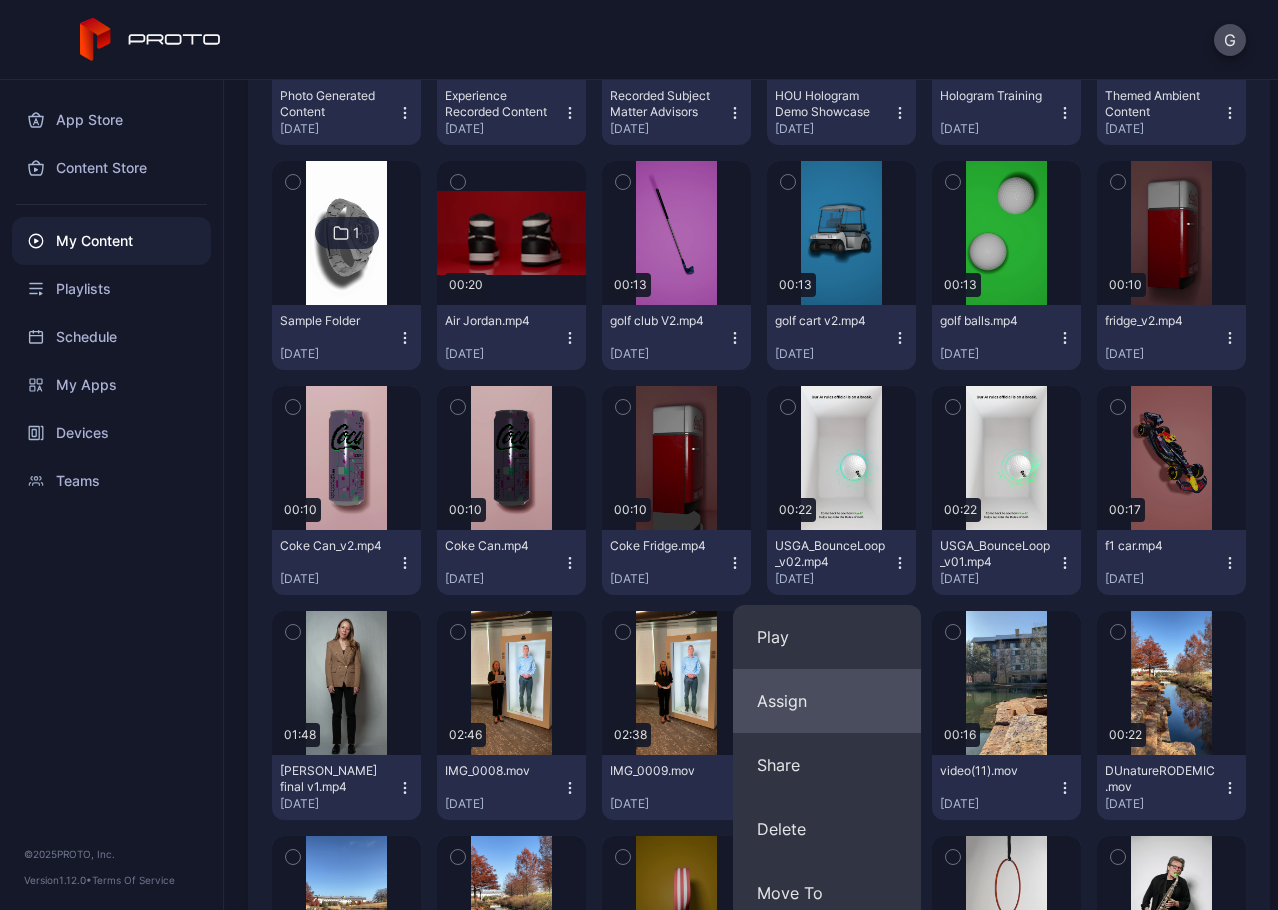 click on "Assign" at bounding box center [827, 701] 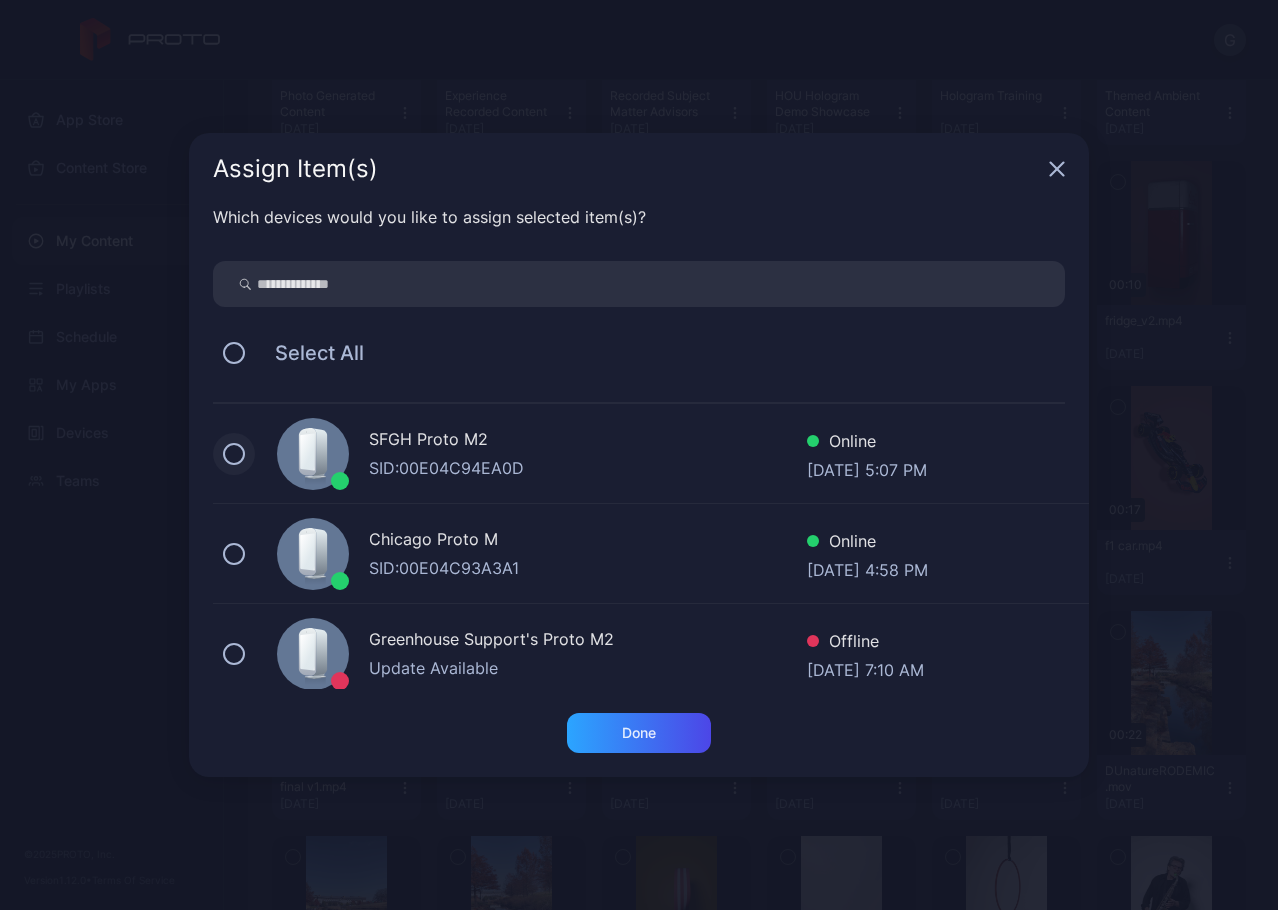 click at bounding box center (234, 454) 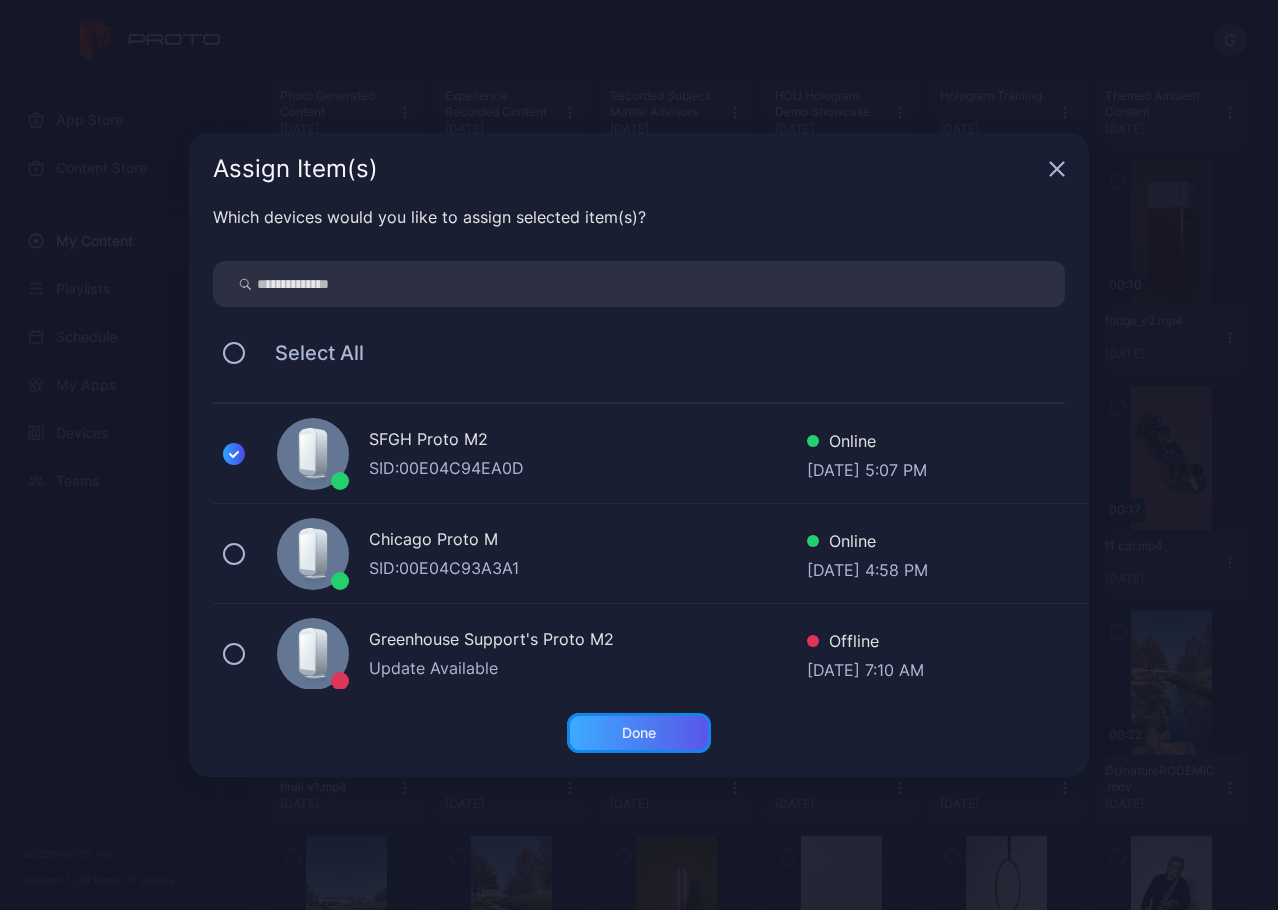 click on "Done" at bounding box center (639, 733) 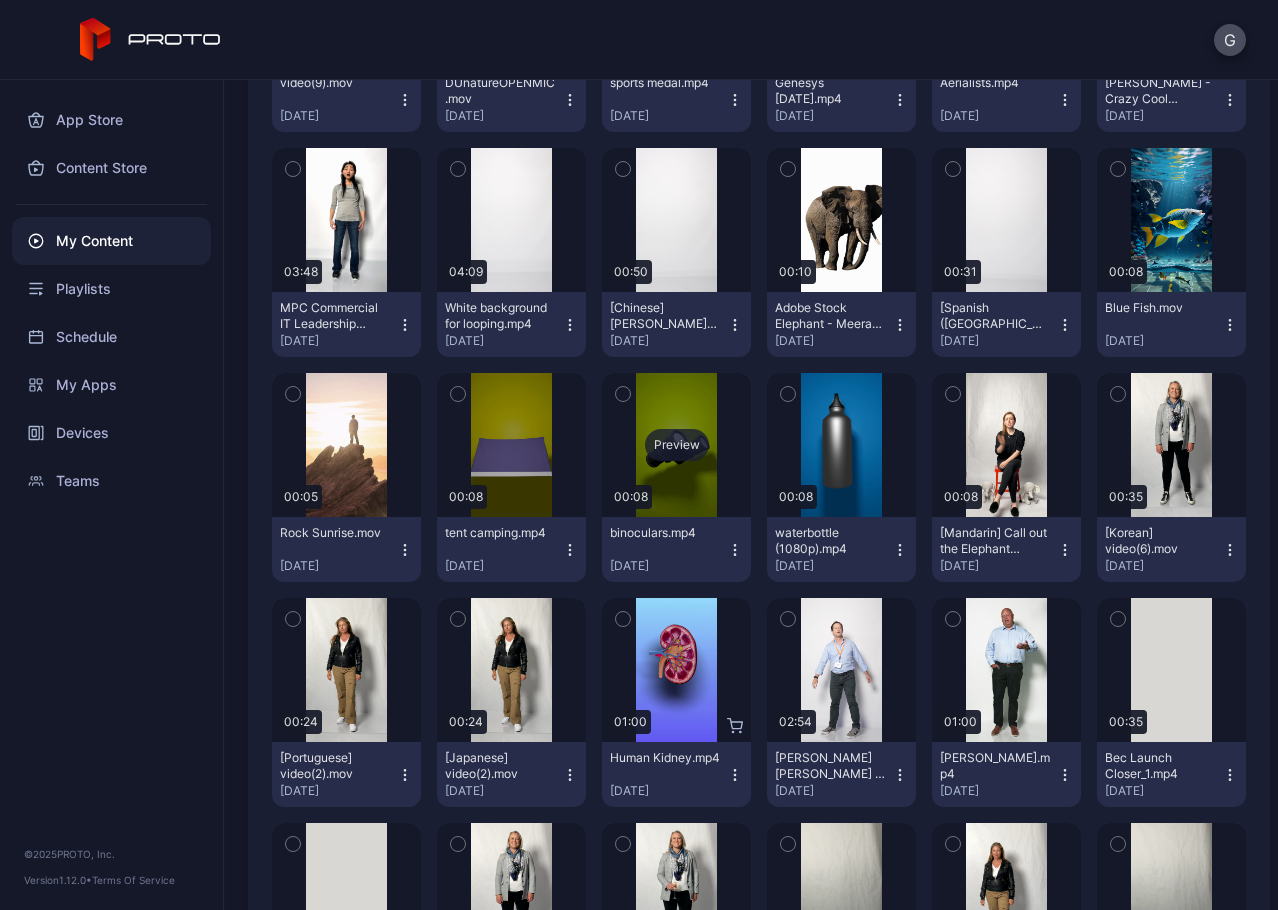 scroll, scrollTop: 2300, scrollLeft: 0, axis: vertical 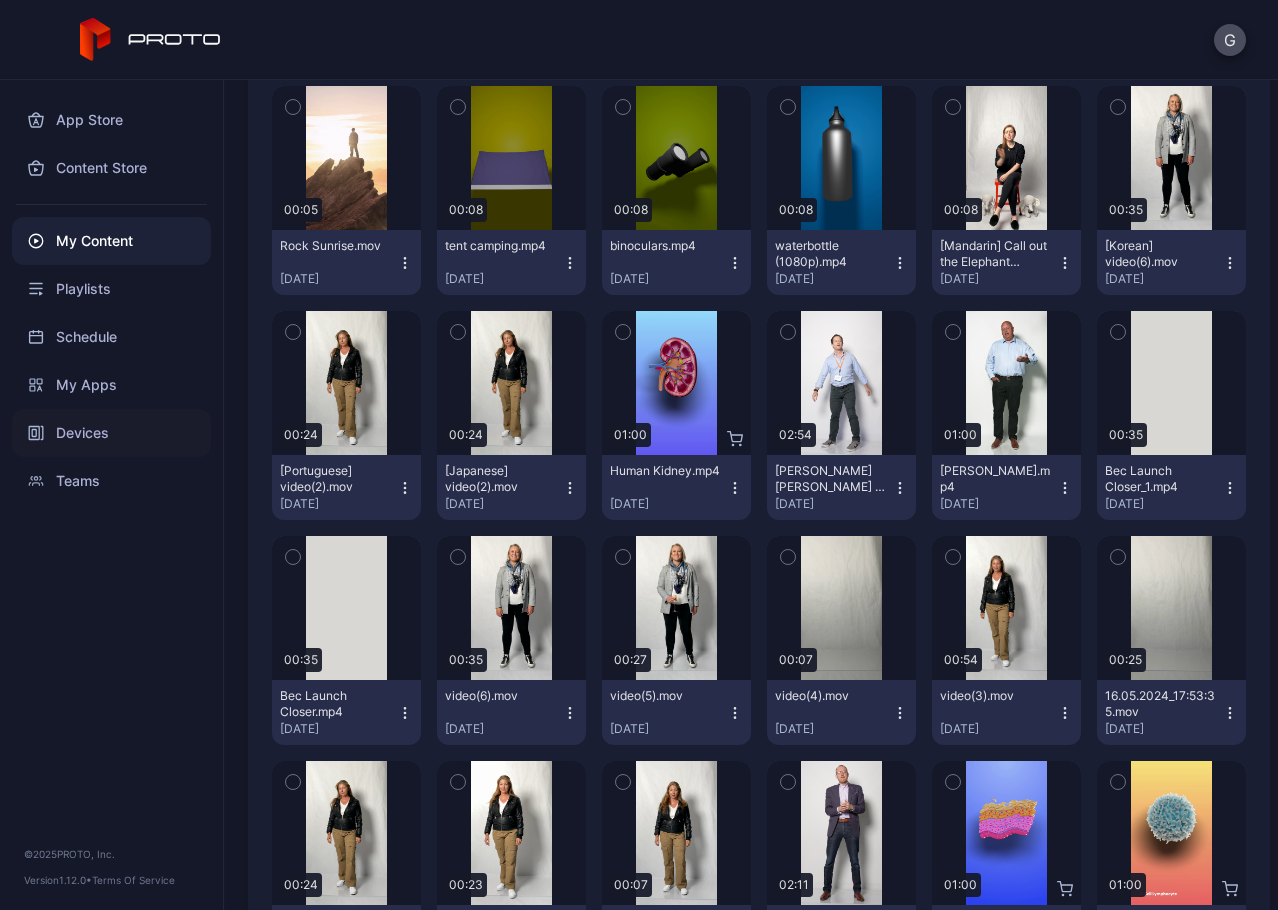 click on "Devices" at bounding box center [111, 433] 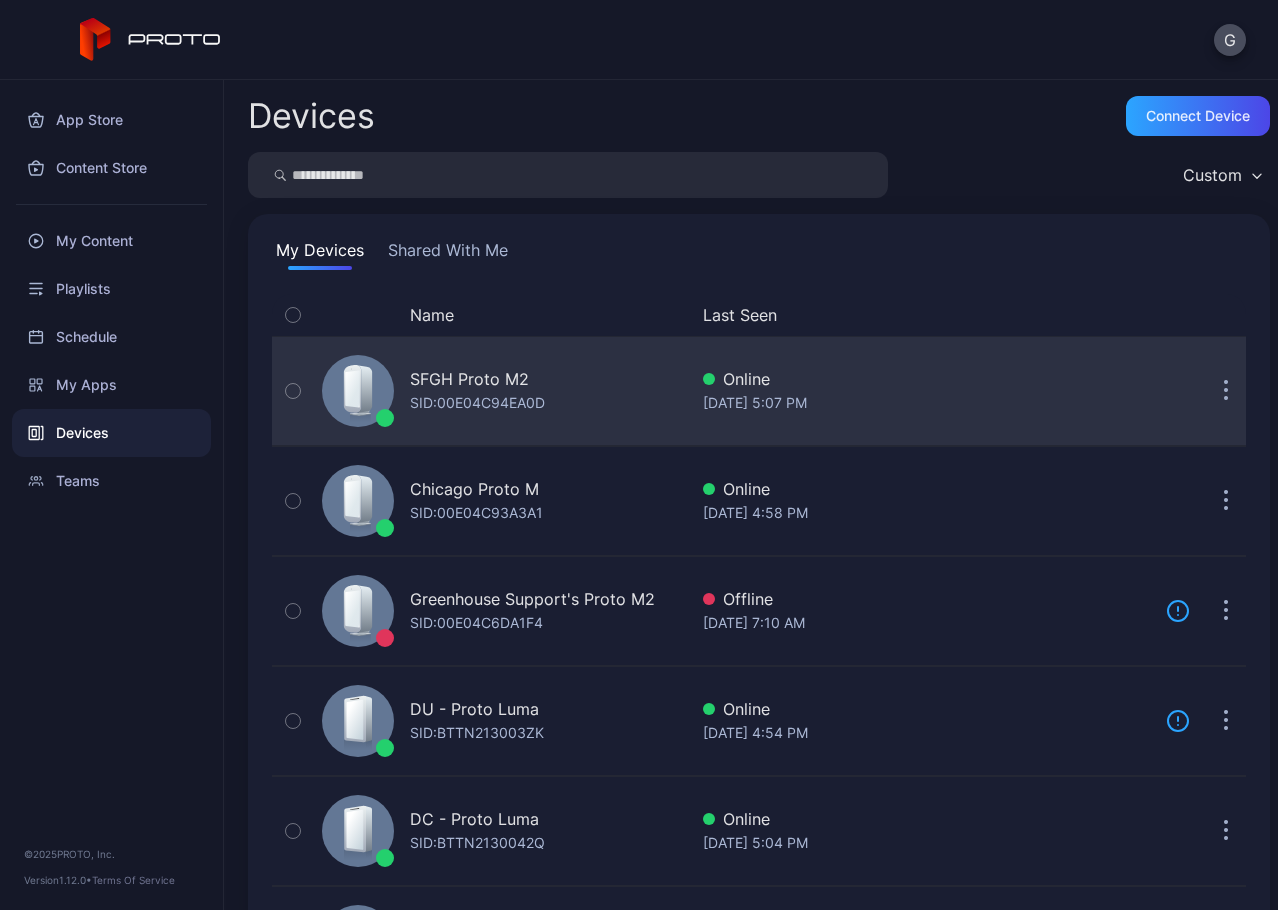 click on "SFGH Proto M2" at bounding box center [469, 379] 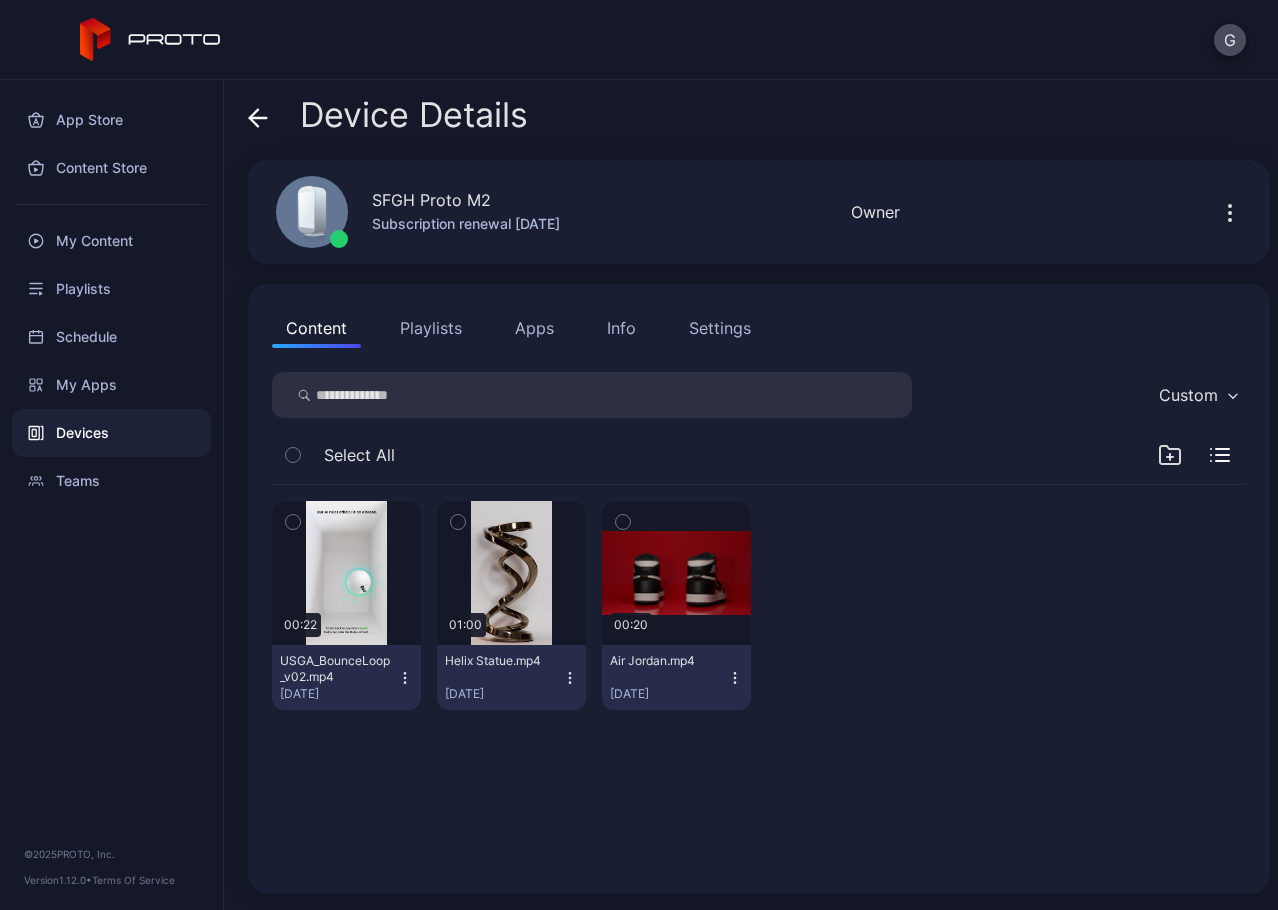 click on "00:22 USGA_BounceLoop_v02.mp4 [DATE] 01:00 Helix Statue.mp4 [DATE] 00:20 Air Jordan.mp4 [DATE]" at bounding box center [759, 605] 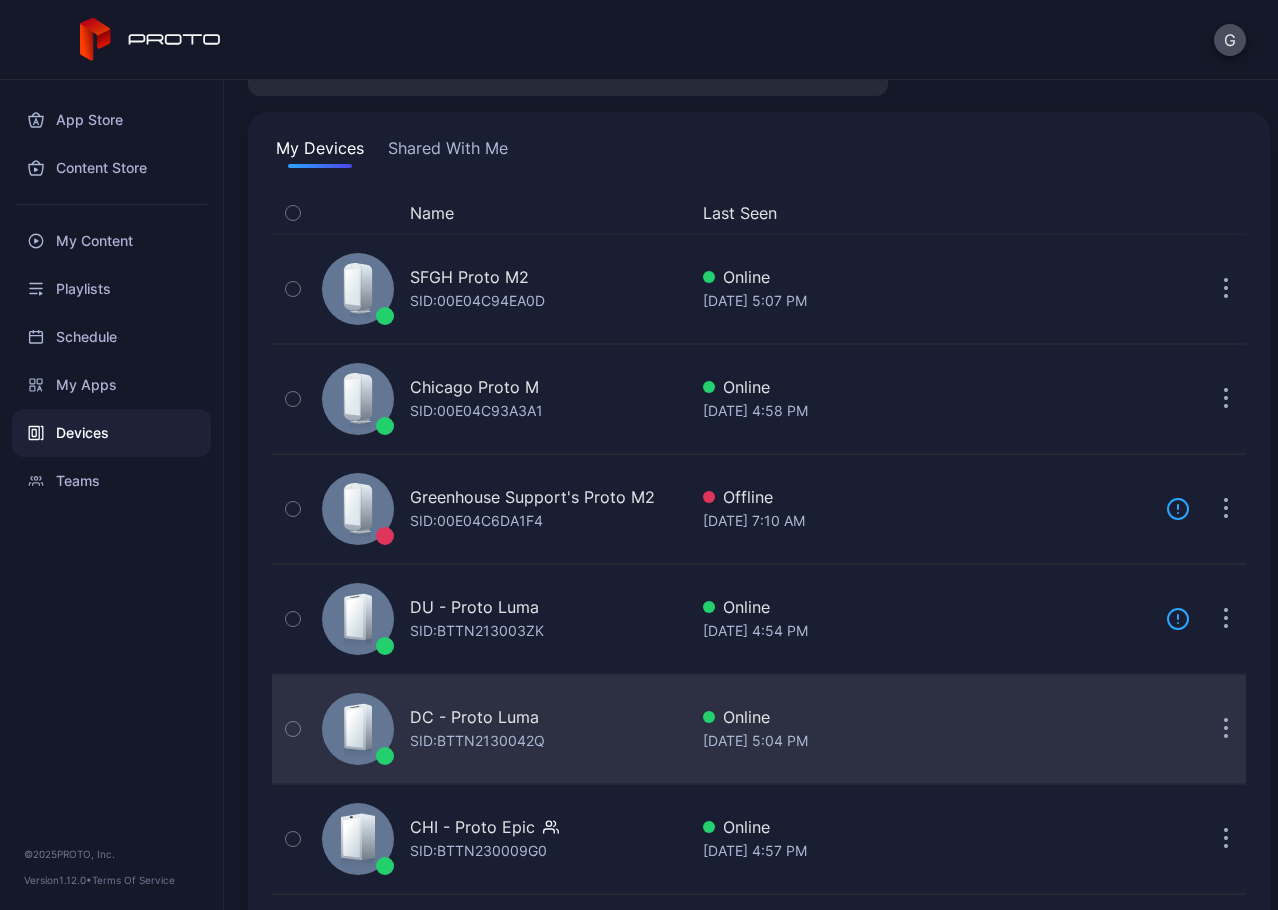 scroll, scrollTop: 0, scrollLeft: 0, axis: both 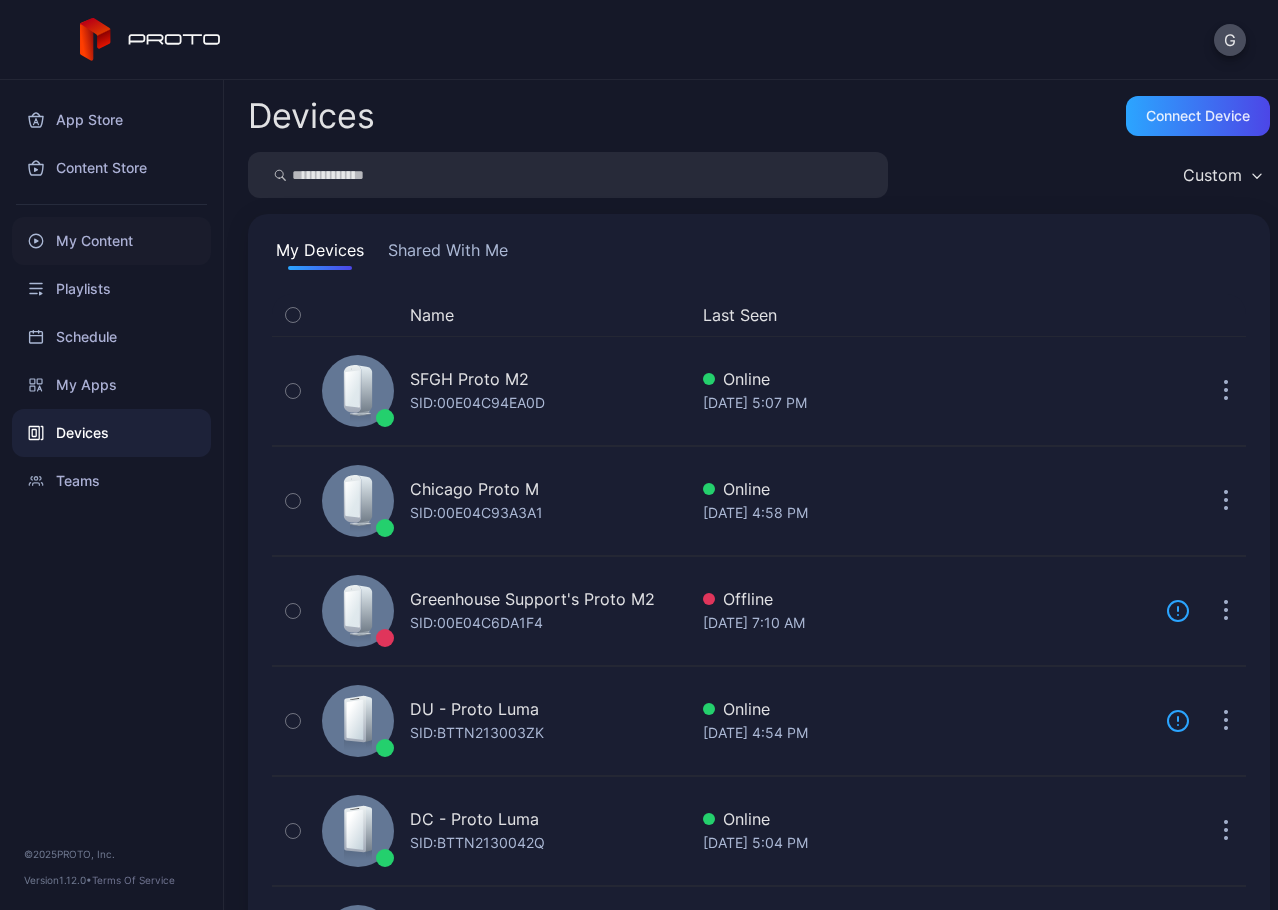 click on "My Content" at bounding box center [111, 241] 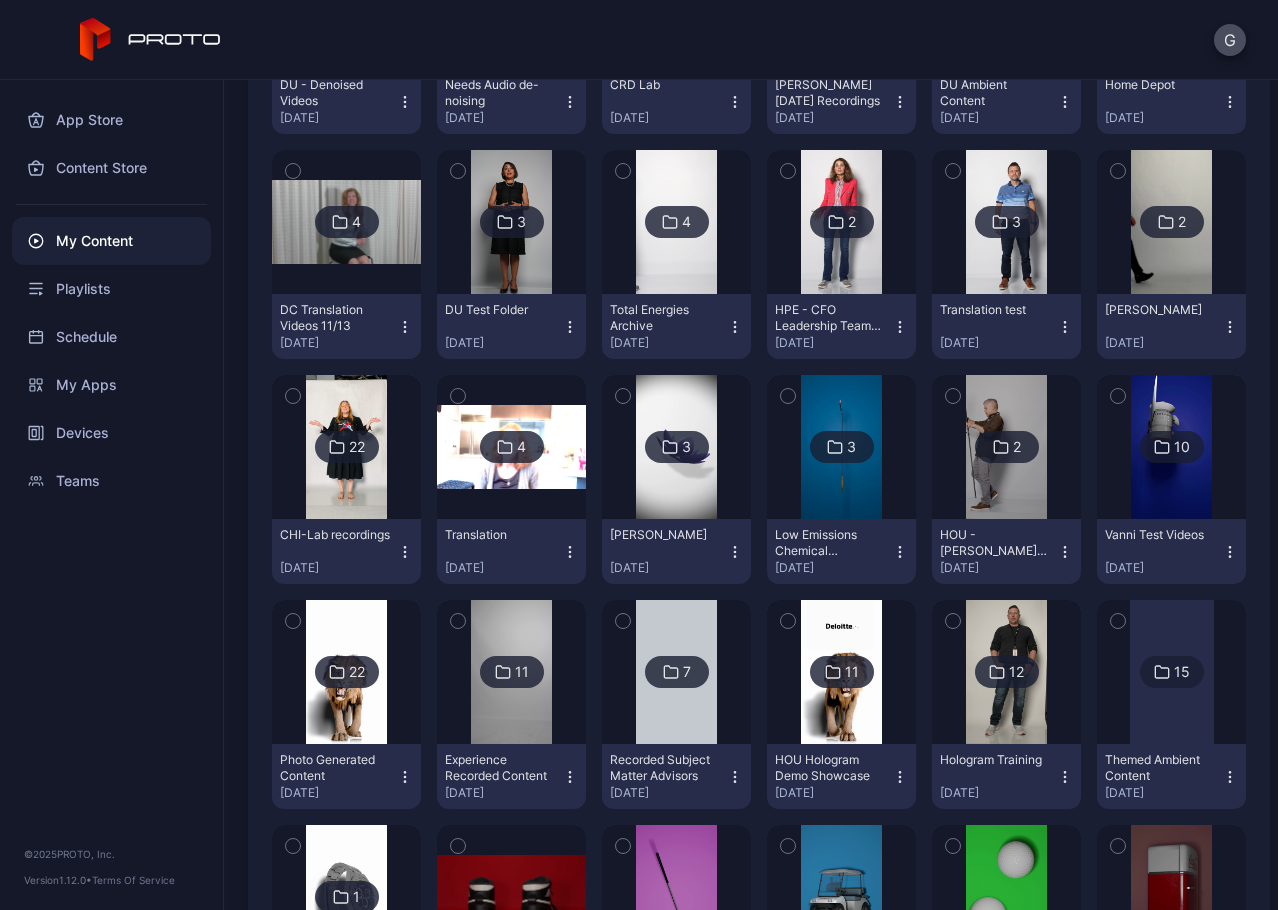 scroll, scrollTop: 0, scrollLeft: 0, axis: both 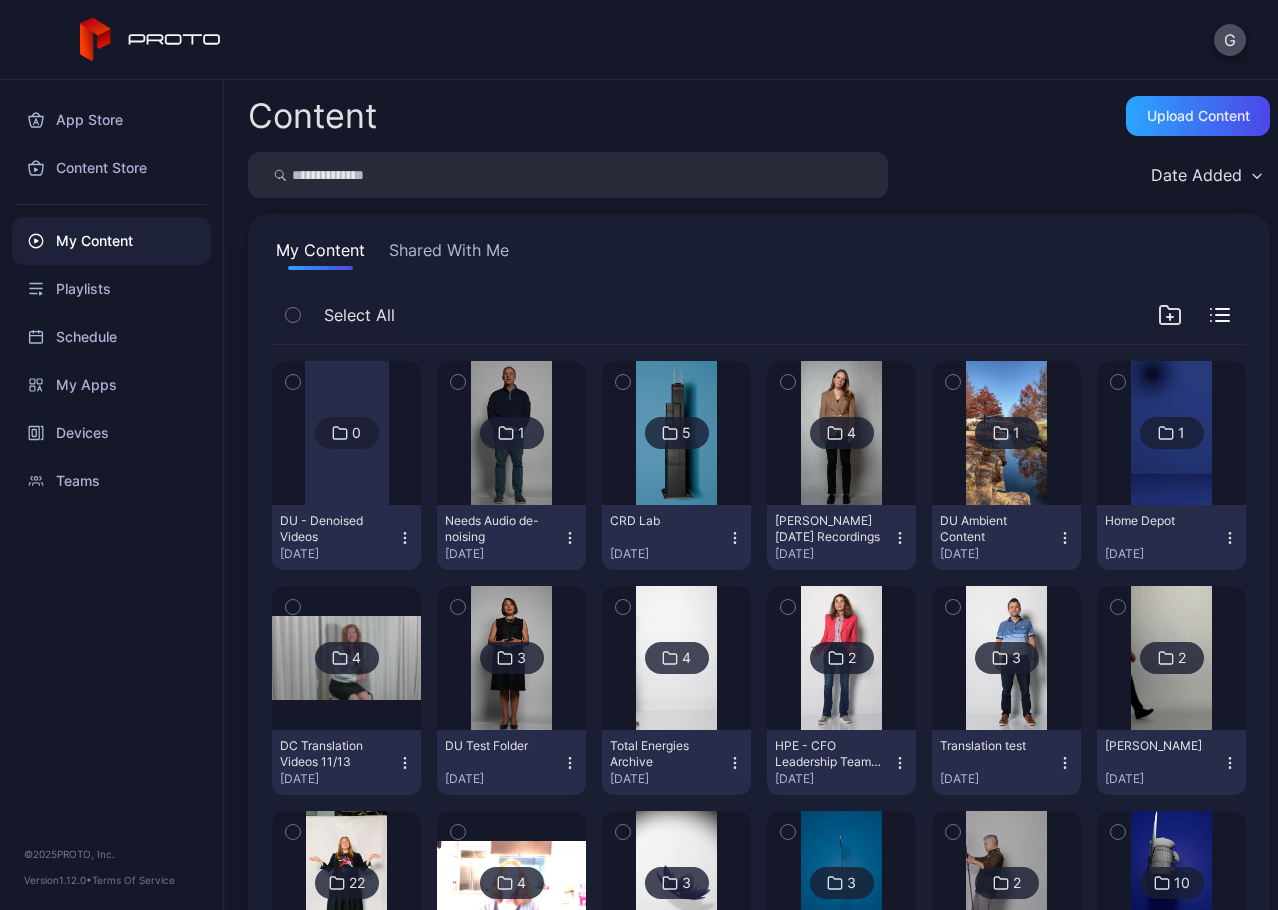click at bounding box center [568, 175] 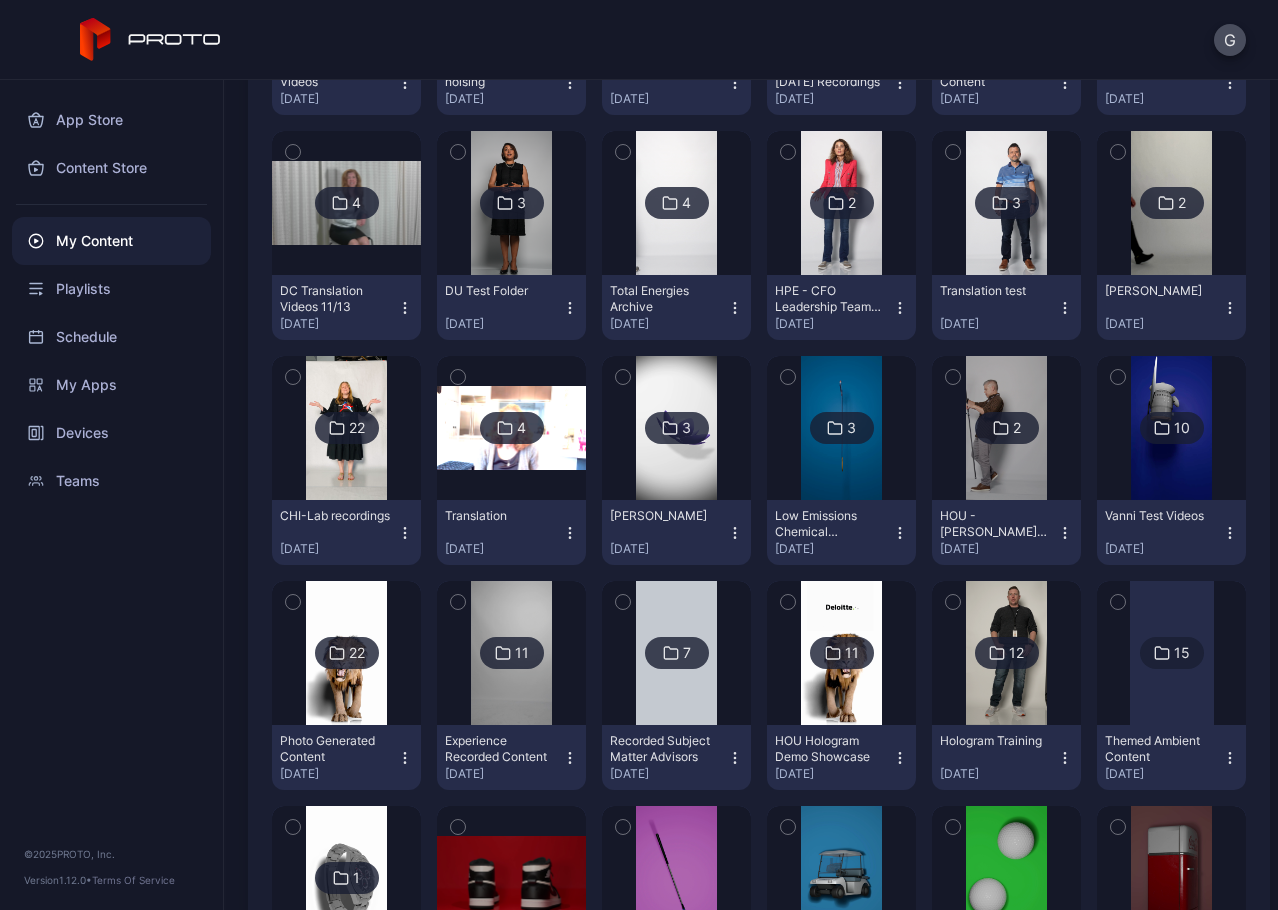 scroll, scrollTop: 0, scrollLeft: 0, axis: both 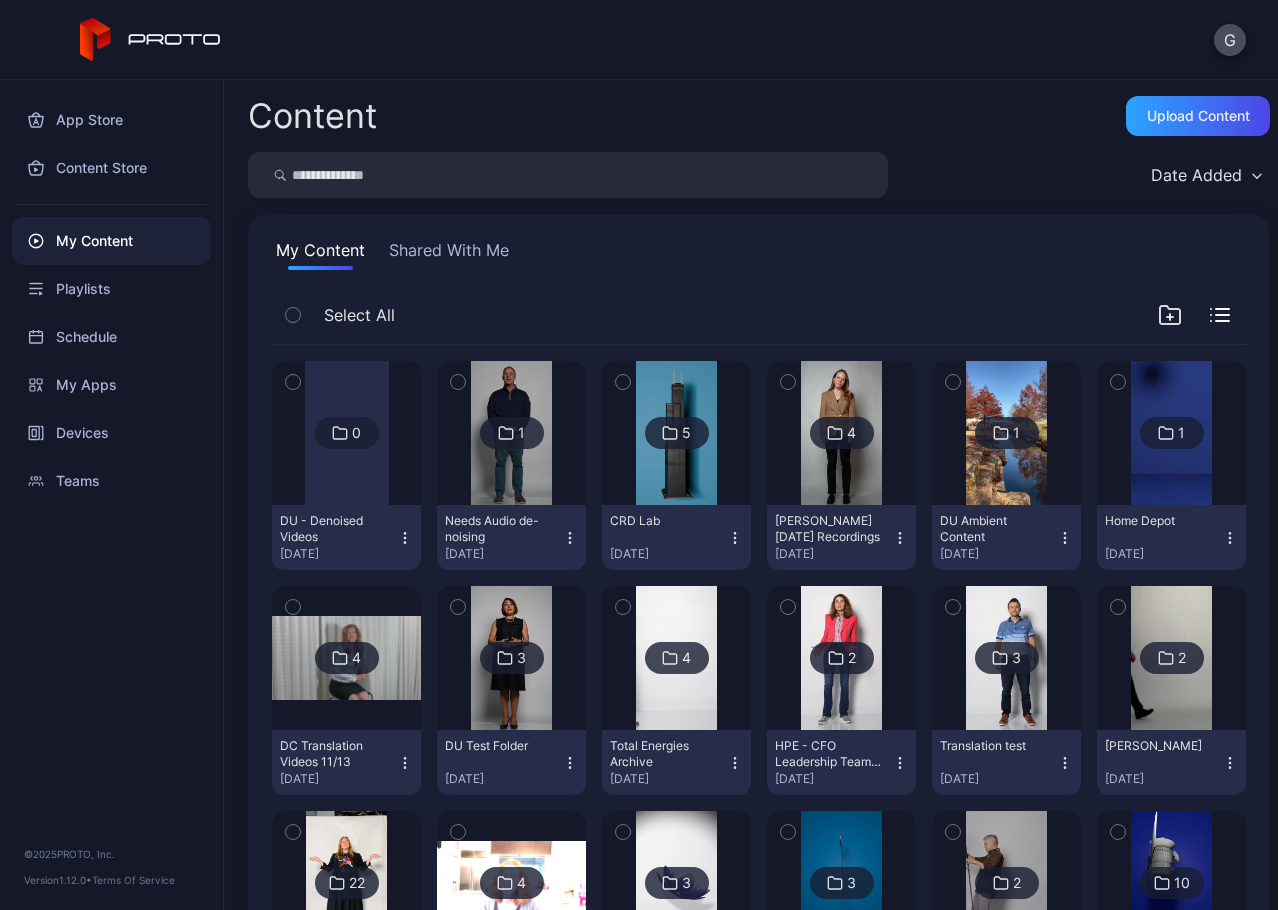 click at bounding box center (568, 175) 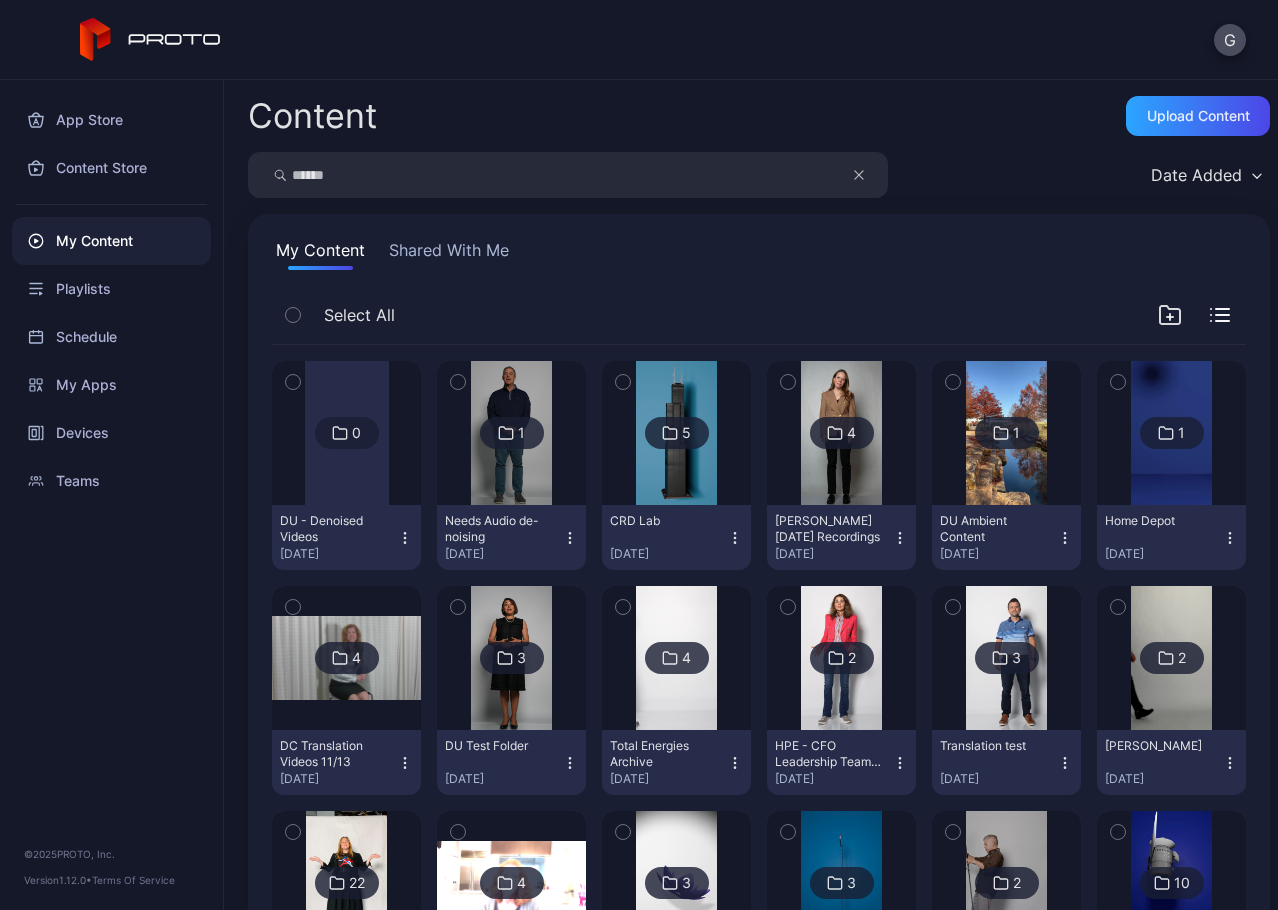type on "******" 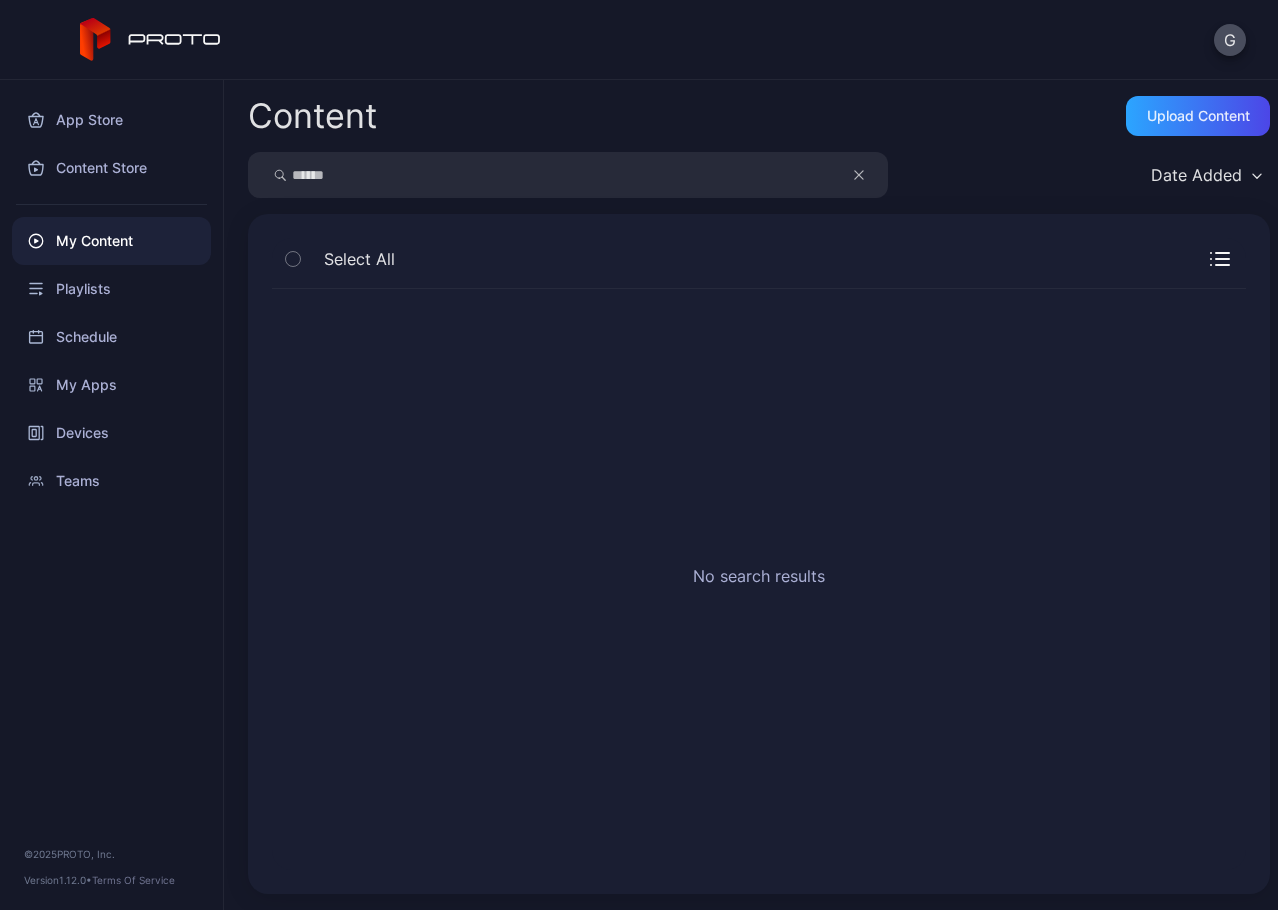click on "No search results" at bounding box center (759, 579) 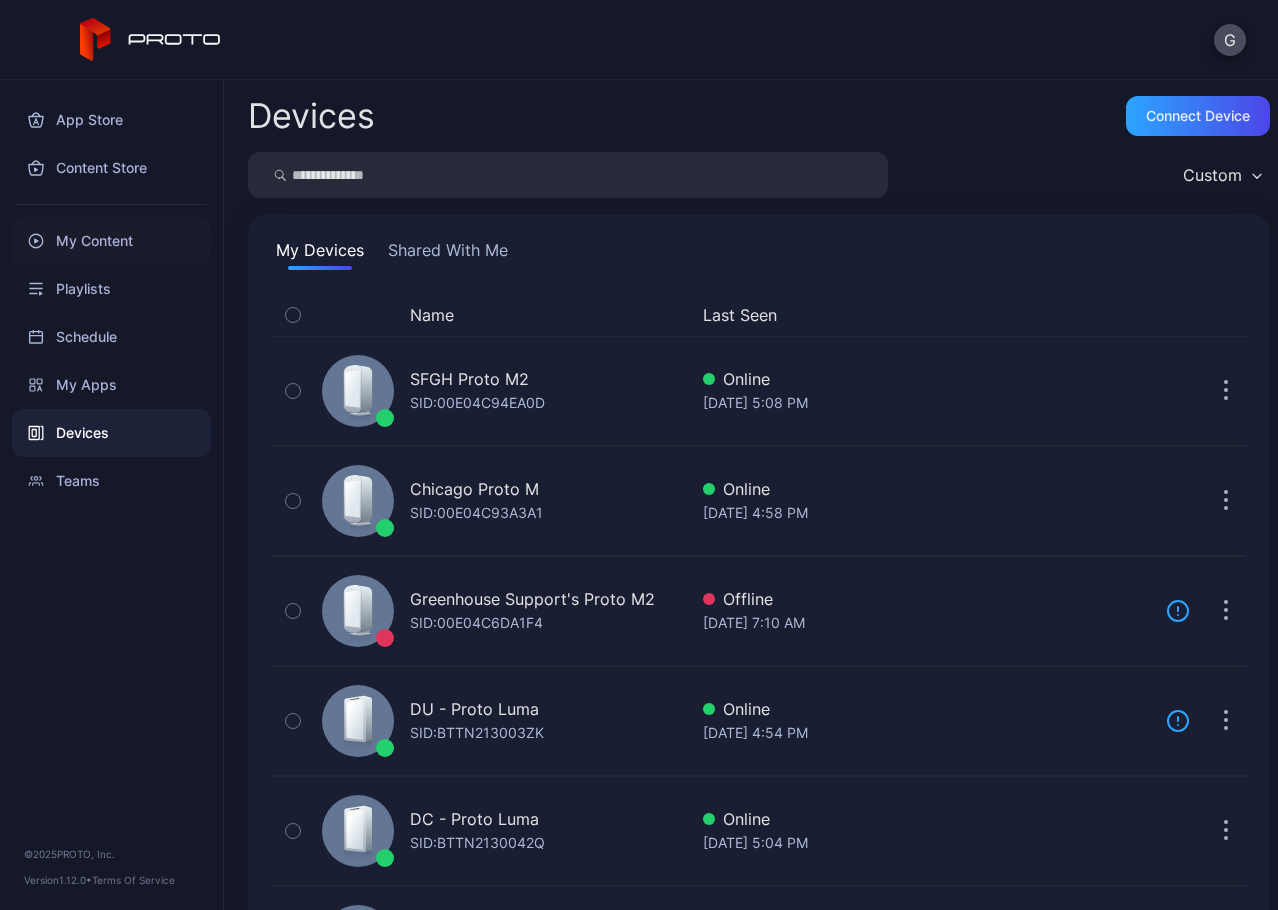 click on "My Content" at bounding box center (111, 241) 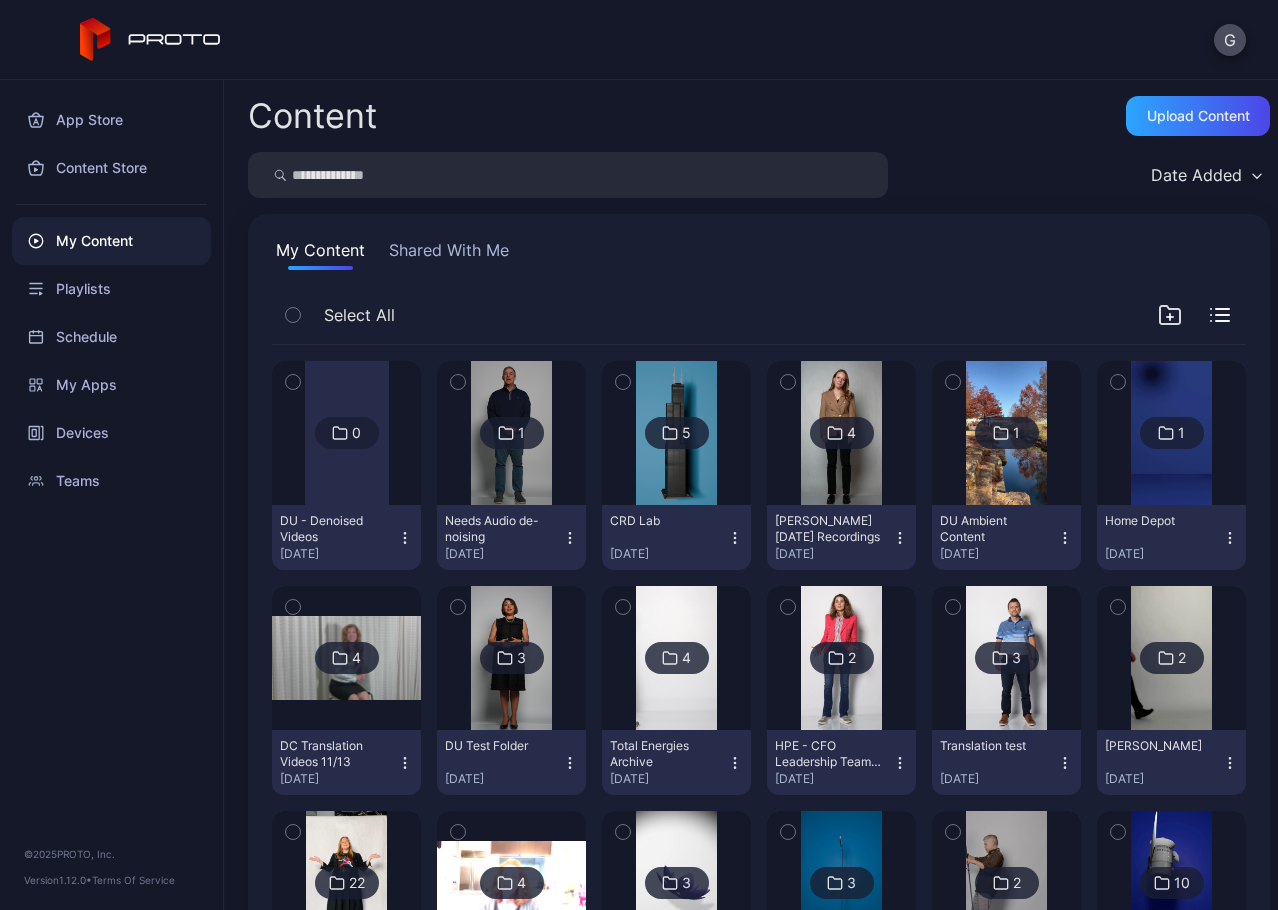 click at bounding box center [568, 175] 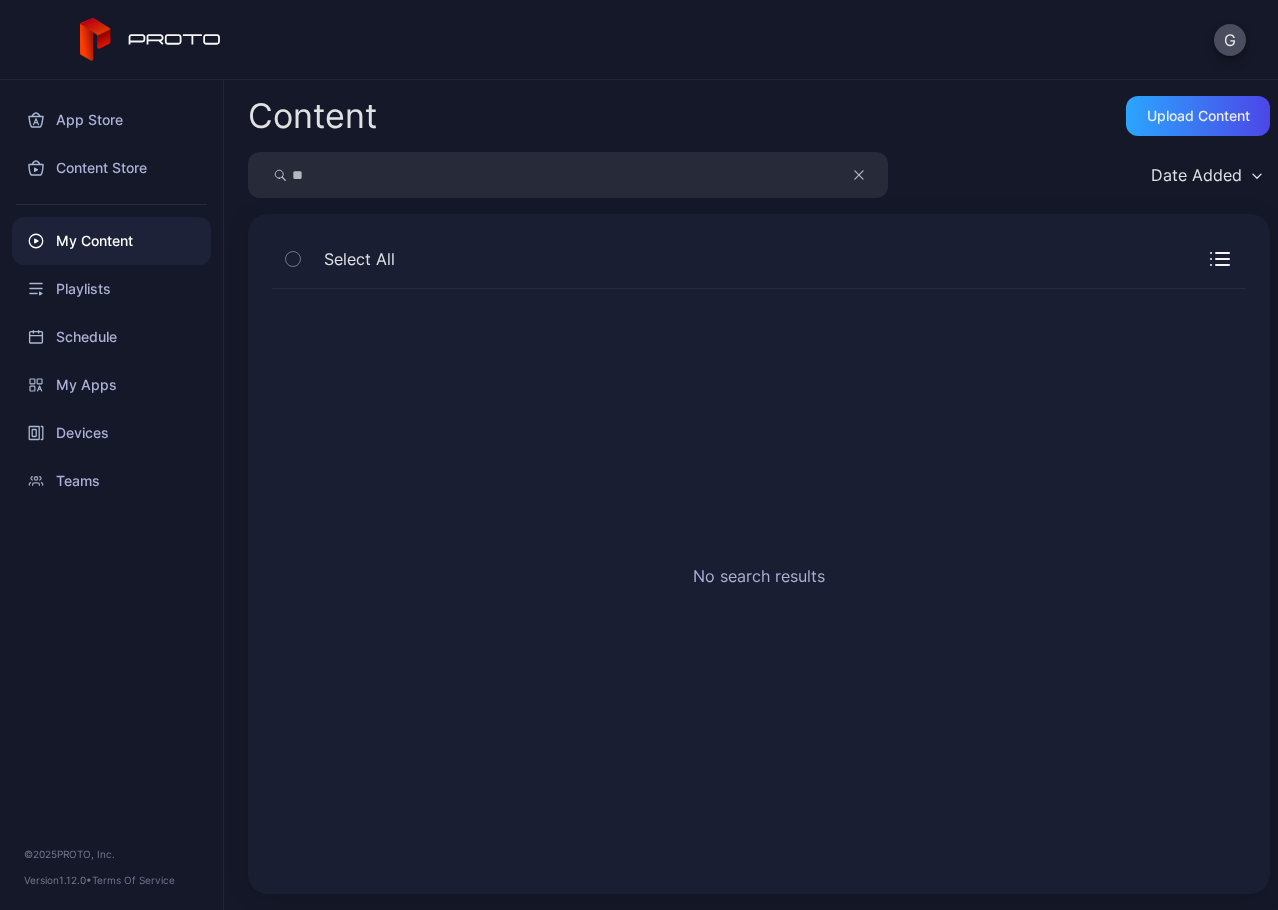type on "*" 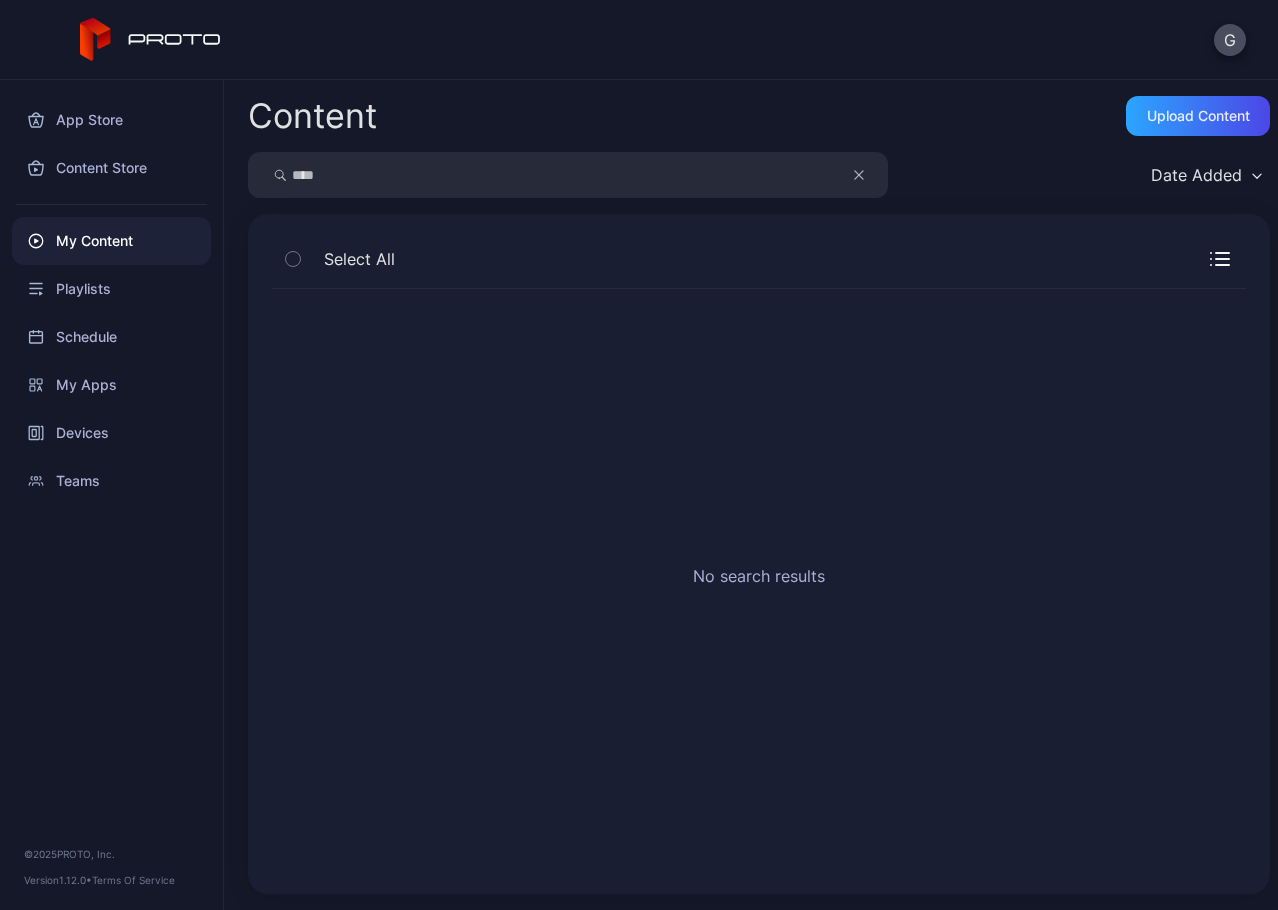 type on "****" 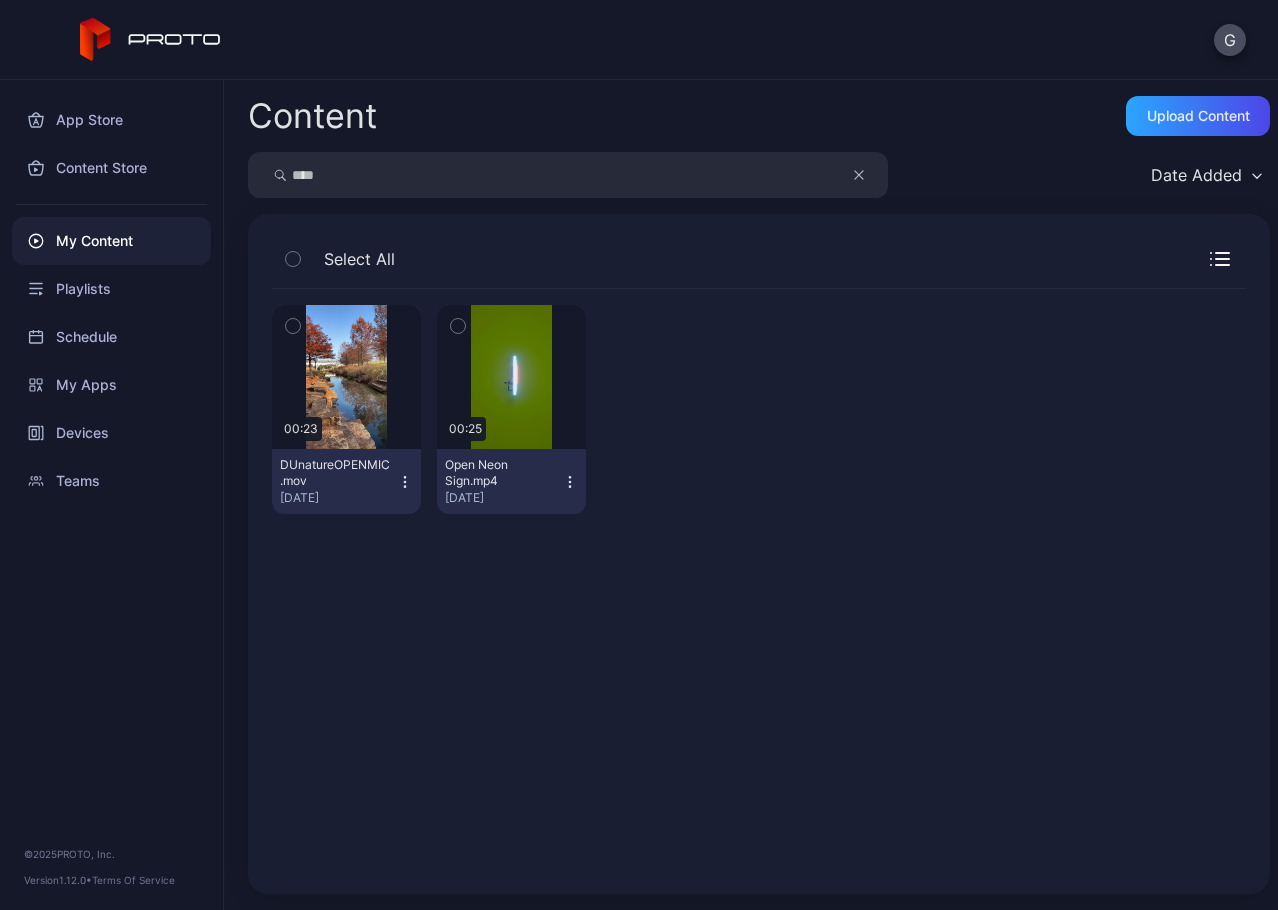 click 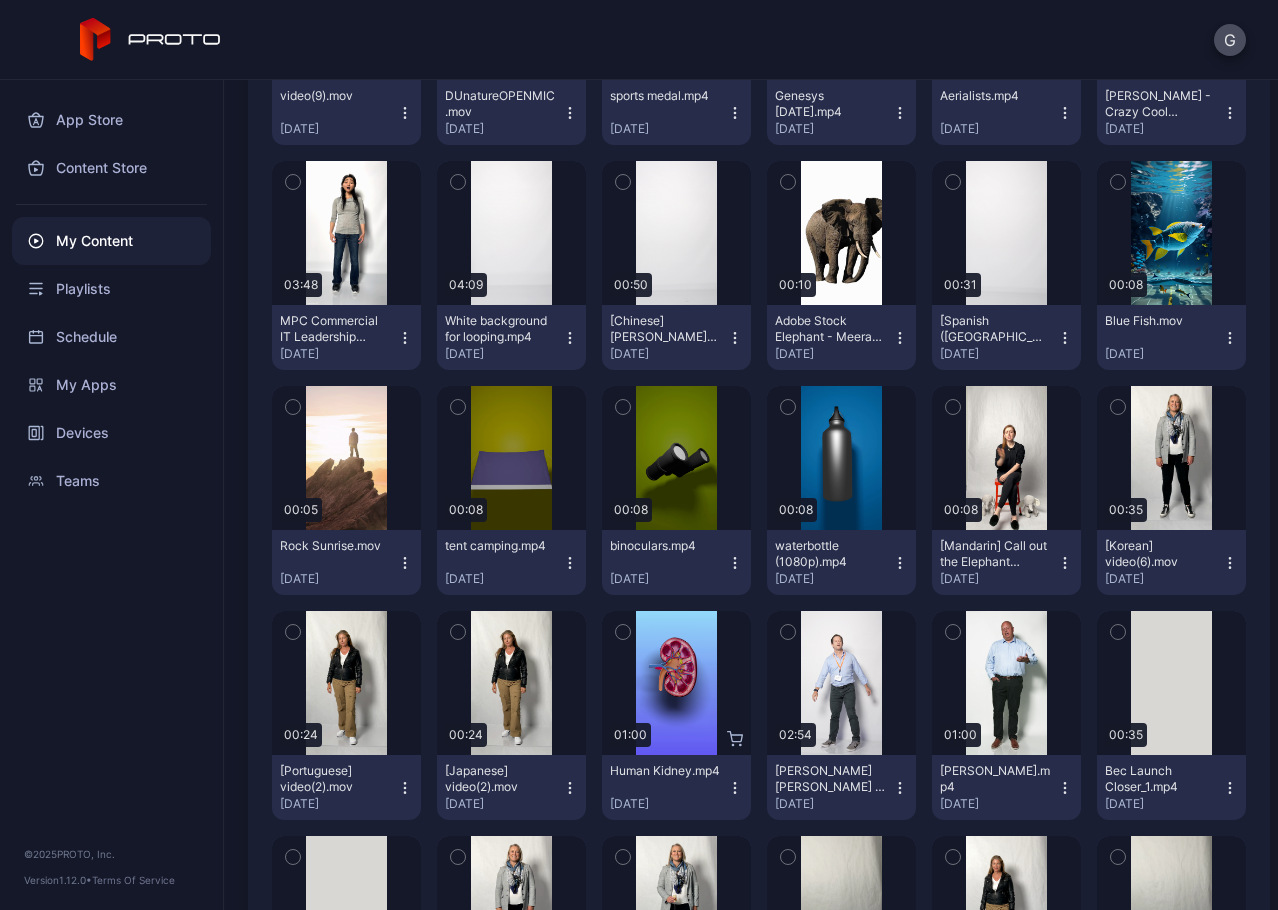 scroll, scrollTop: 0, scrollLeft: 0, axis: both 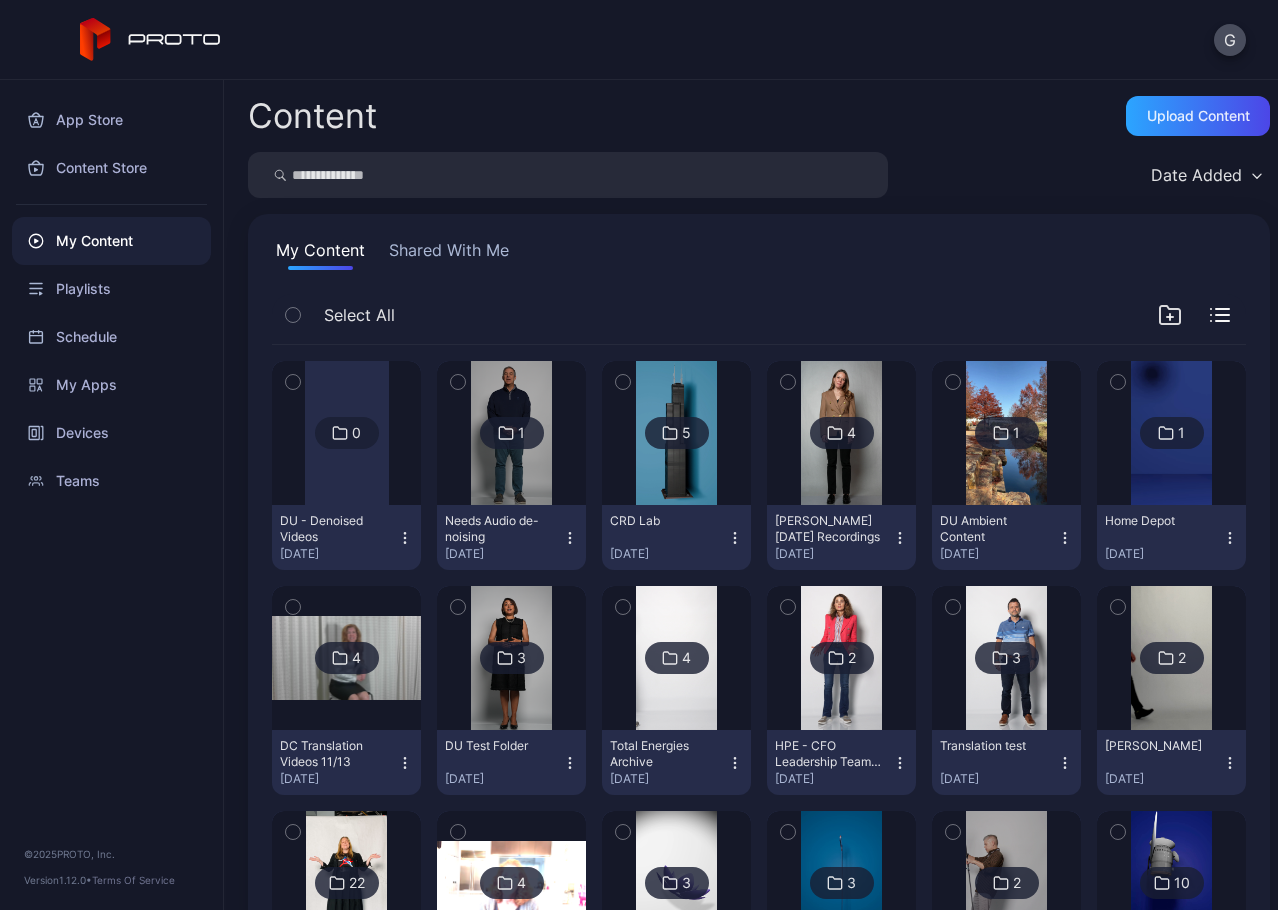 click on "Shared With Me" at bounding box center (449, 254) 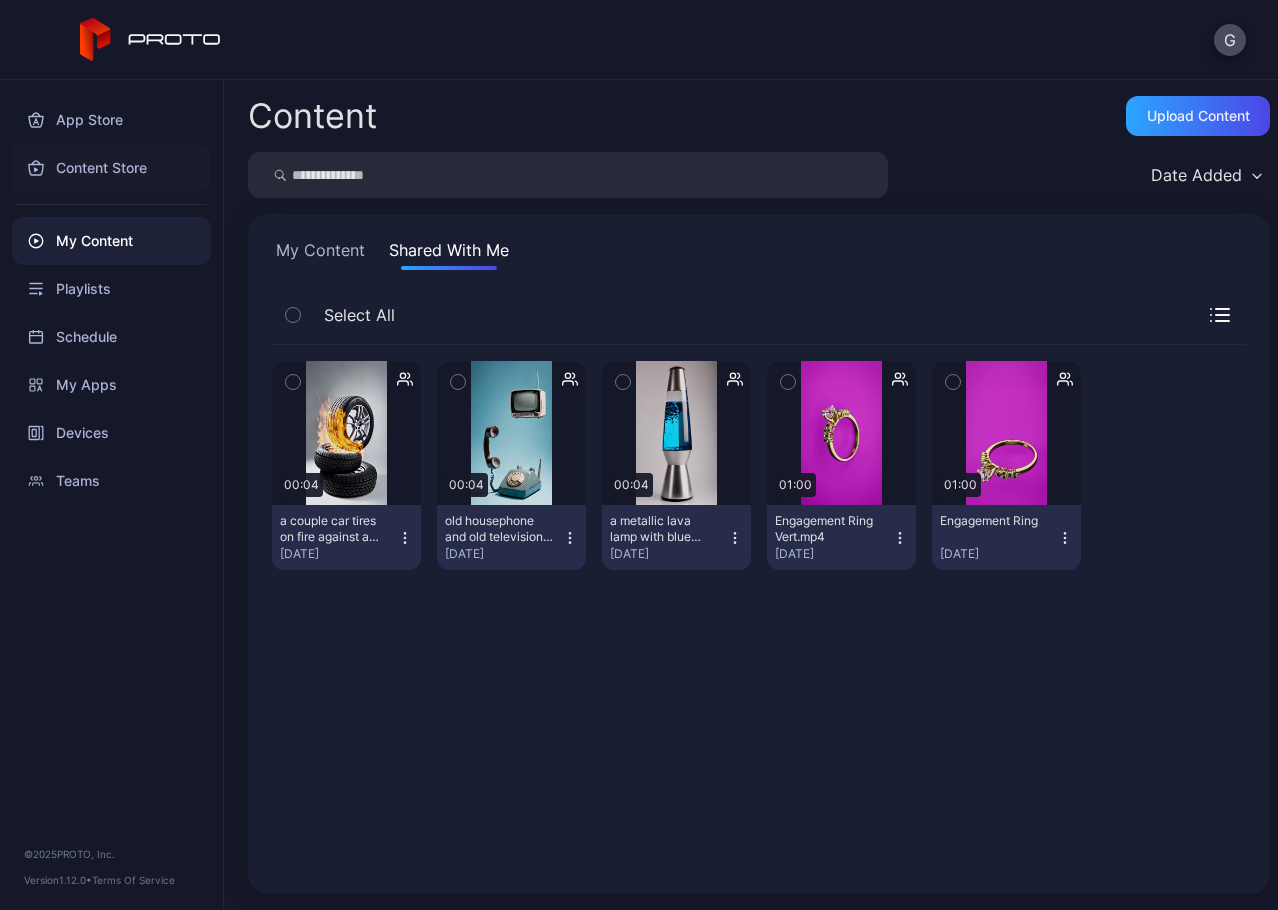 click on "Content Store" at bounding box center (111, 168) 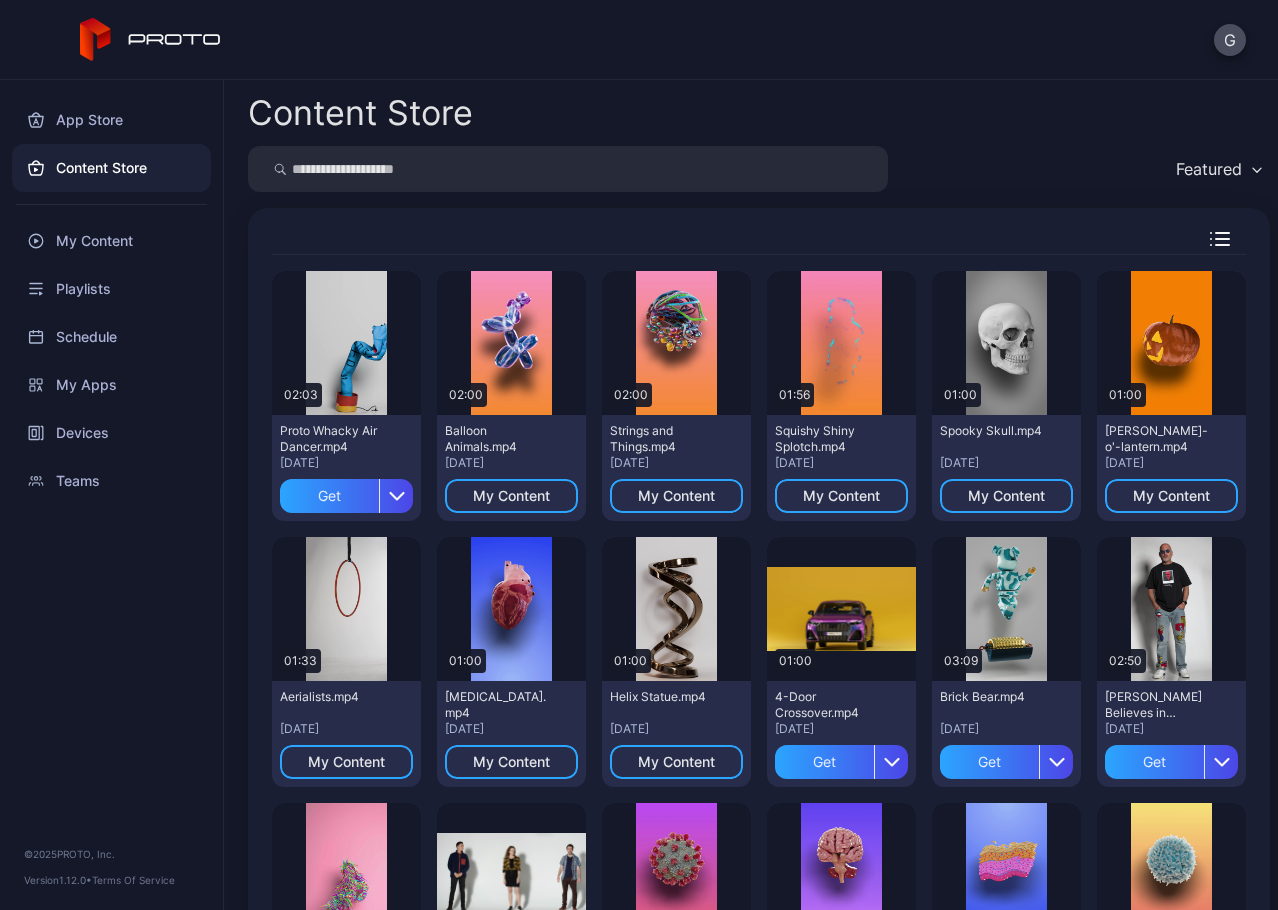 click at bounding box center (568, 169) 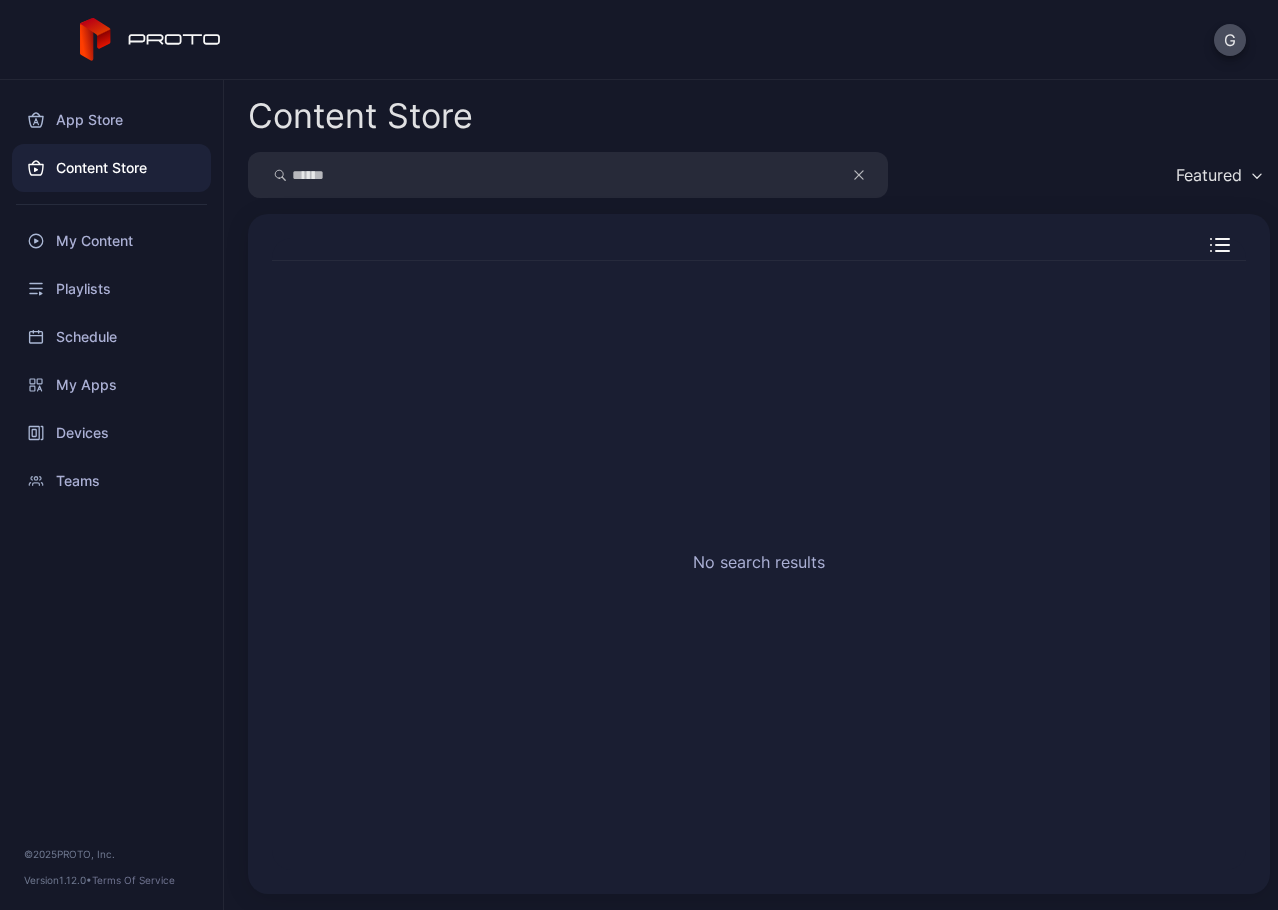 drag, startPoint x: 399, startPoint y: 184, endPoint x: 215, endPoint y: 174, distance: 184.27155 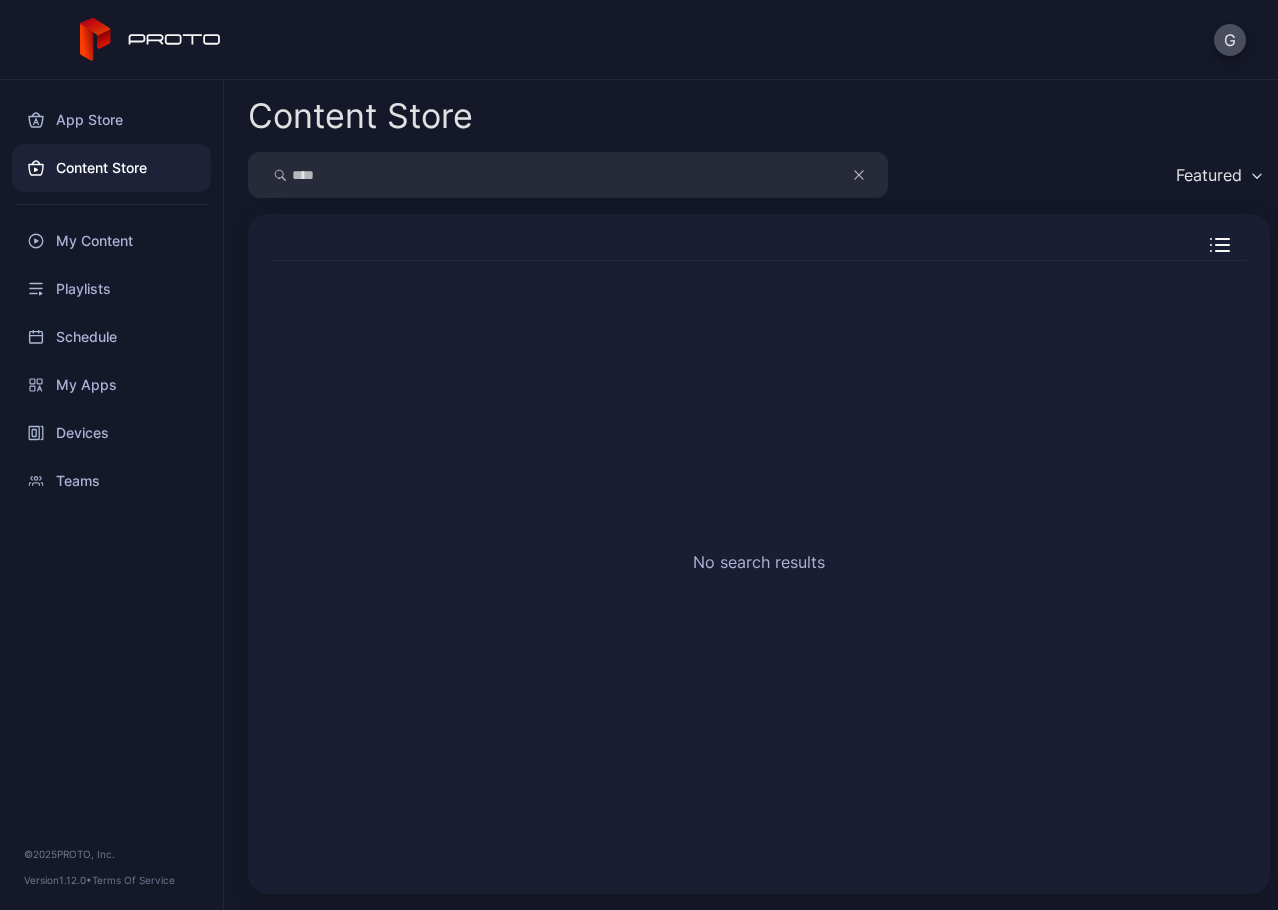 type on "****" 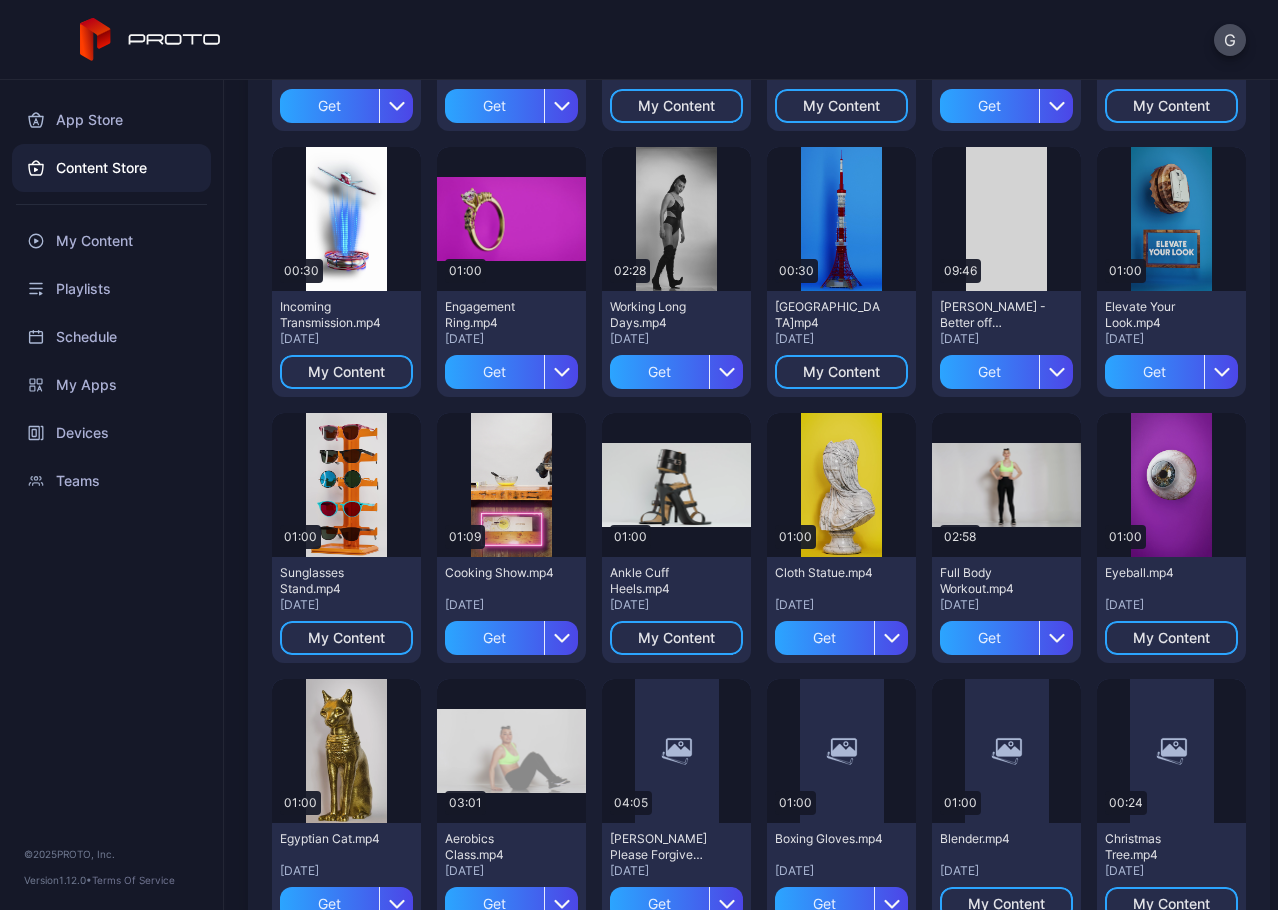scroll, scrollTop: 3141, scrollLeft: 0, axis: vertical 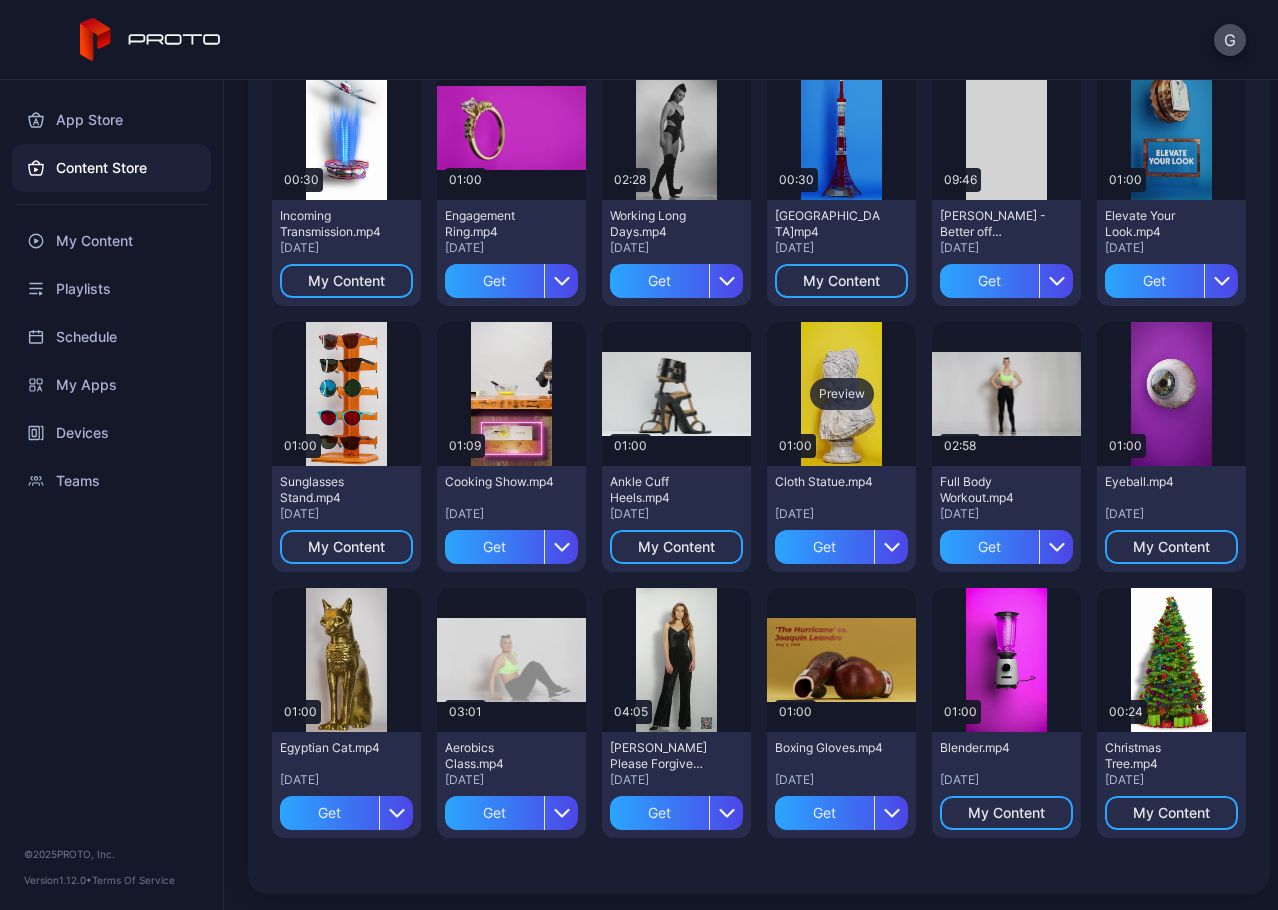 click on "Preview" at bounding box center [842, 394] 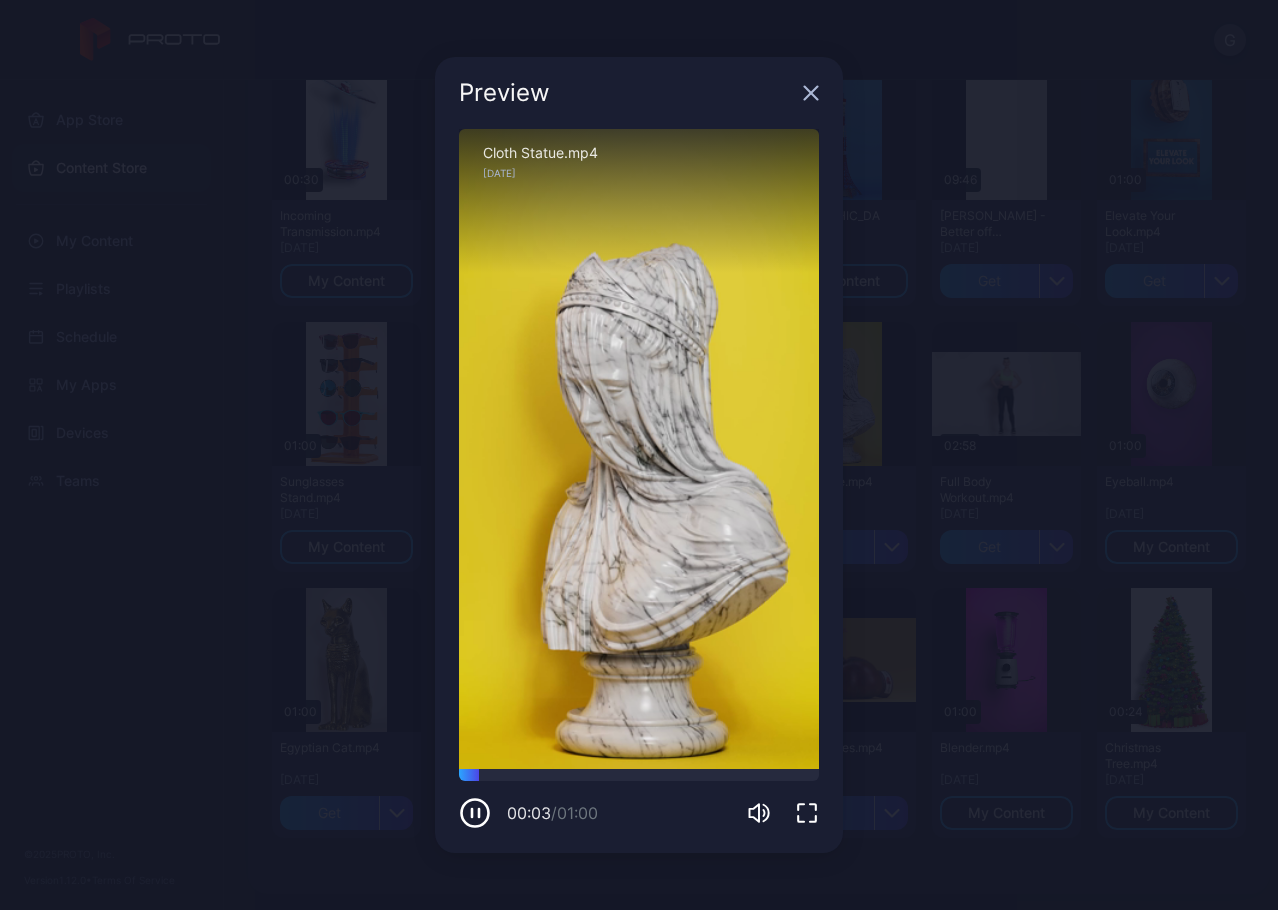 click 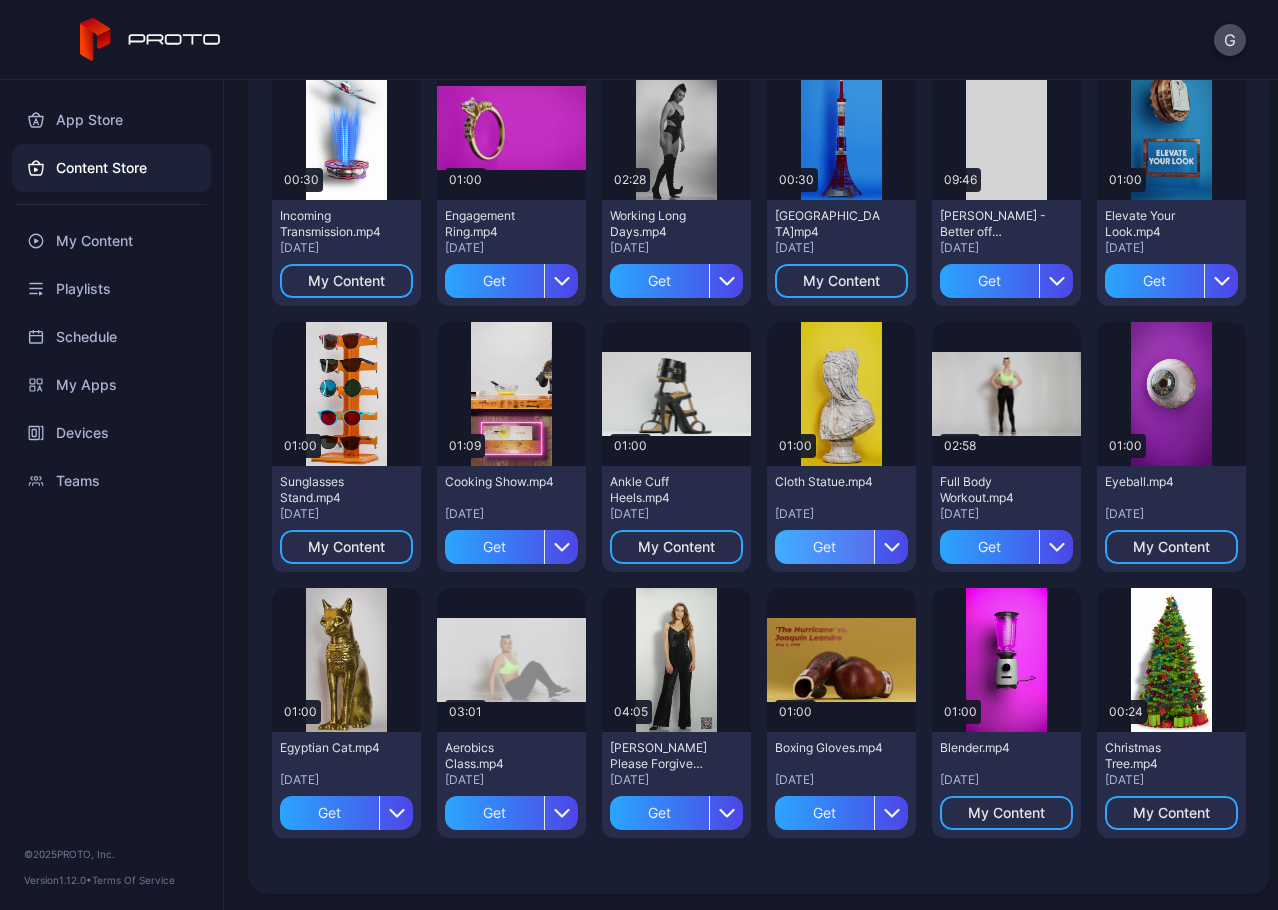 click on "Get" at bounding box center [824, 547] 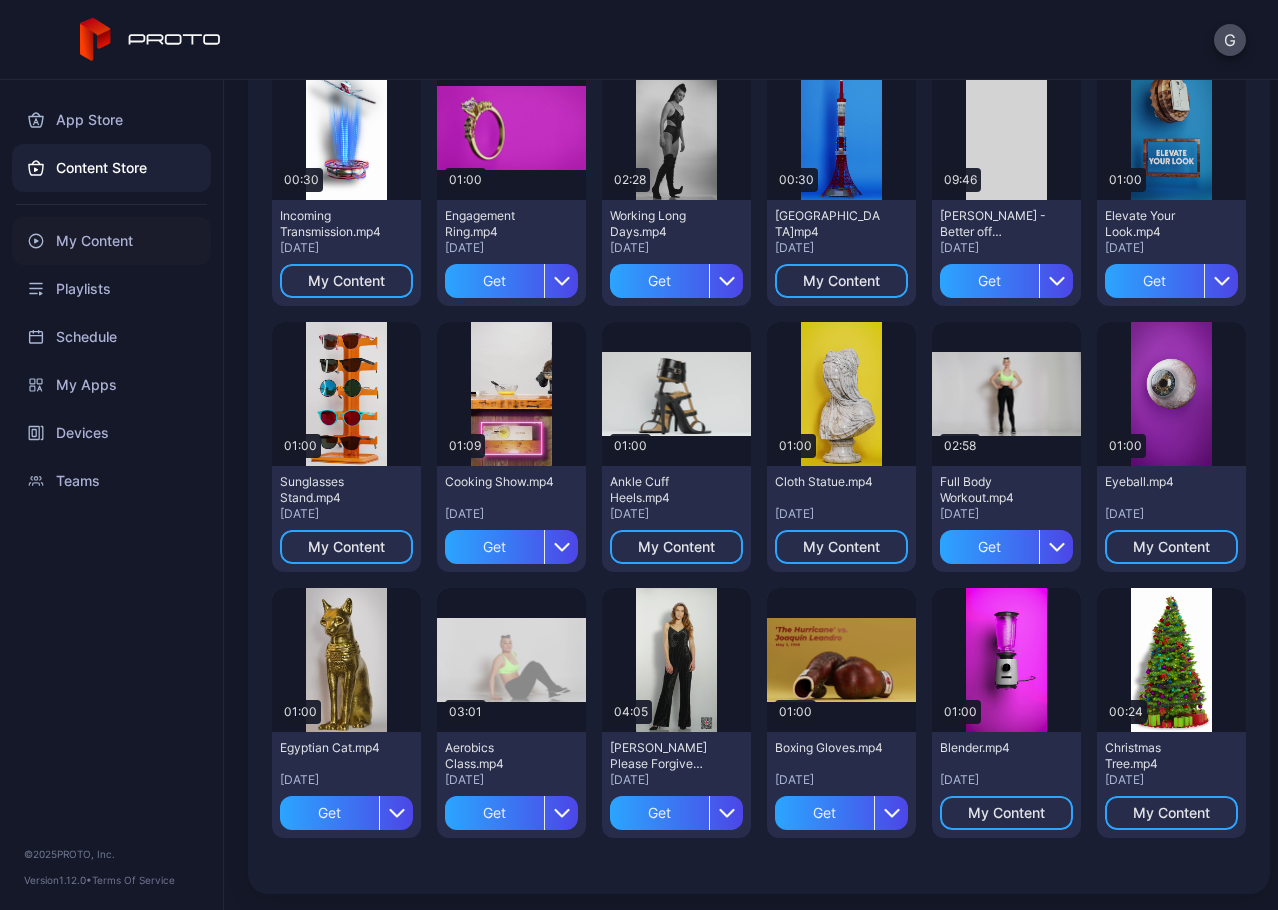 click on "My Content" at bounding box center (111, 241) 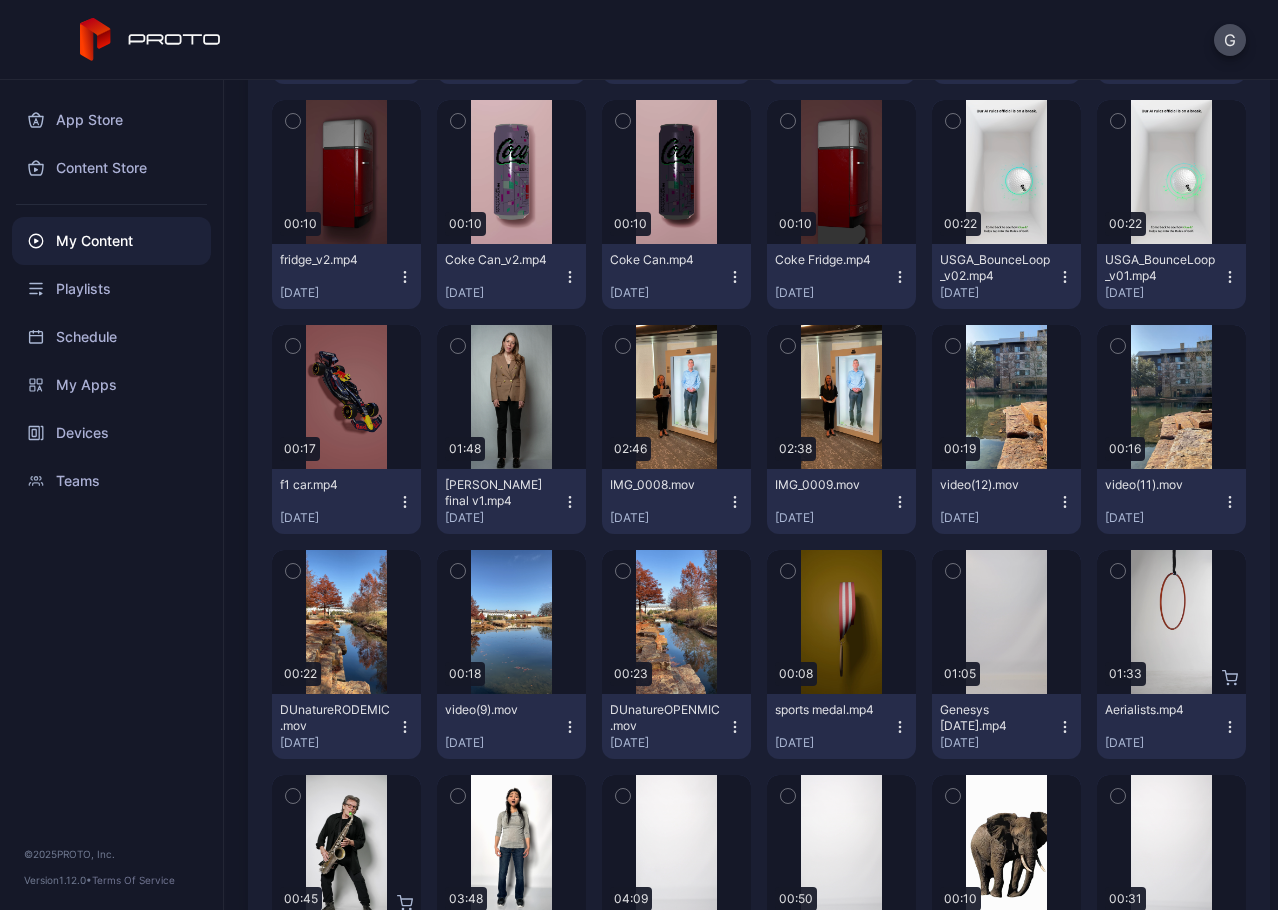 scroll, scrollTop: 1400, scrollLeft: 0, axis: vertical 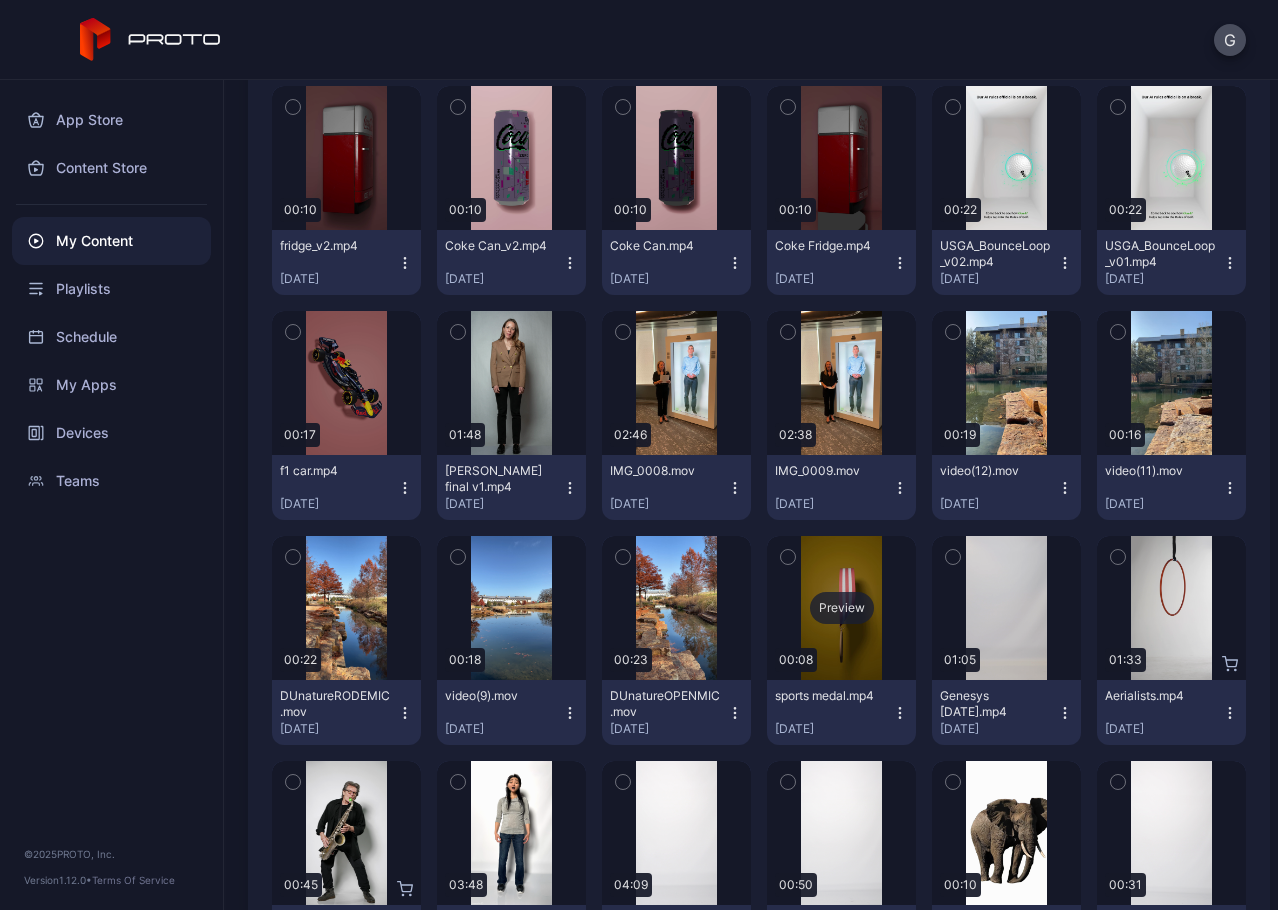 click on "Preview" at bounding box center [842, 608] 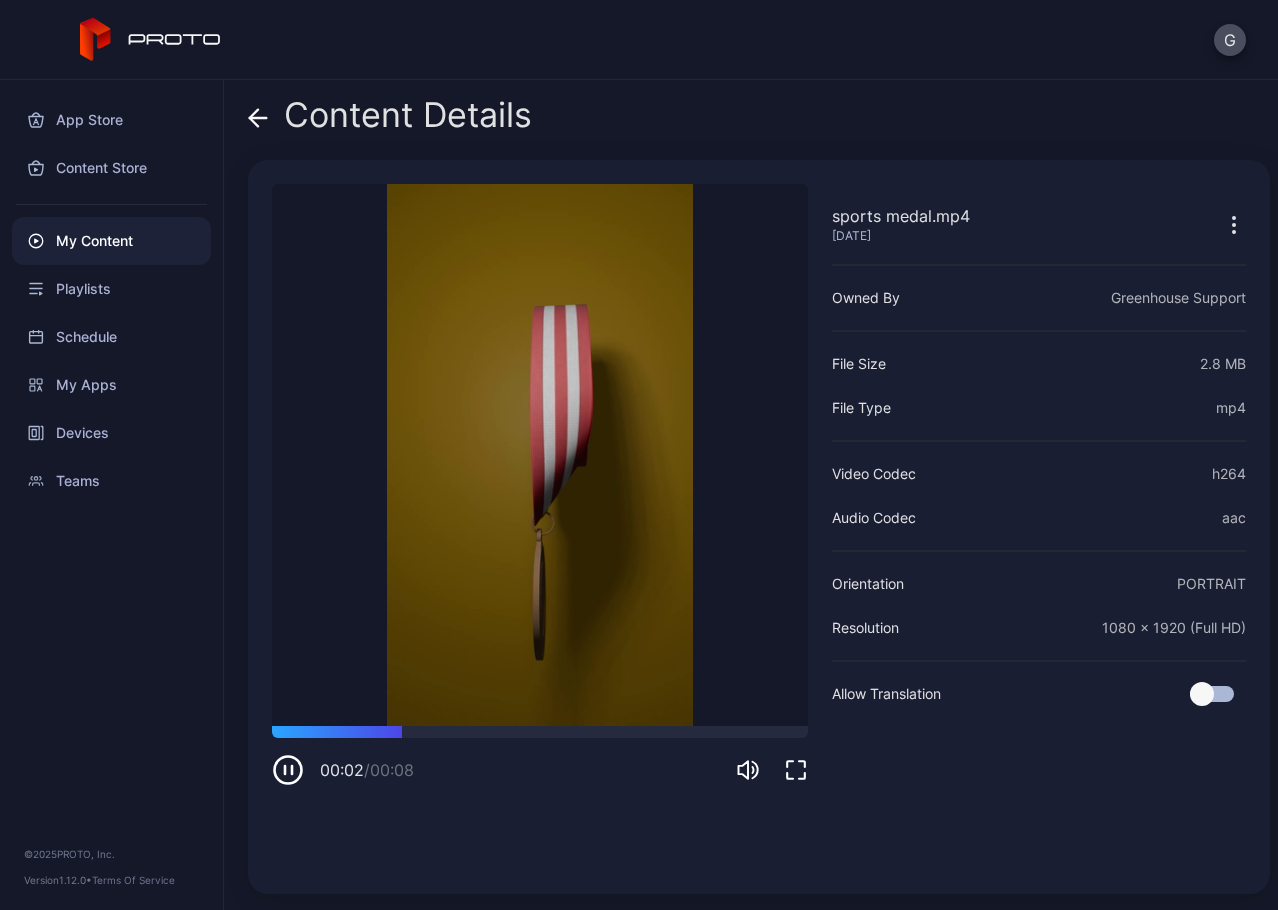 click on "Content Details sports medal.mp4 [DATE] Sorry, your browser doesn‘t support embedded videos 00:02  /  00:08 sports medal.mp4 [DATE] Owned By Greenhouse Support File Size 2.8 MB File Type mp4 Video Codec h264 Audio Codec aac Orientation PORTRAIT Resolution 1080 x 1920 (Full HD) Allow Translation" at bounding box center (751, 495) 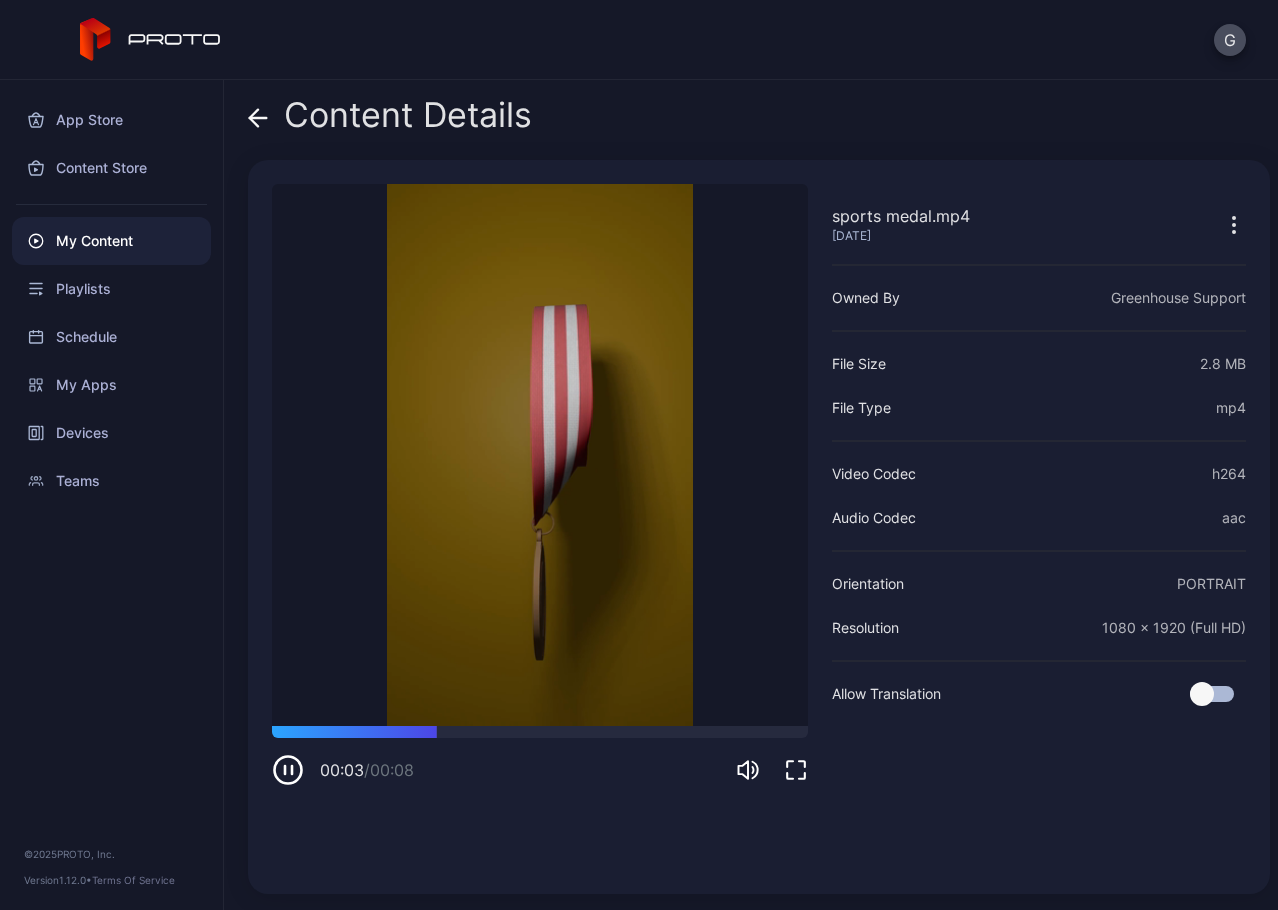 click 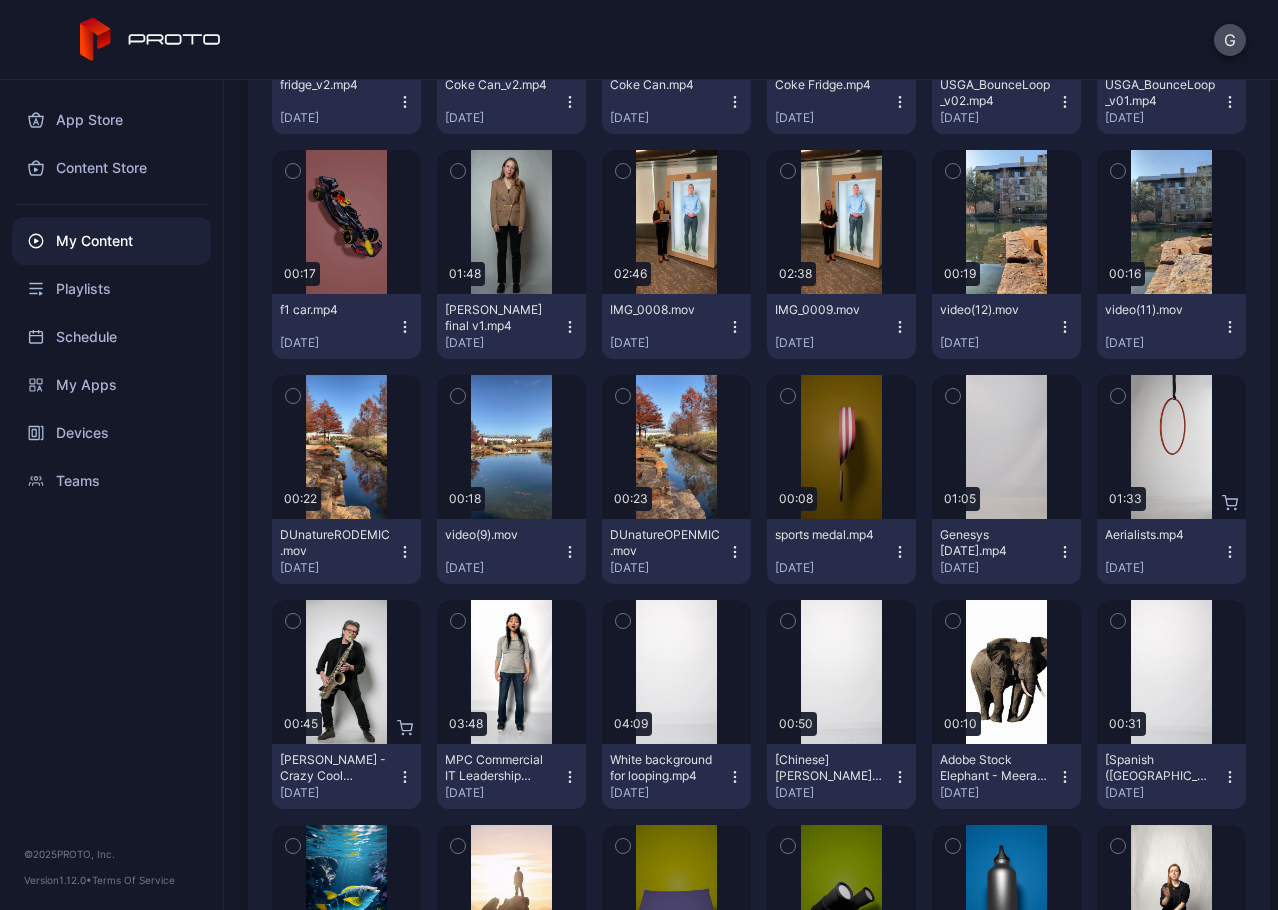 scroll, scrollTop: 1600, scrollLeft: 0, axis: vertical 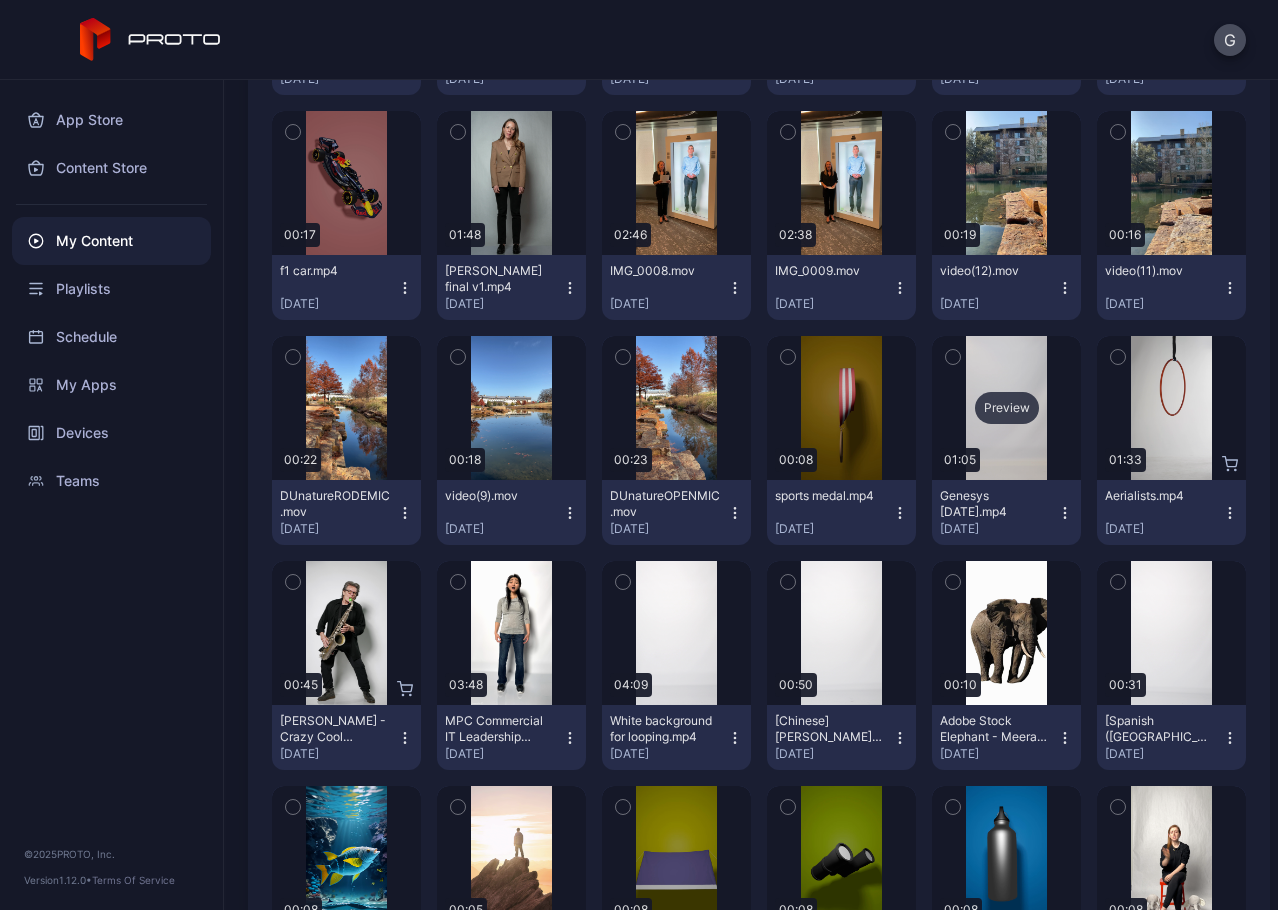 click on "Preview" at bounding box center (1007, 408) 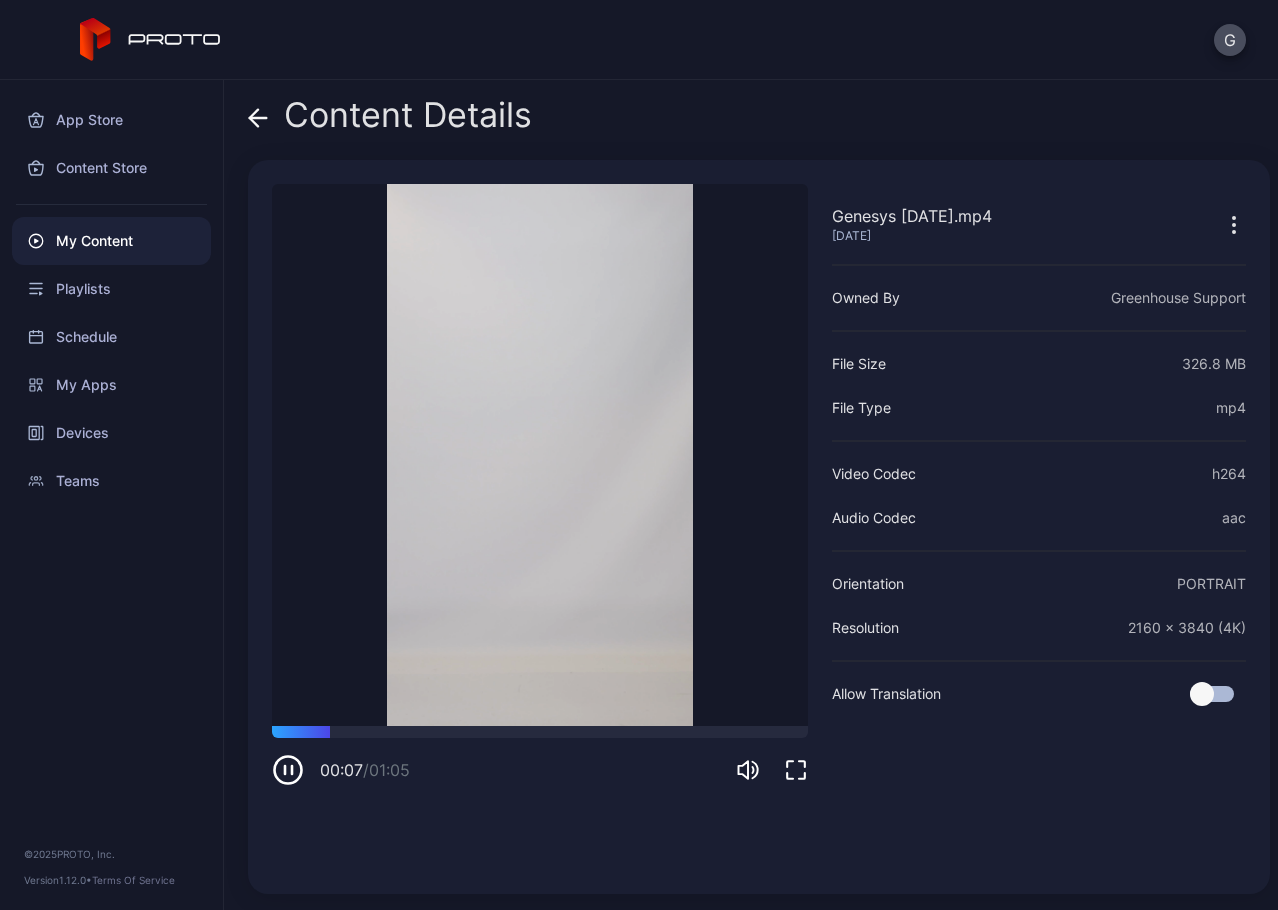 click 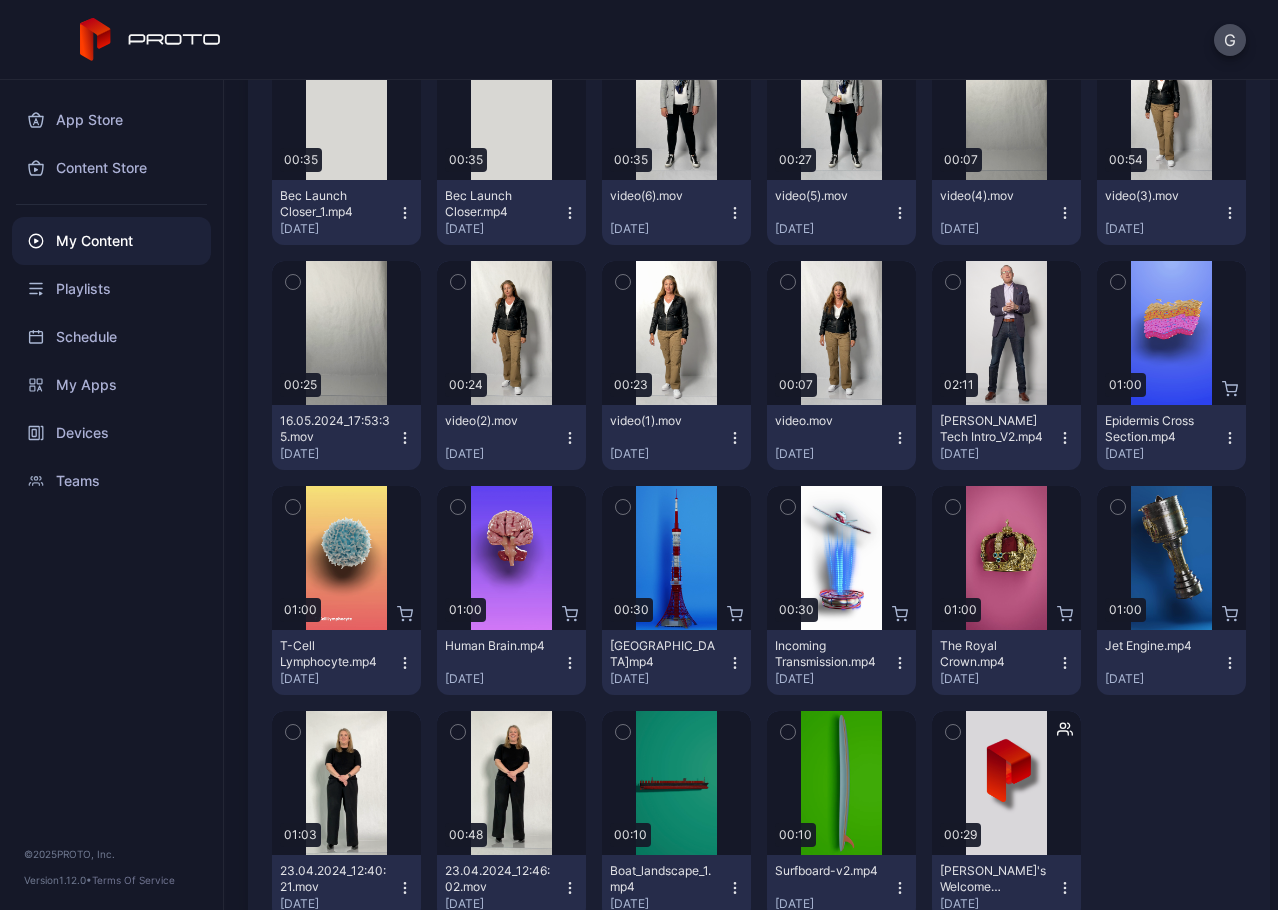 scroll, scrollTop: 2866, scrollLeft: 0, axis: vertical 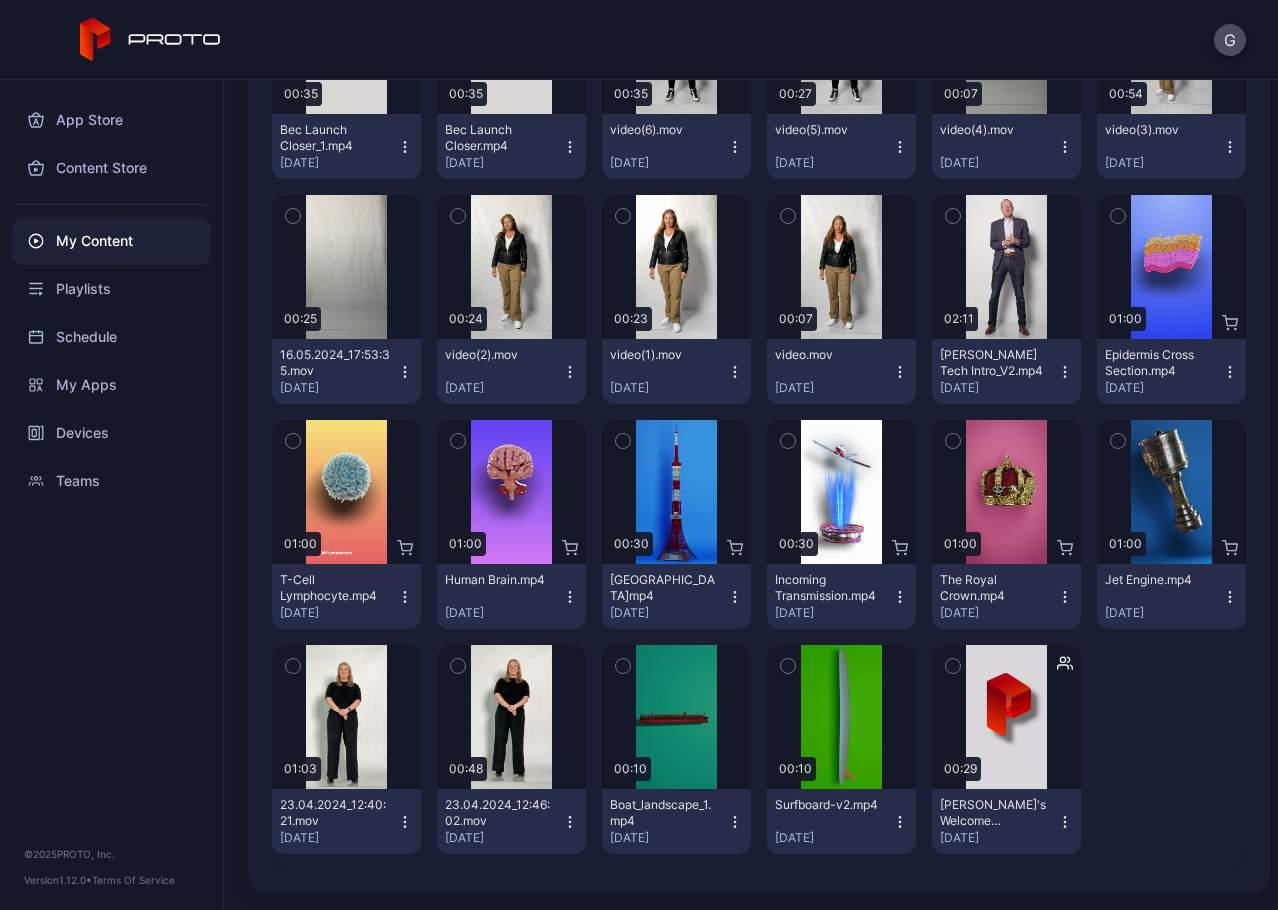 click on "My Content" at bounding box center [111, 241] 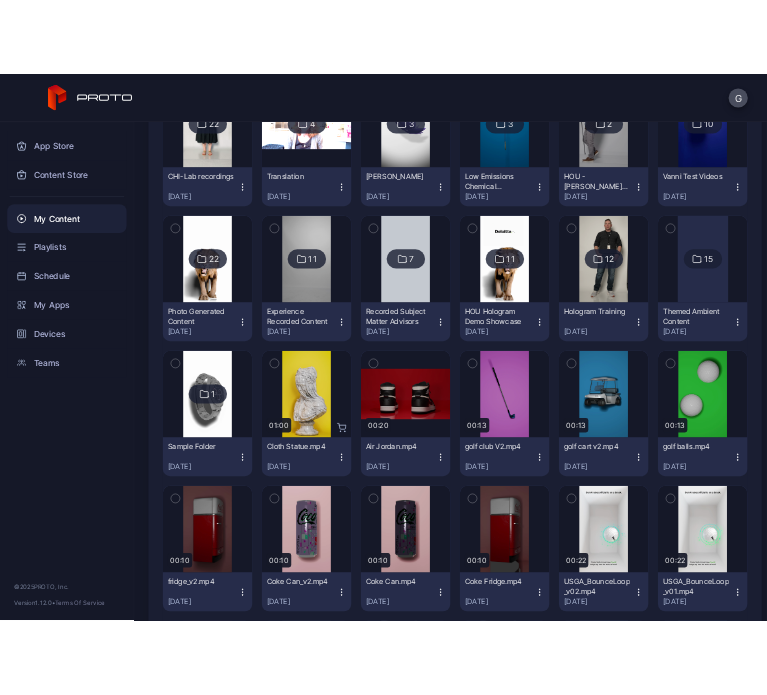 scroll, scrollTop: 1100, scrollLeft: 0, axis: vertical 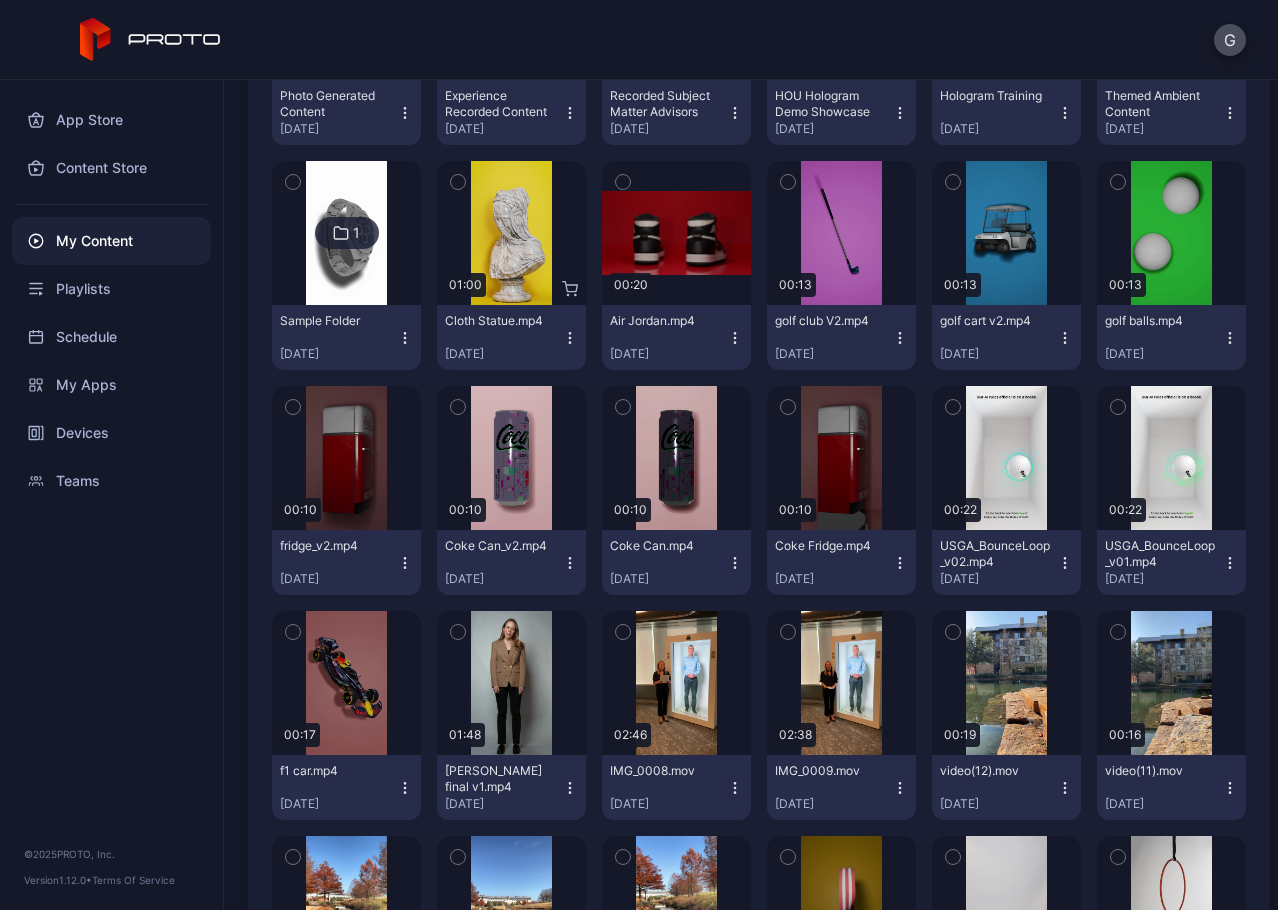 click 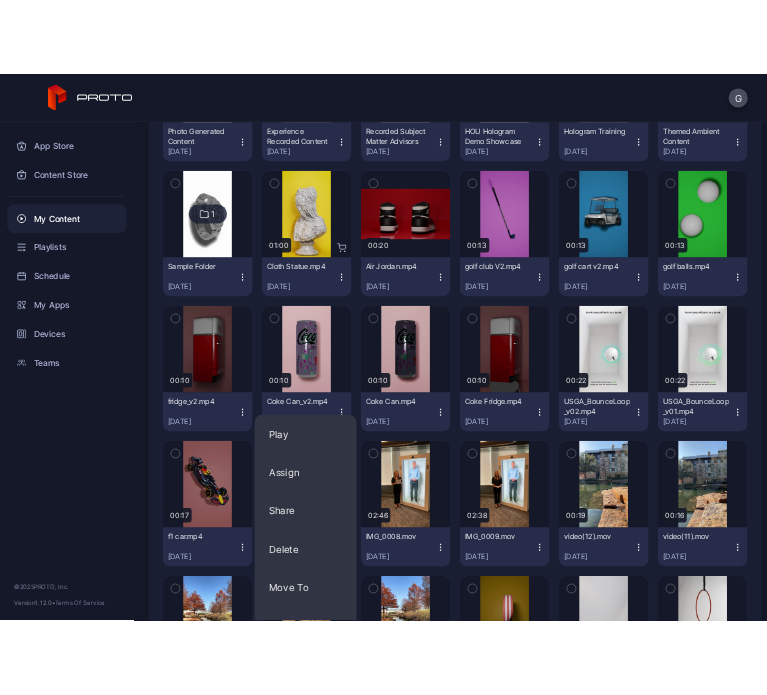 scroll, scrollTop: 1100, scrollLeft: 0, axis: vertical 